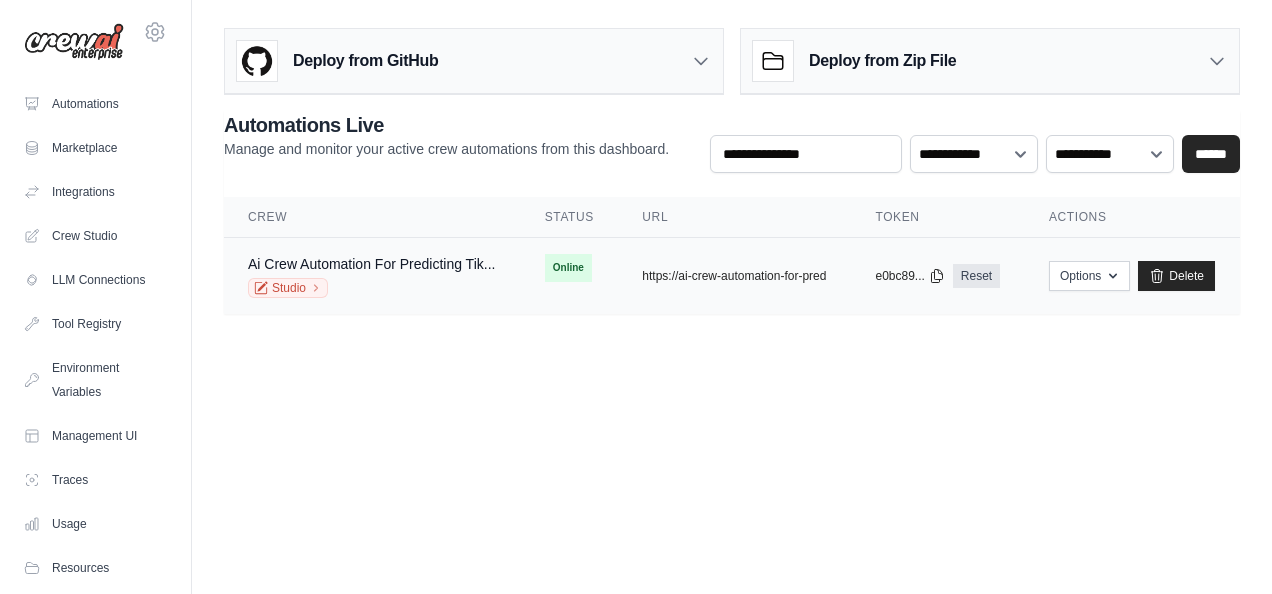 scroll, scrollTop: 0, scrollLeft: 0, axis: both 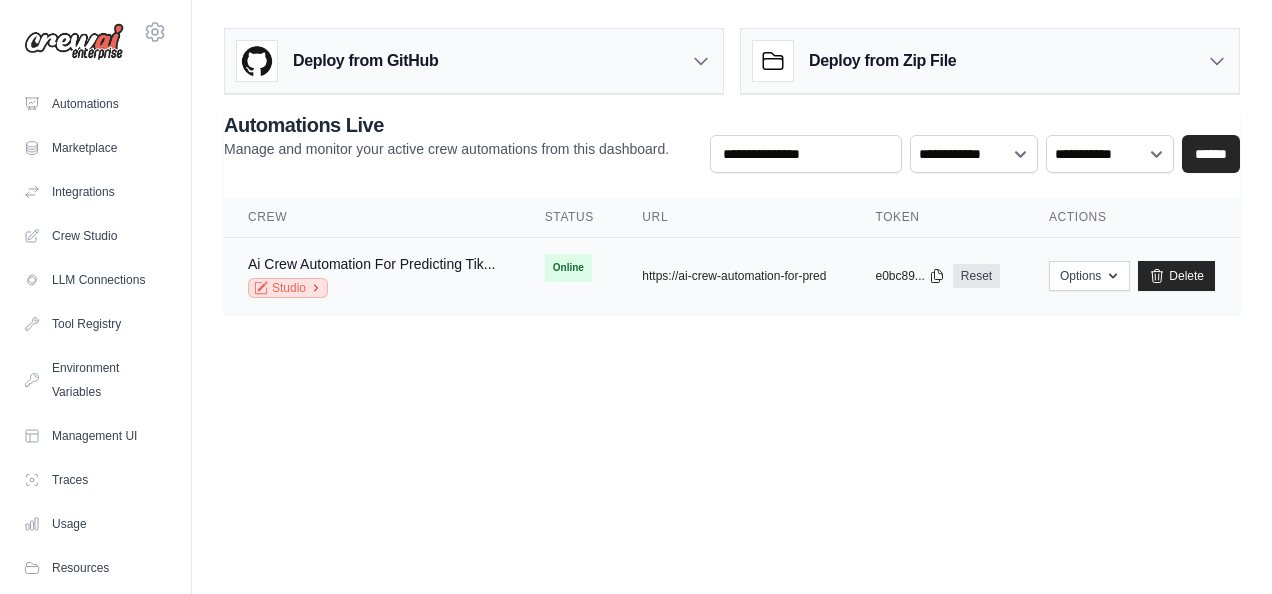 click on "Studio" at bounding box center (288, 288) 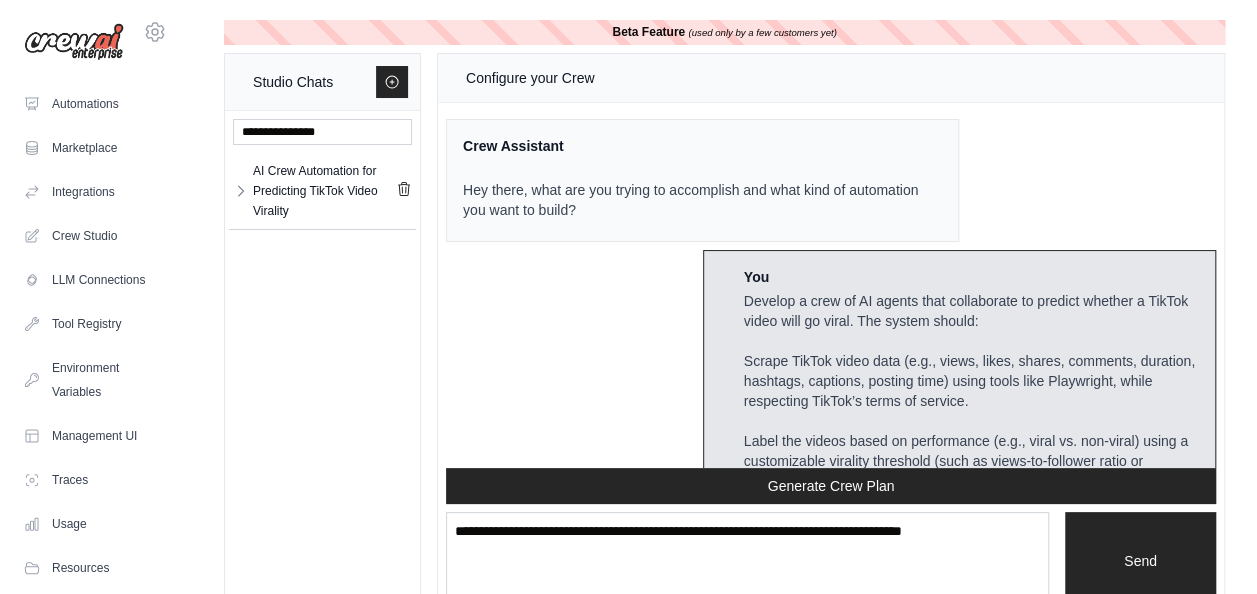 scroll, scrollTop: 13998, scrollLeft: 0, axis: vertical 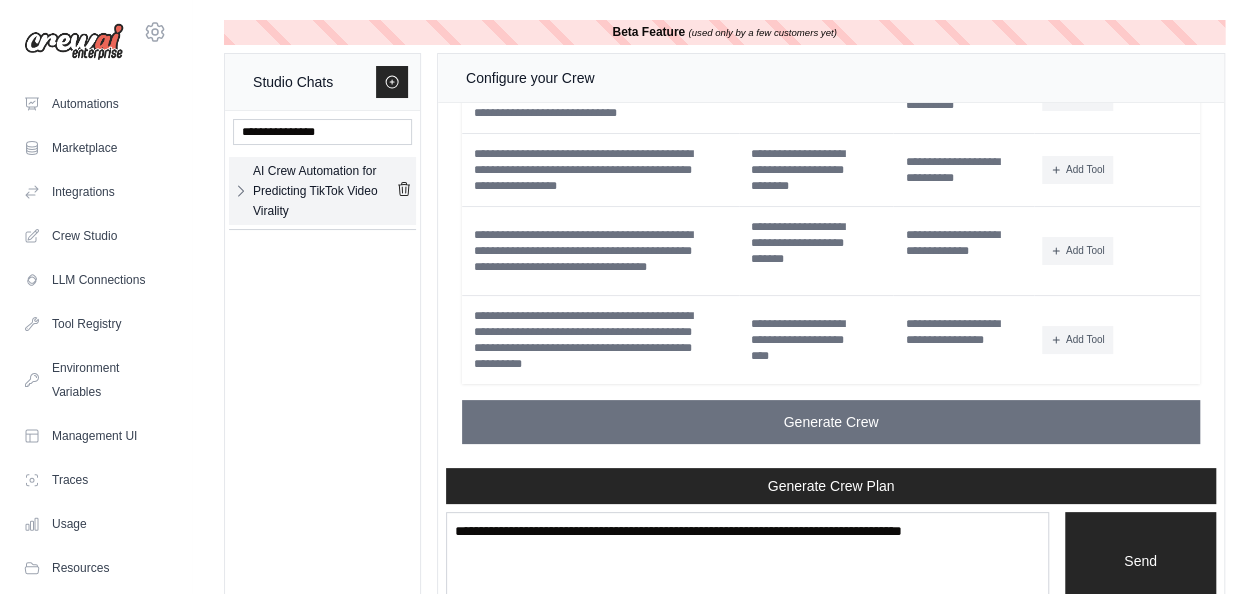 click on "AI Crew Automation for Predicting TikTok Video Virality" at bounding box center [322, 191] 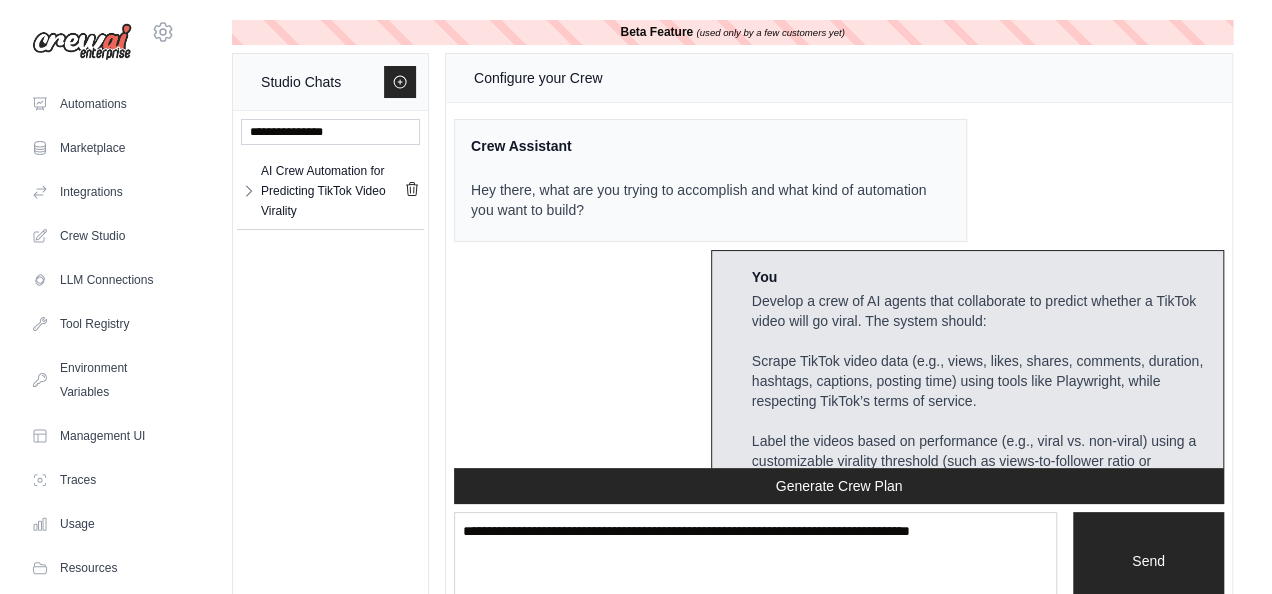 scroll, scrollTop: 13998, scrollLeft: 0, axis: vertical 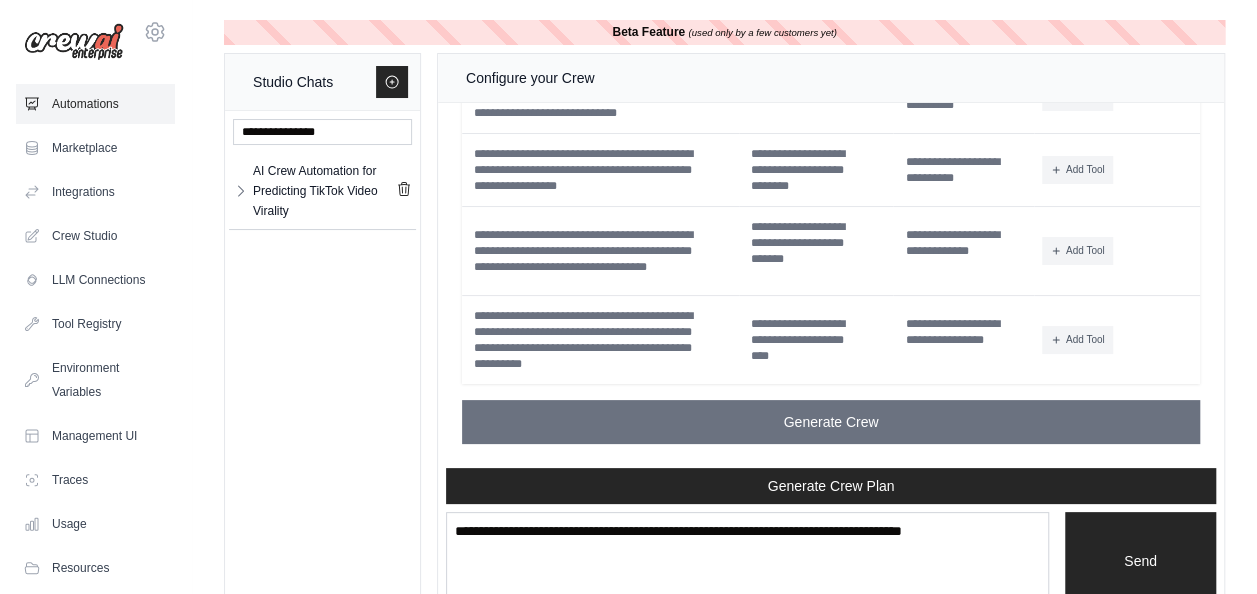click on "Automations" at bounding box center (95, 104) 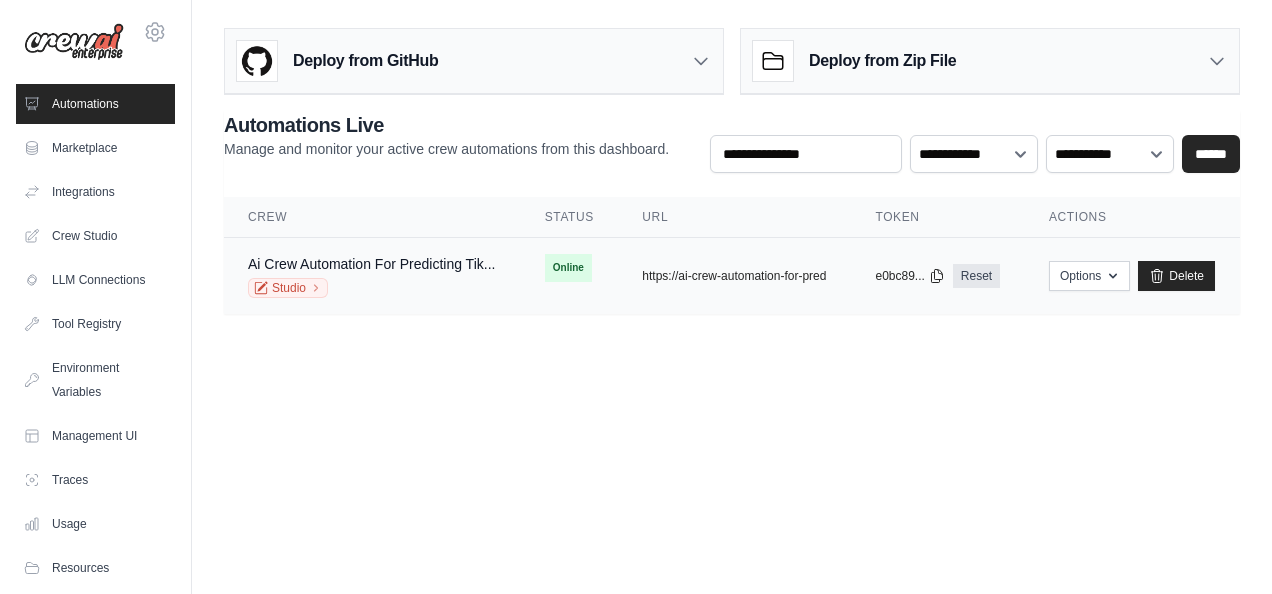 click on "copied
https://ai-crew-automation-for-pred" at bounding box center [734, 276] 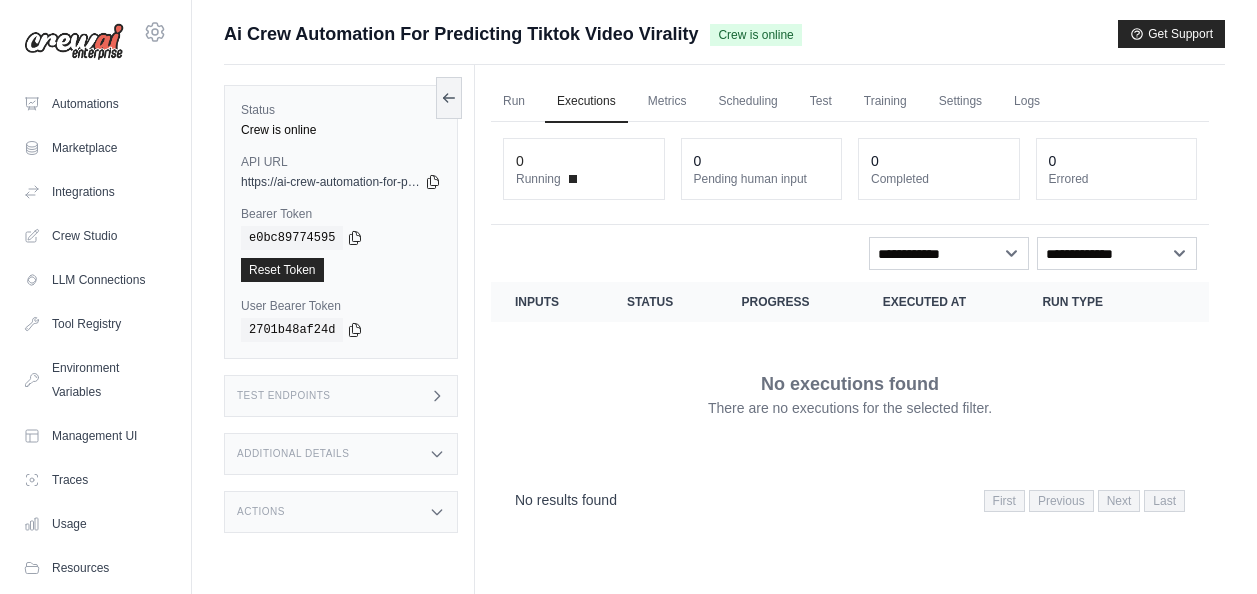scroll, scrollTop: 0, scrollLeft: 0, axis: both 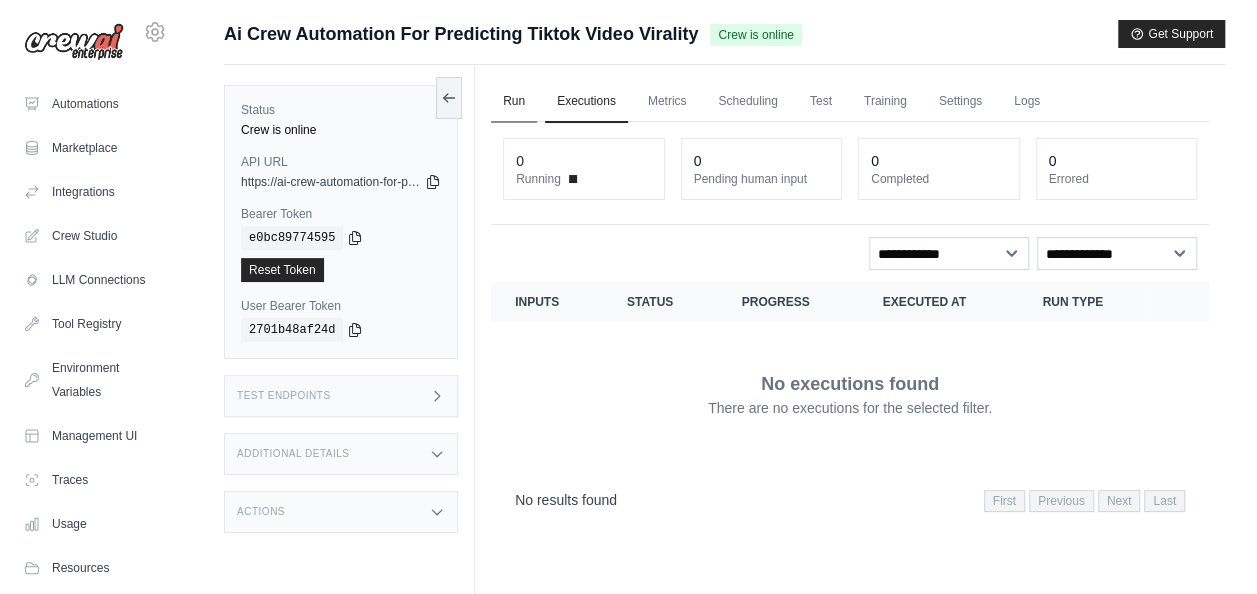 click on "Run" at bounding box center [514, 102] 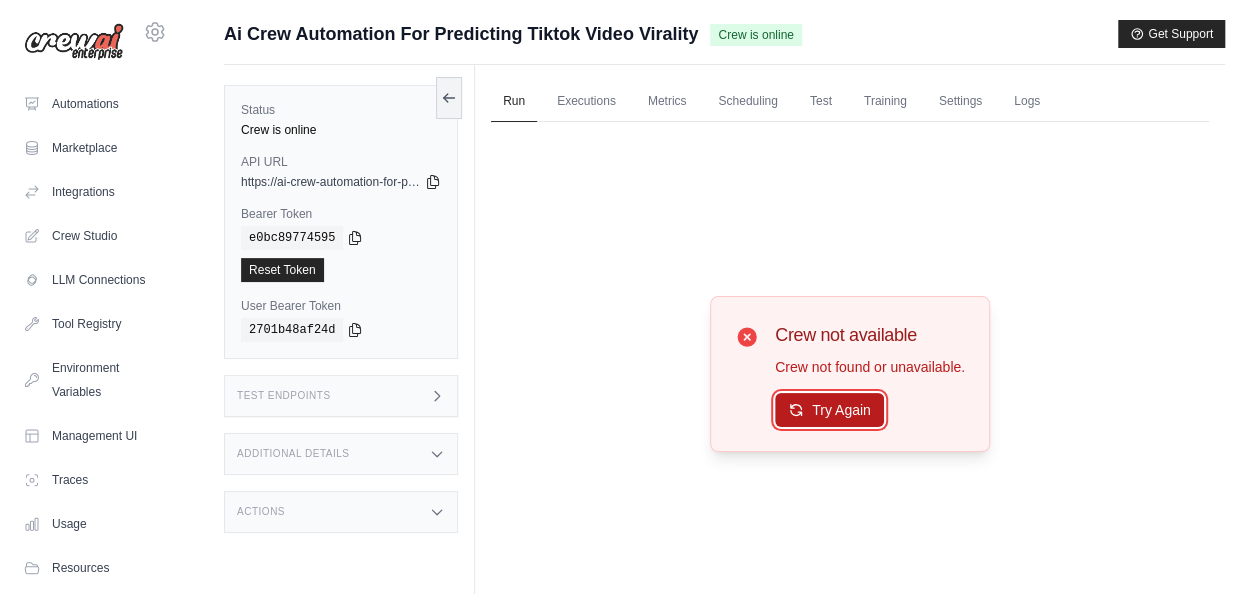 click on "Try Again" at bounding box center [829, 410] 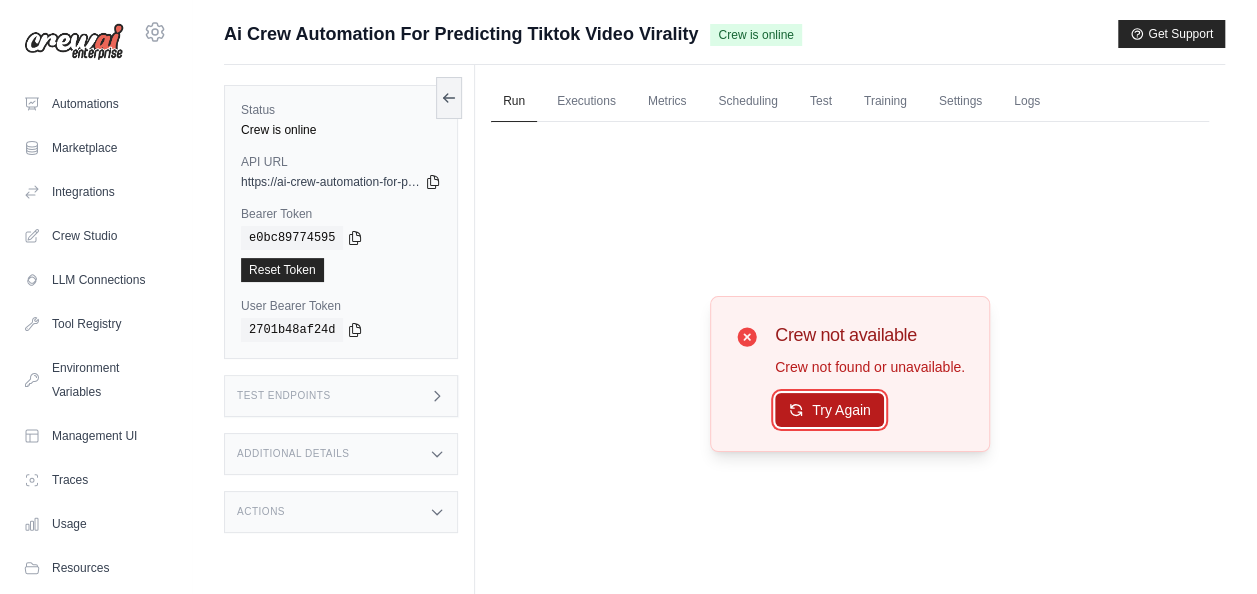 click on "Try Again" at bounding box center [829, 410] 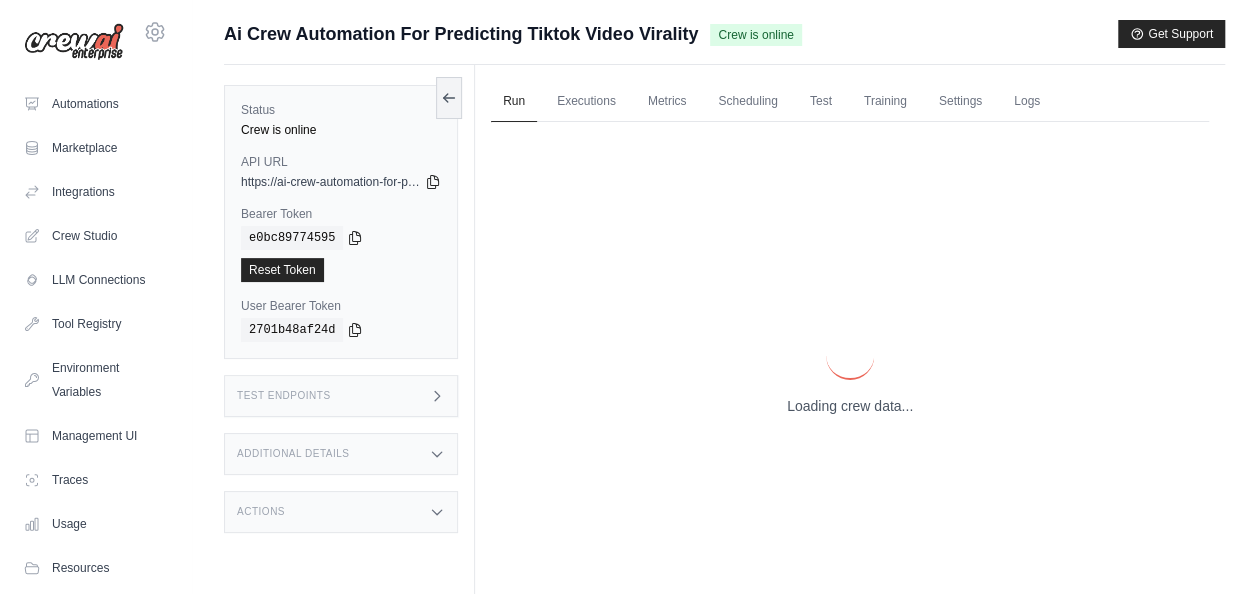 click on "Loading crew data..." at bounding box center [850, 406] 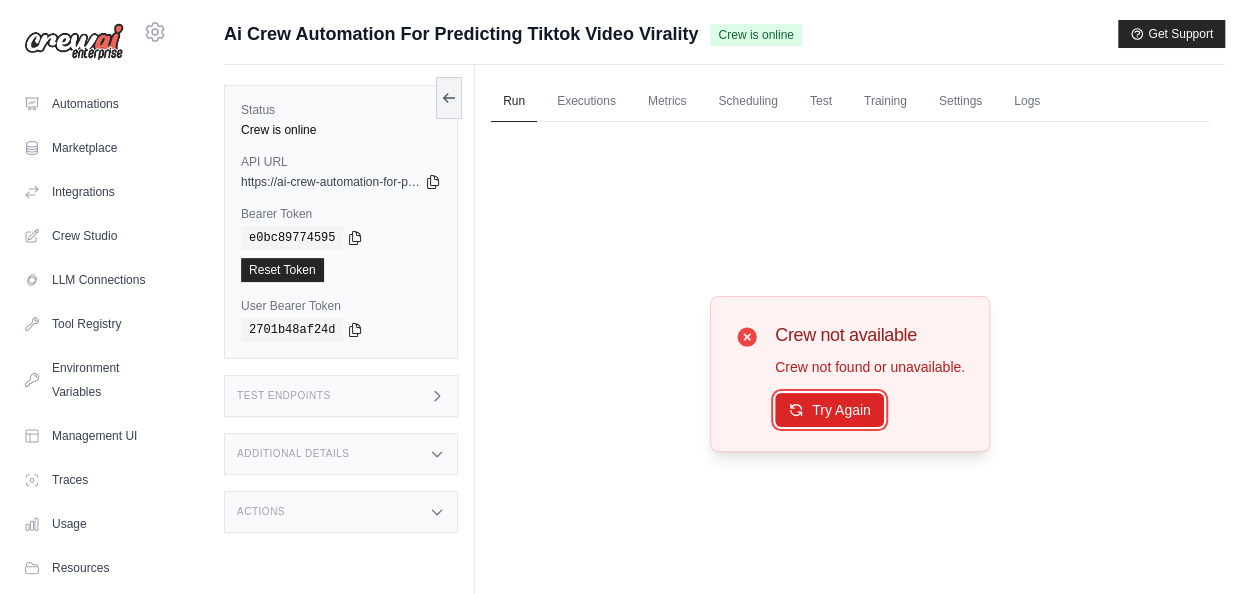 click on "Try Again" at bounding box center [829, 410] 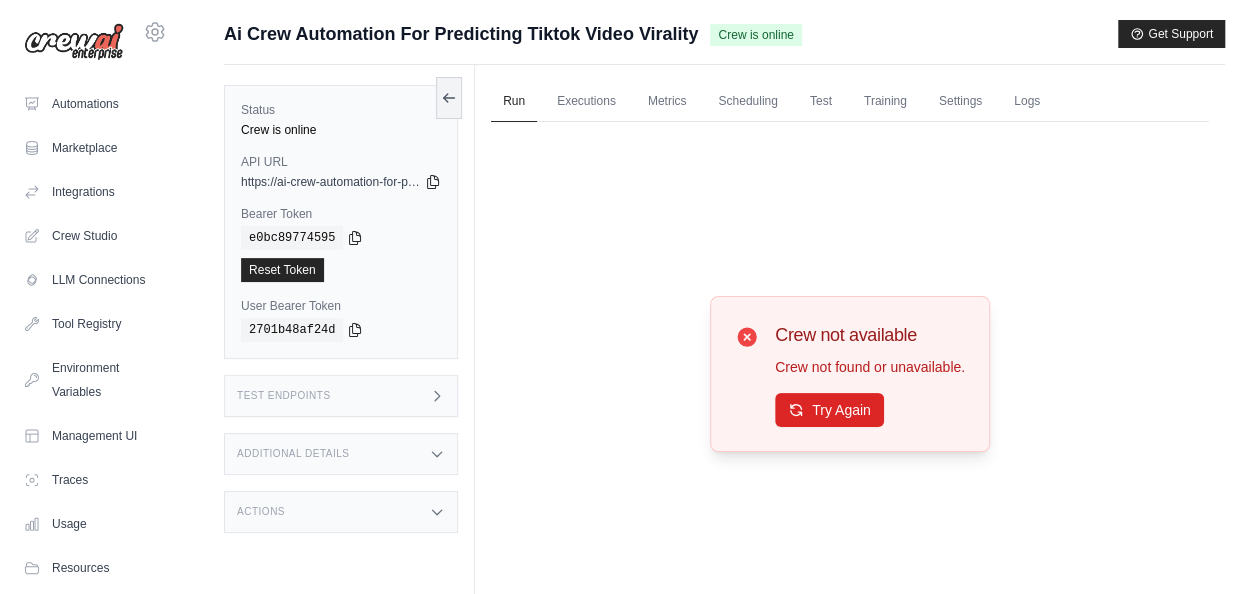 click on "Crew not available Crew not found or unavailable. Try Again" at bounding box center [870, 374] 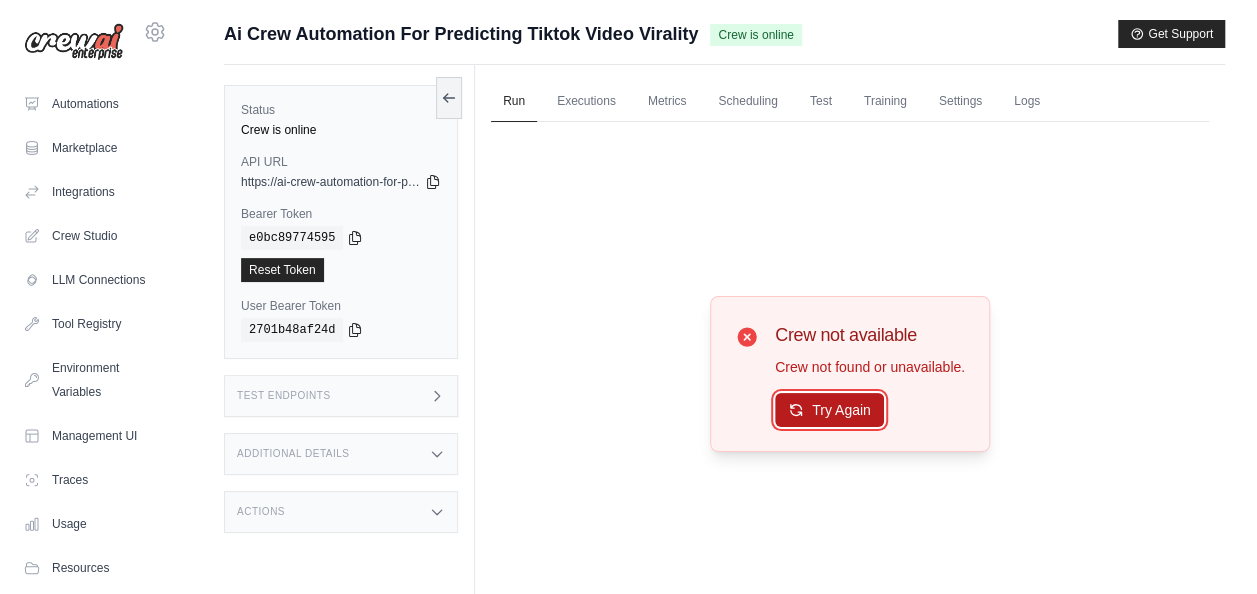 click on "Try Again" at bounding box center (829, 410) 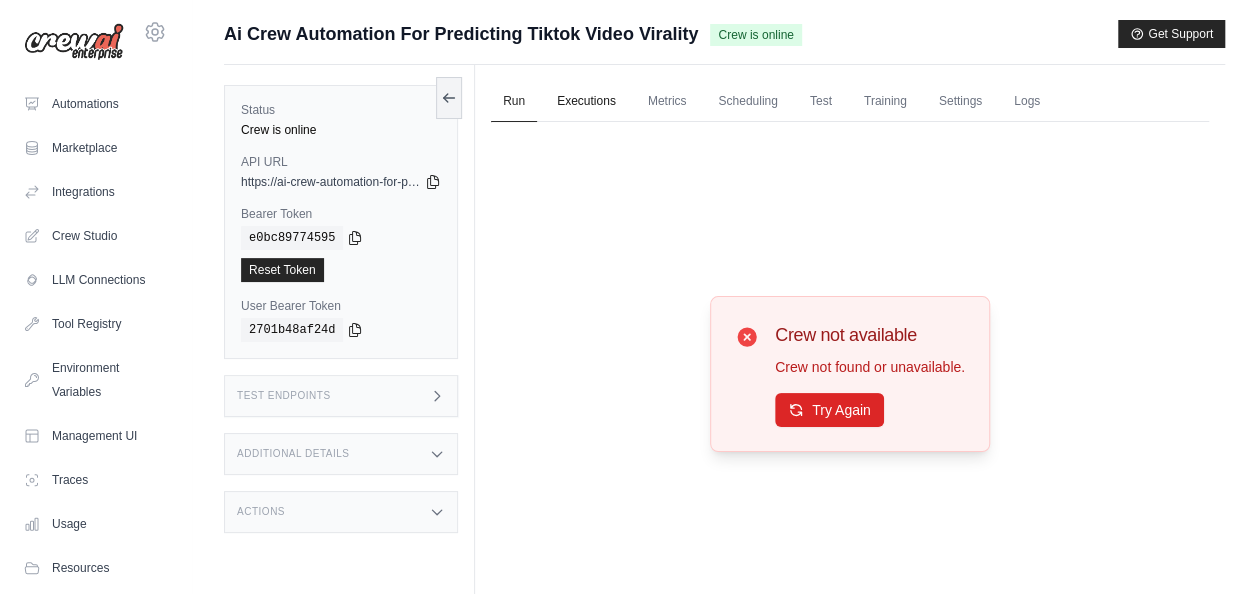 click on "Executions" at bounding box center (586, 102) 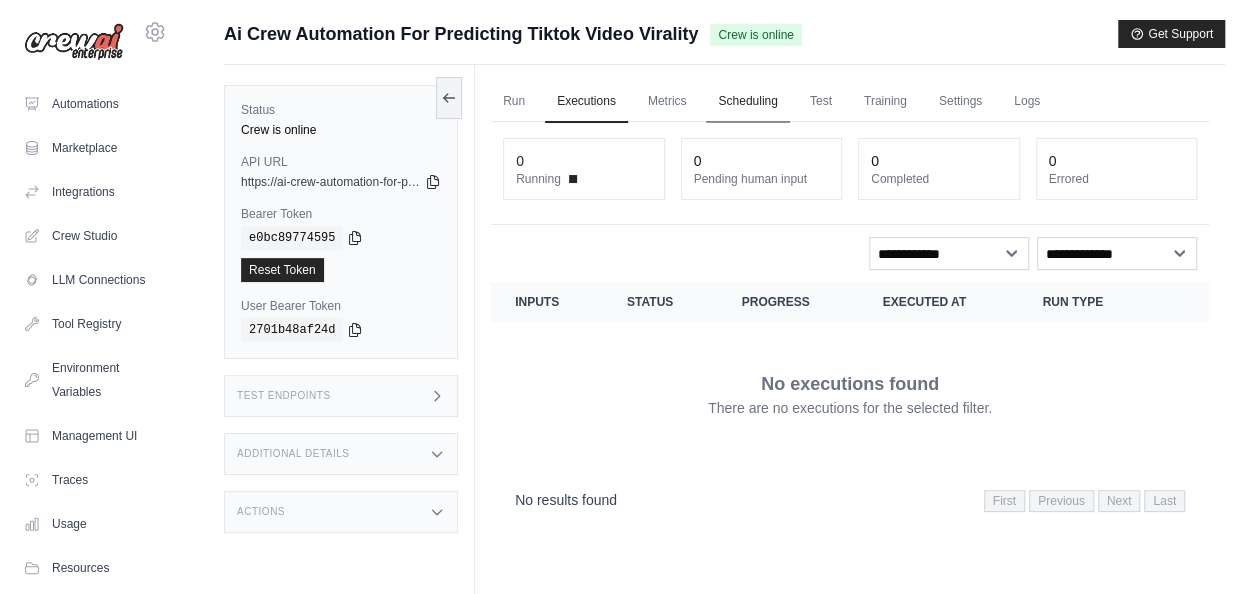 click on "Scheduling" at bounding box center [747, 102] 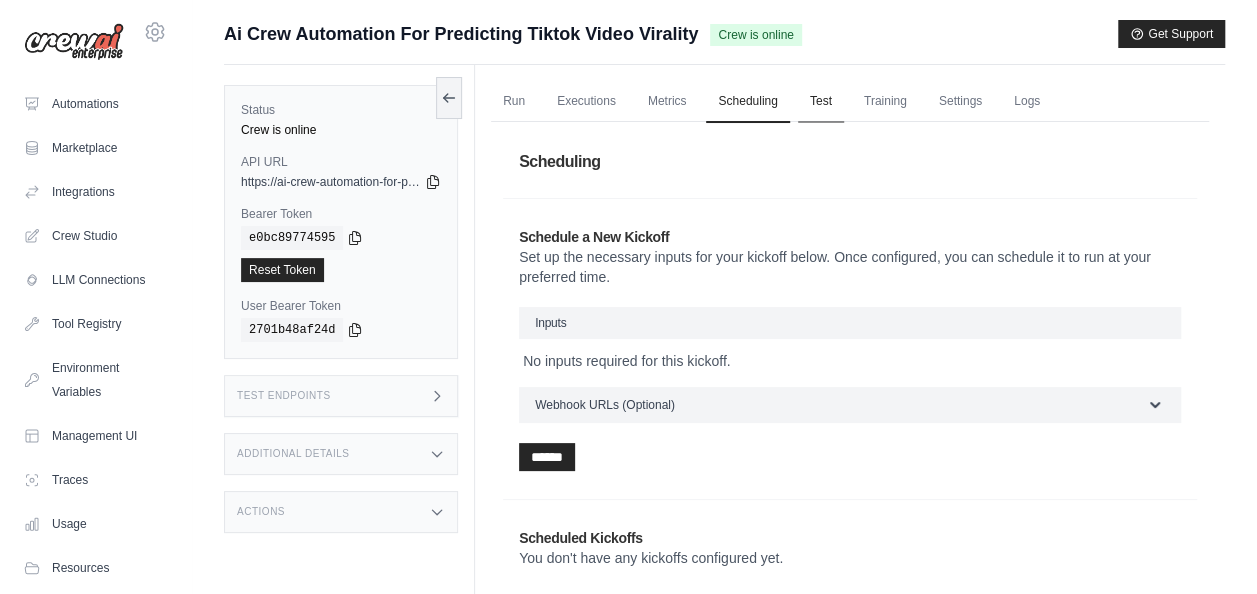 click on "Test" at bounding box center [821, 102] 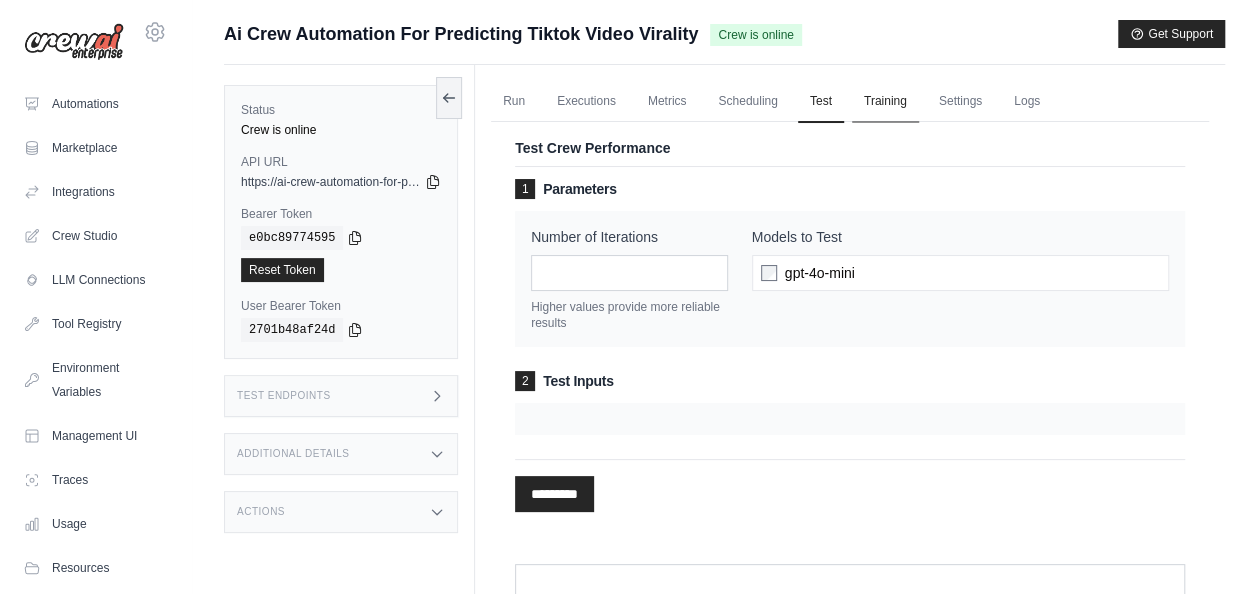 click on "Training" at bounding box center (885, 102) 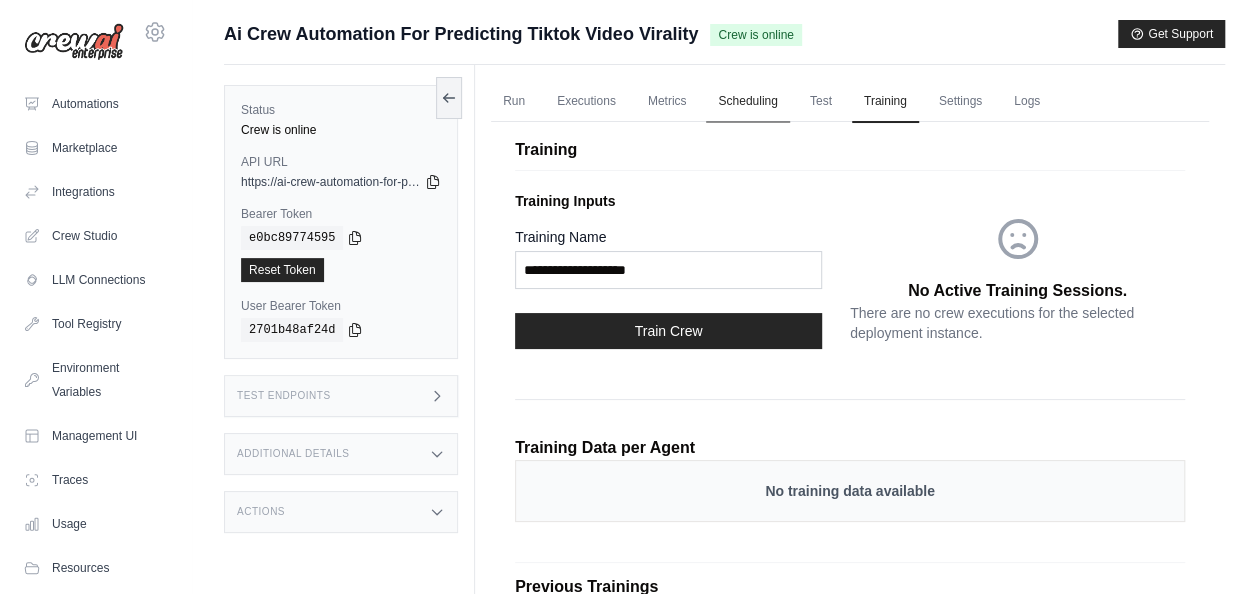 click on "Scheduling" at bounding box center (747, 102) 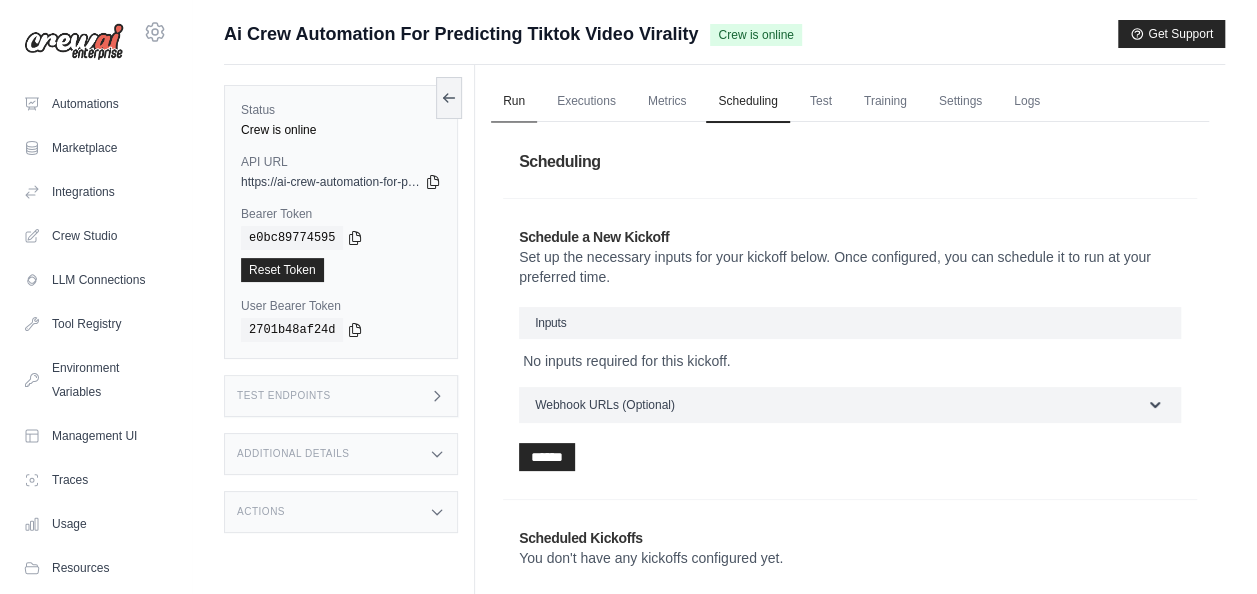 click on "Run" at bounding box center [514, 102] 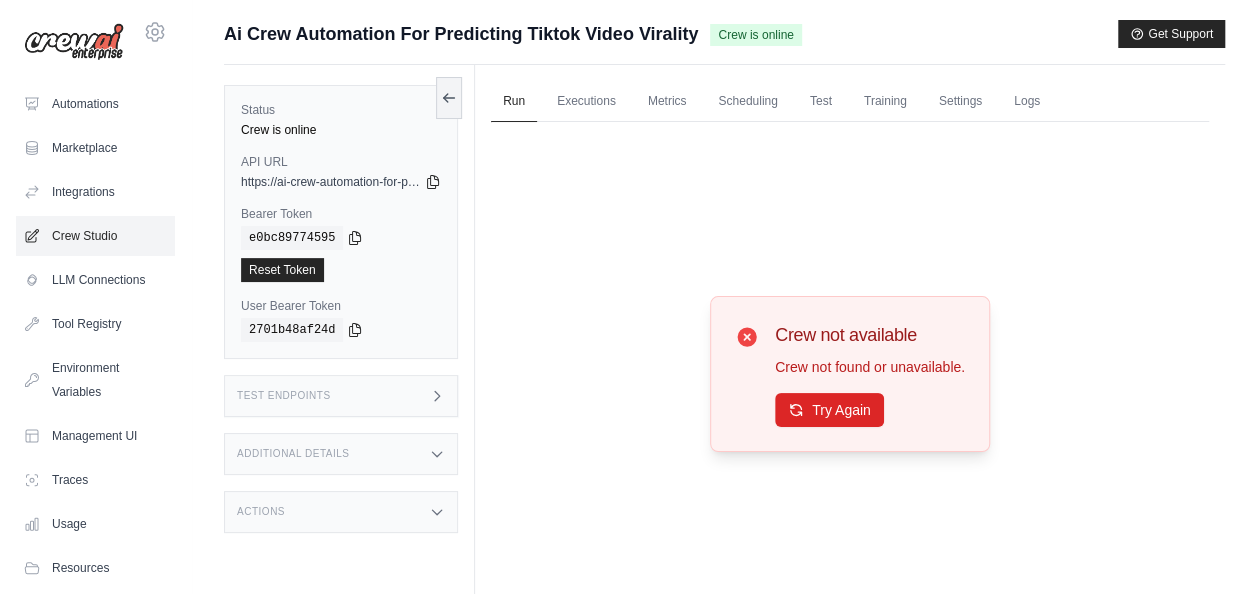 click on "Crew Studio" at bounding box center [95, 236] 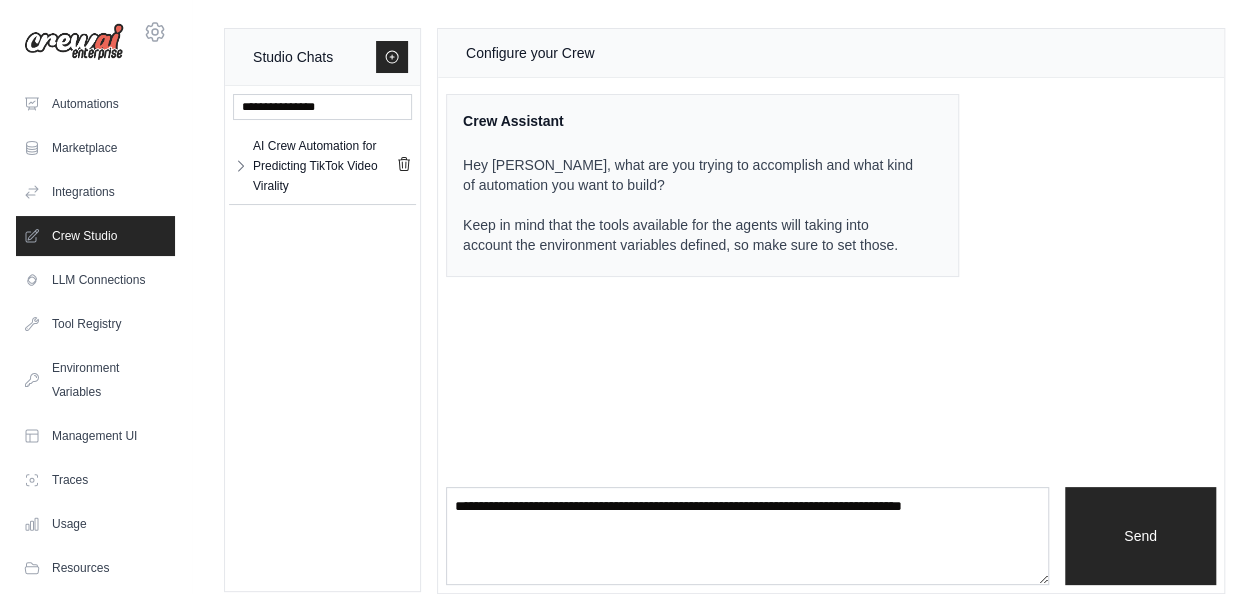 scroll, scrollTop: 19, scrollLeft: 0, axis: vertical 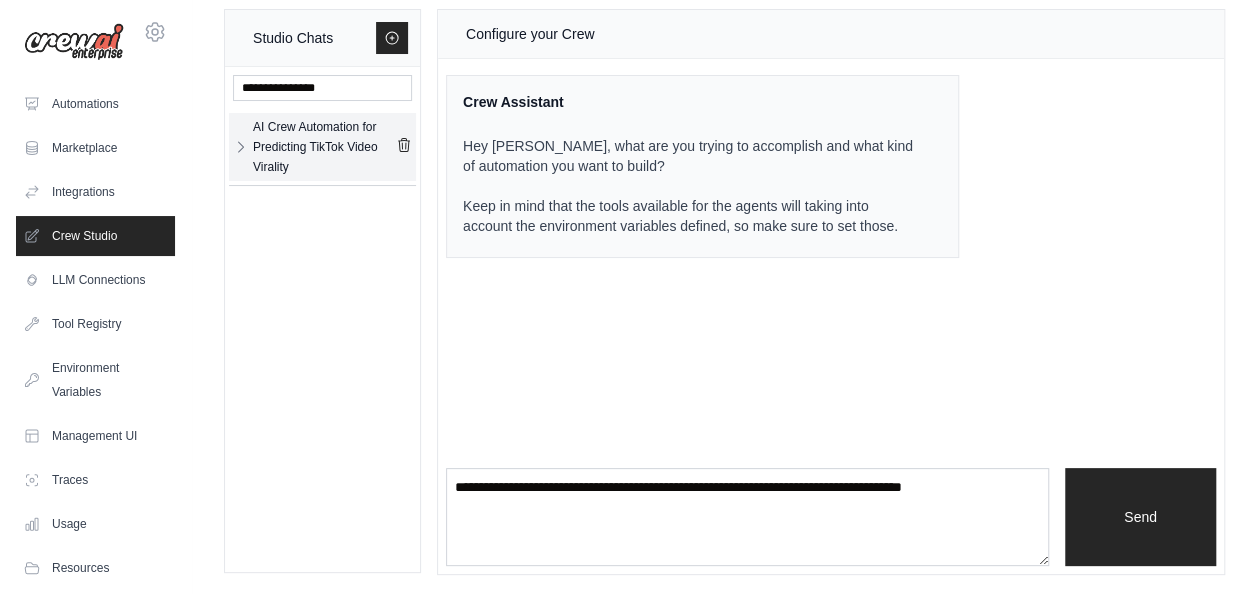 click on "AI Crew Automation for Predicting TikTok Video Virality" at bounding box center [324, 147] 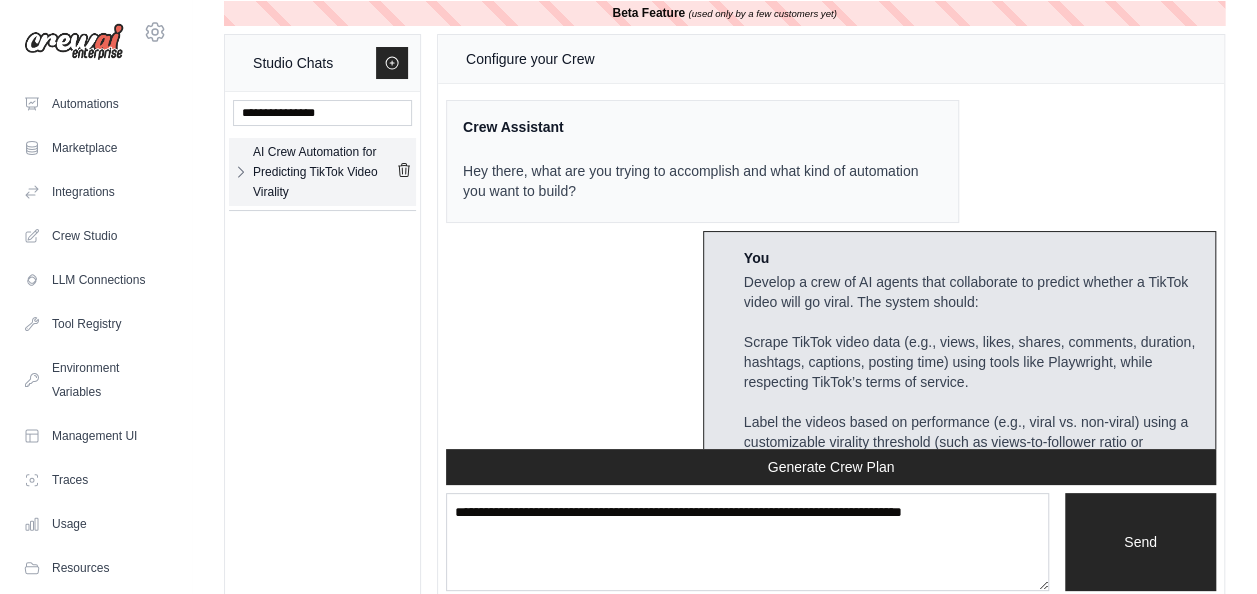 scroll, scrollTop: 0, scrollLeft: 0, axis: both 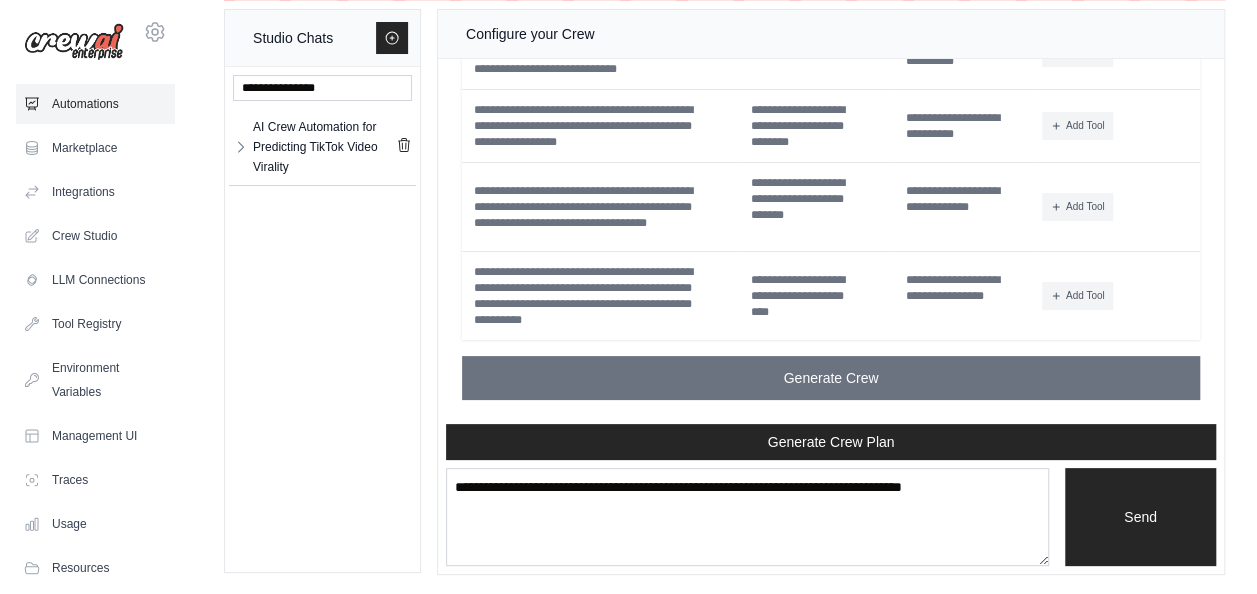 click on "Automations" at bounding box center (95, 104) 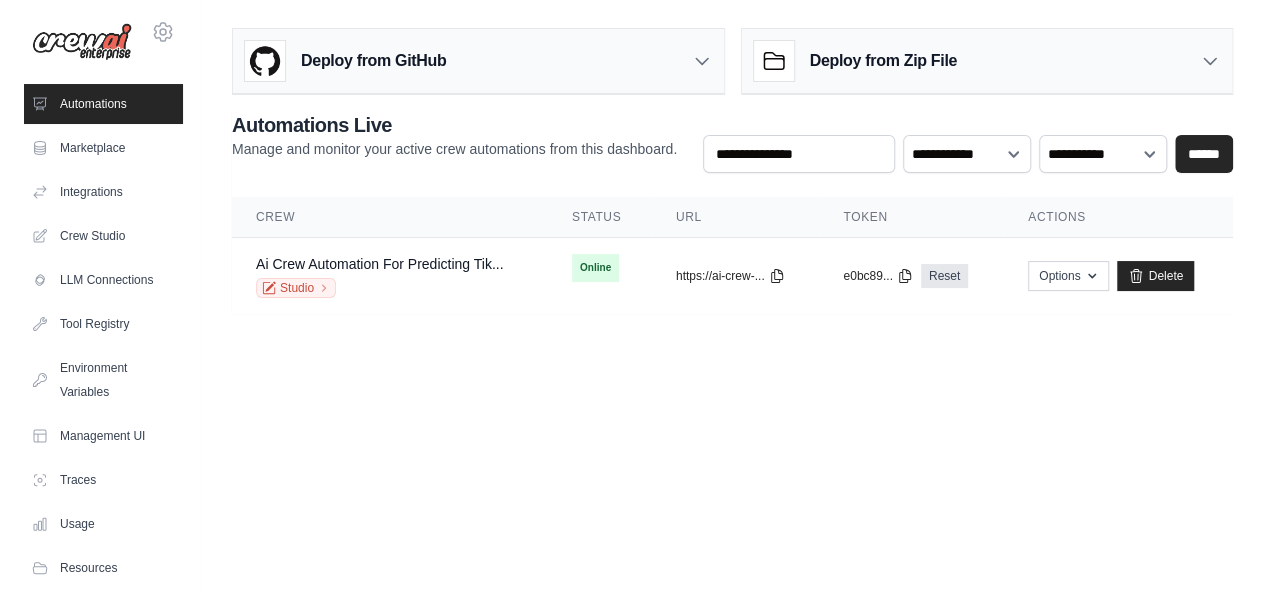 scroll, scrollTop: 0, scrollLeft: 0, axis: both 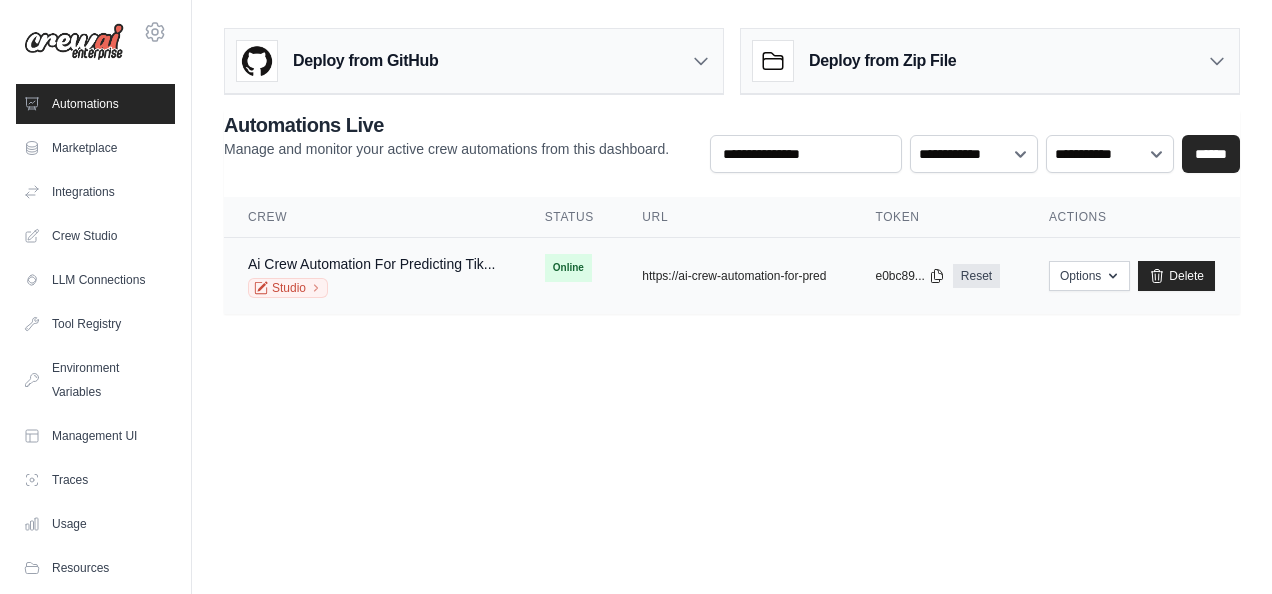 click on "Online" at bounding box center (570, 268) 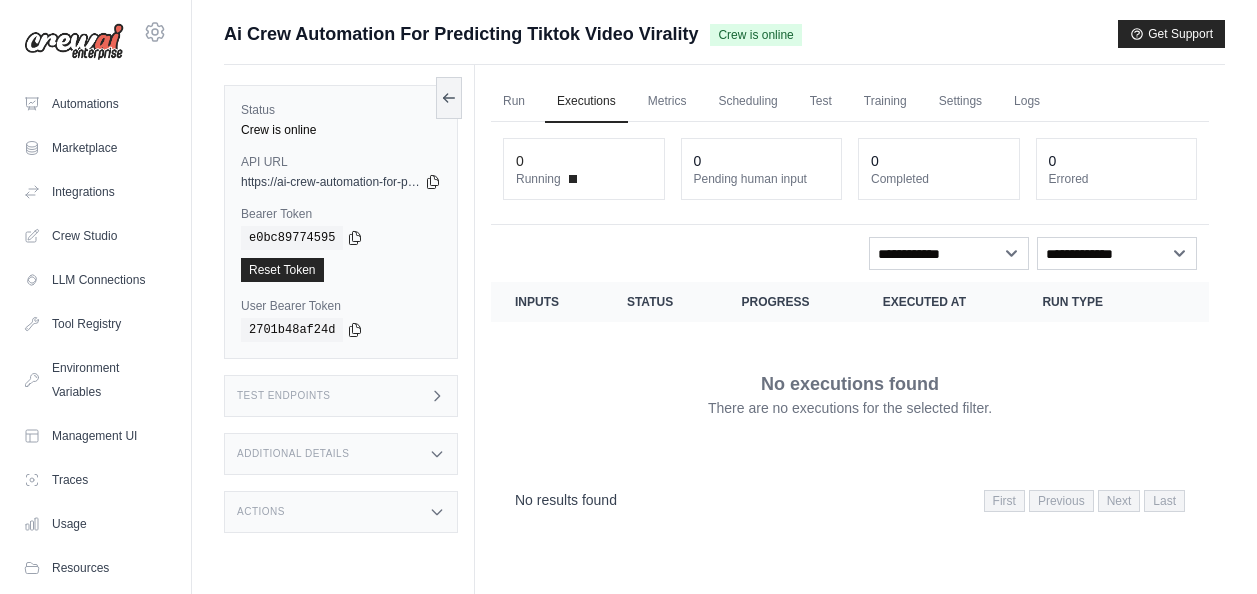 scroll, scrollTop: 0, scrollLeft: 0, axis: both 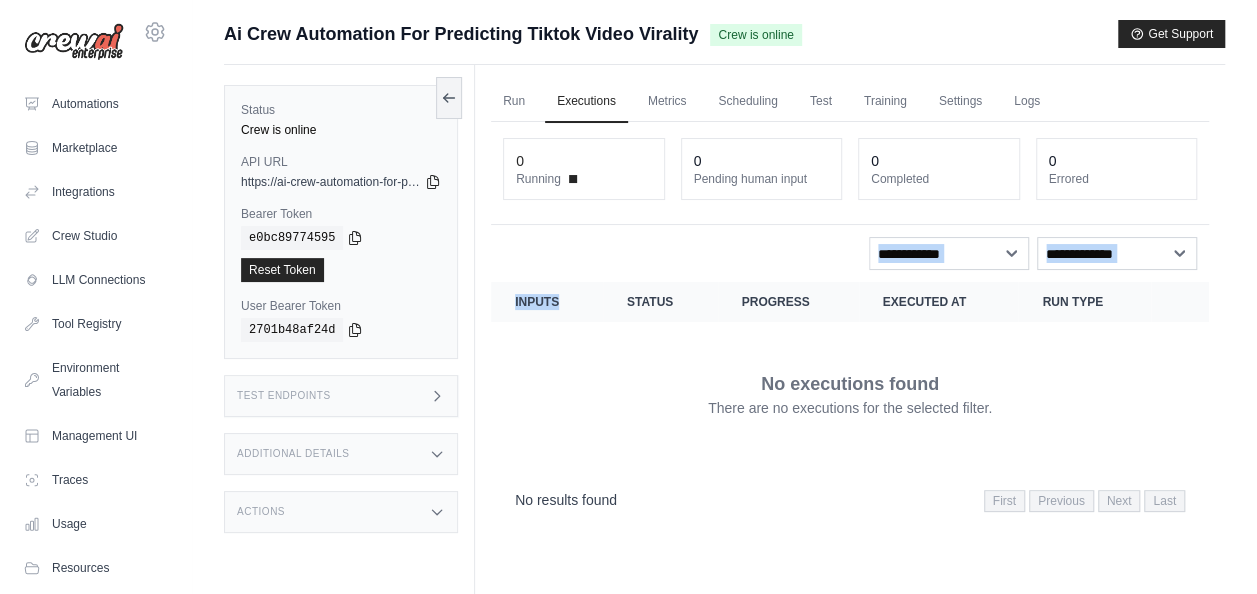 drag, startPoint x: 0, startPoint y: 0, endPoint x: 615, endPoint y: 241, distance: 660.5346 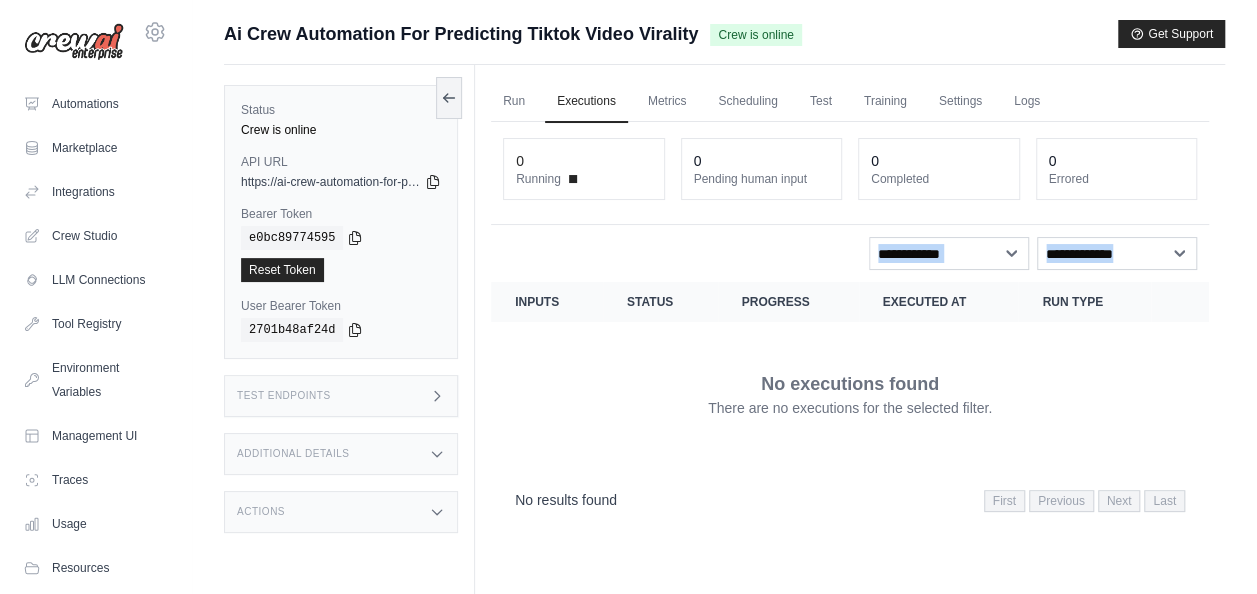 click on "**********" at bounding box center [850, 253] 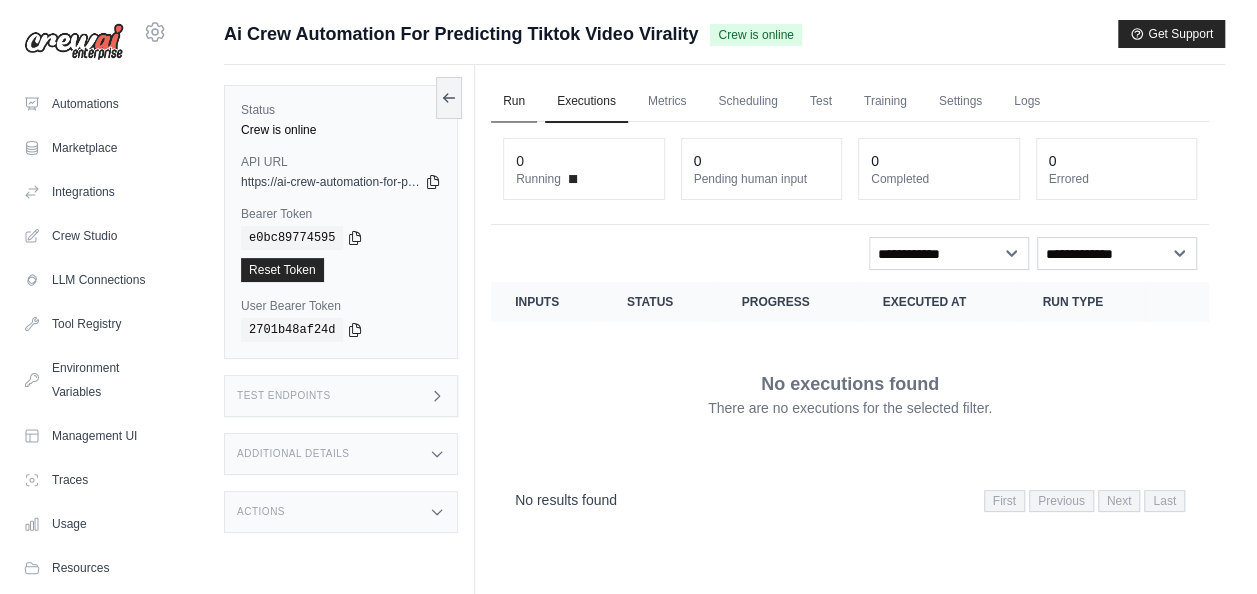 click on "Run" at bounding box center (514, 102) 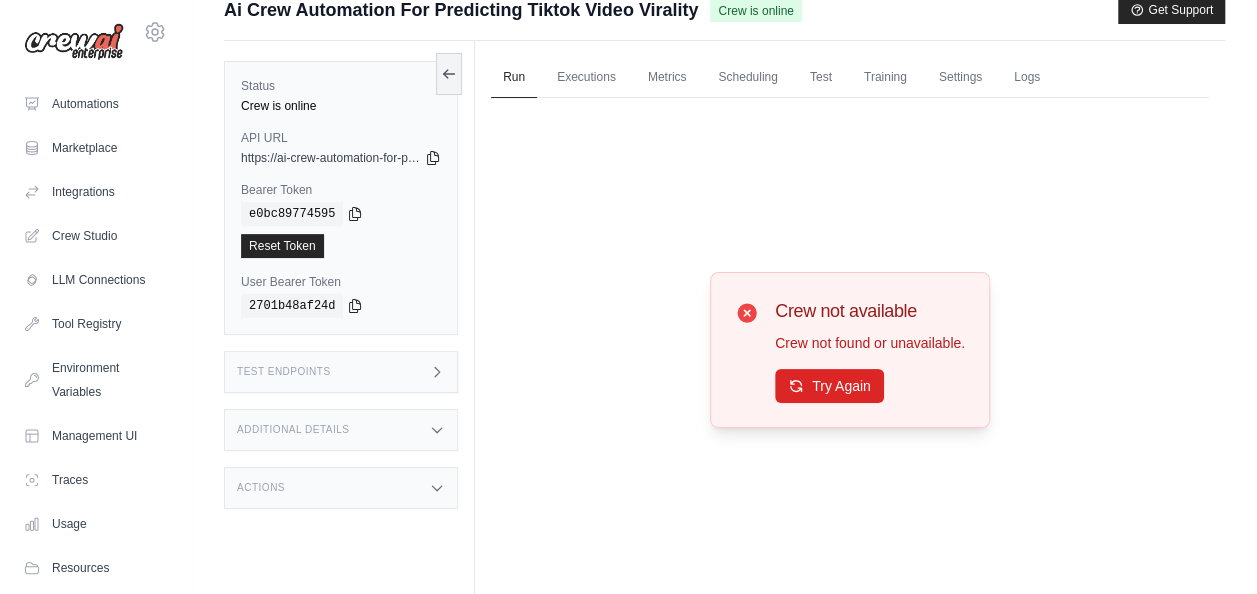 scroll, scrollTop: 16, scrollLeft: 0, axis: vertical 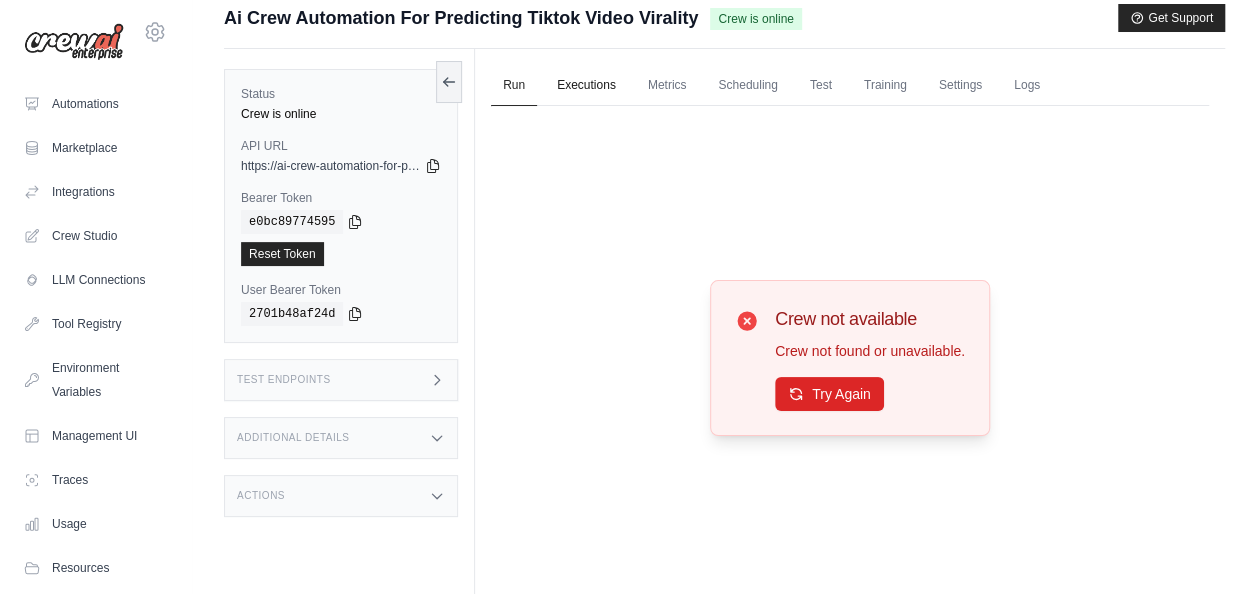 click on "Executions" at bounding box center [586, 86] 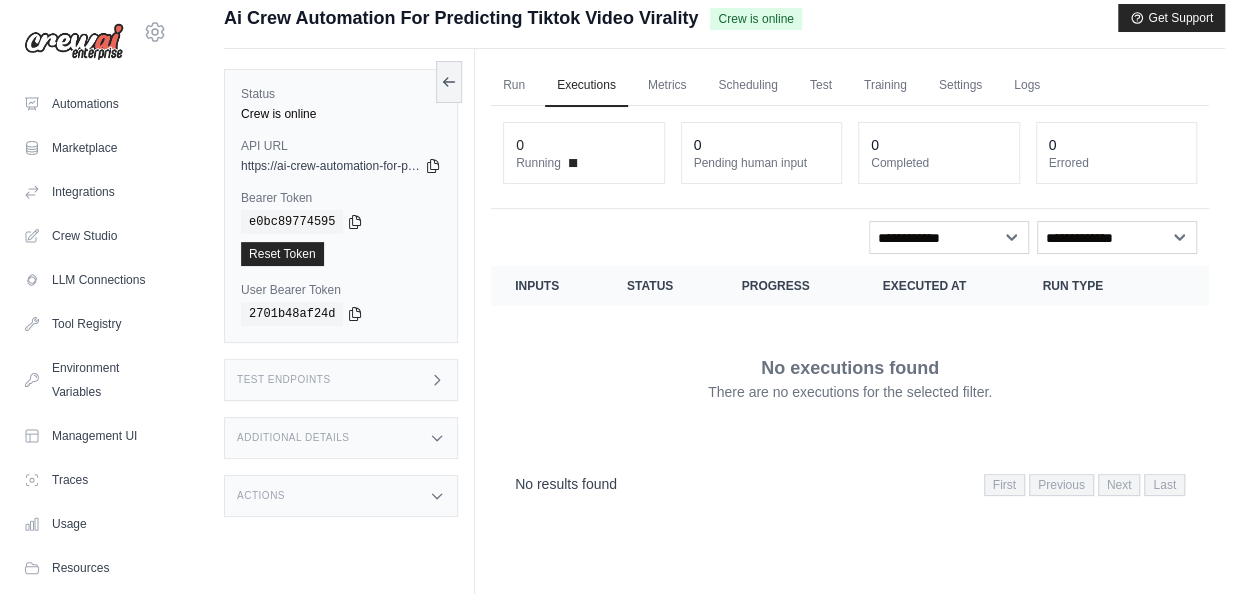 scroll, scrollTop: 0, scrollLeft: 0, axis: both 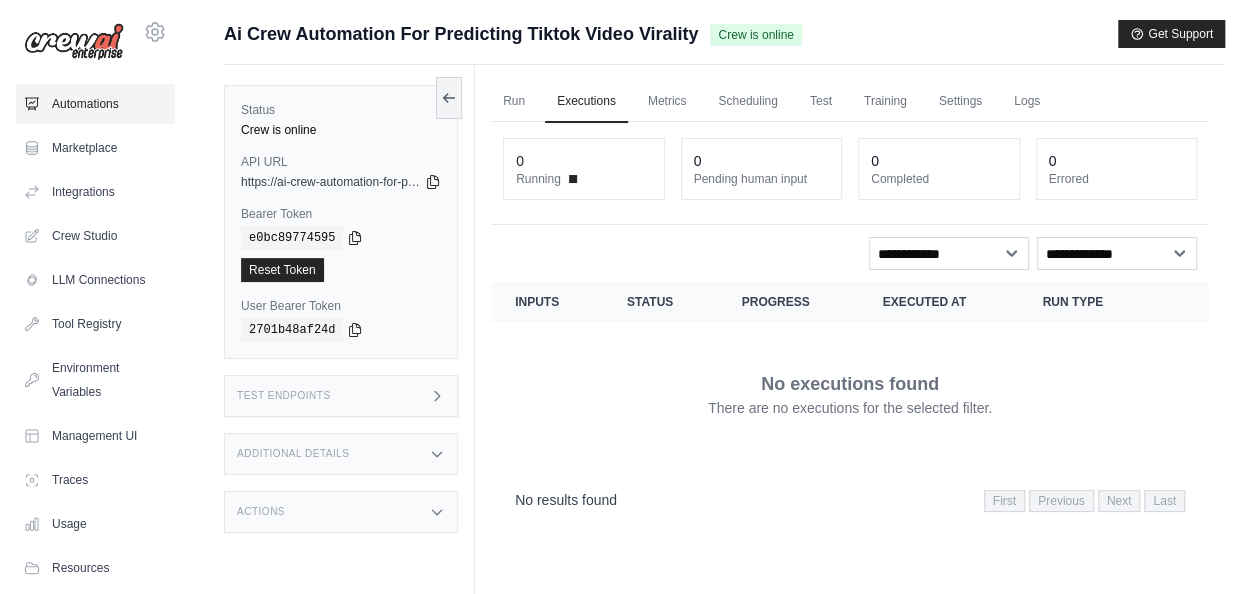 click on "Automations" at bounding box center [95, 104] 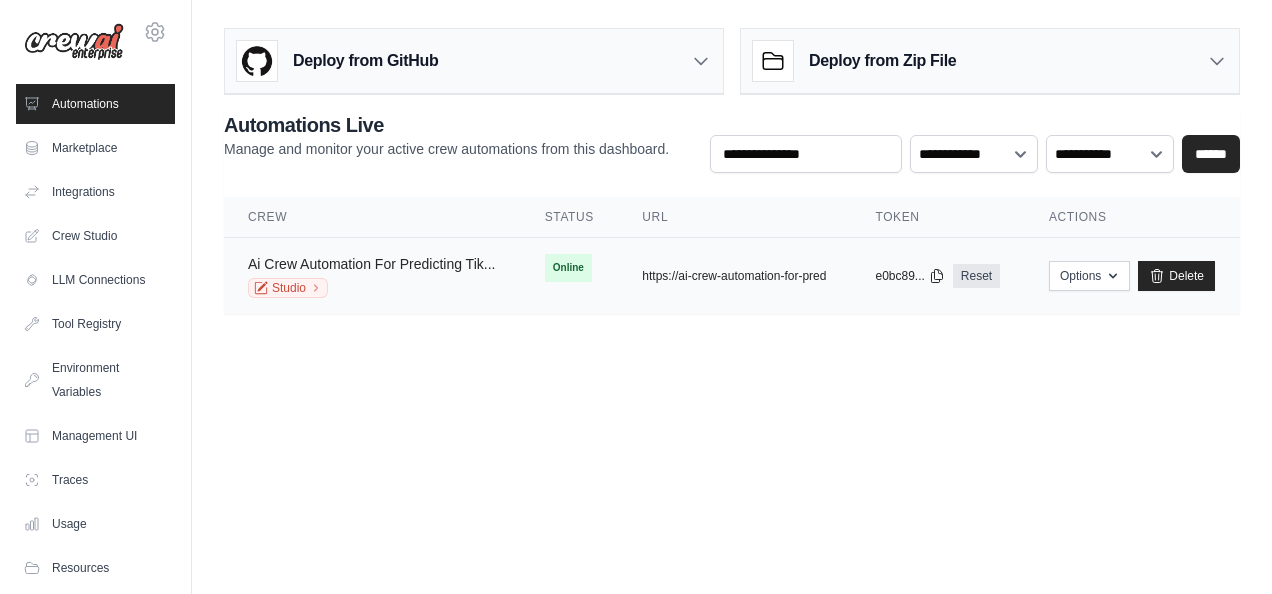 click on "Ai Crew Automation For Predicting Tik..." at bounding box center [371, 264] 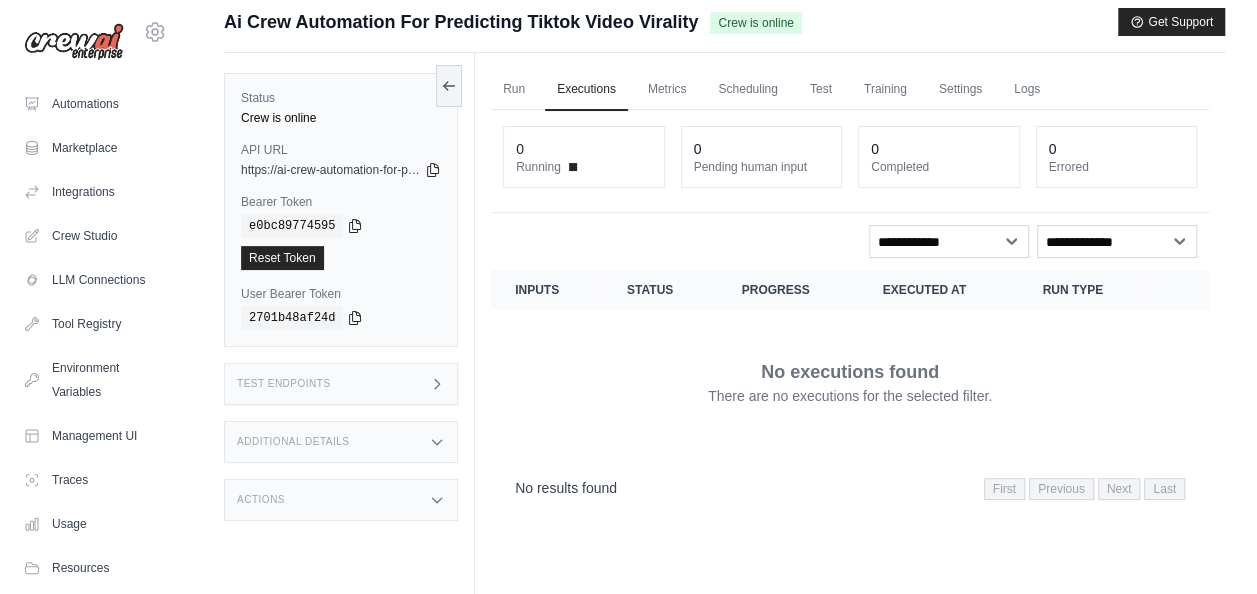 scroll, scrollTop: 0, scrollLeft: 0, axis: both 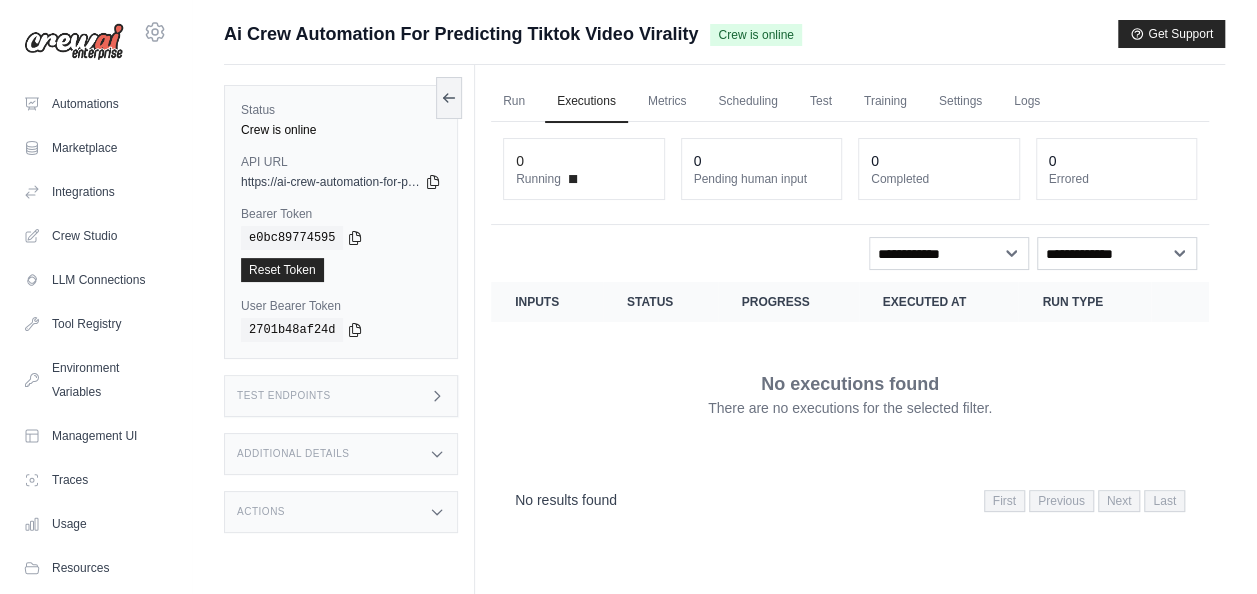 click on "Additional Details" at bounding box center (341, 454) 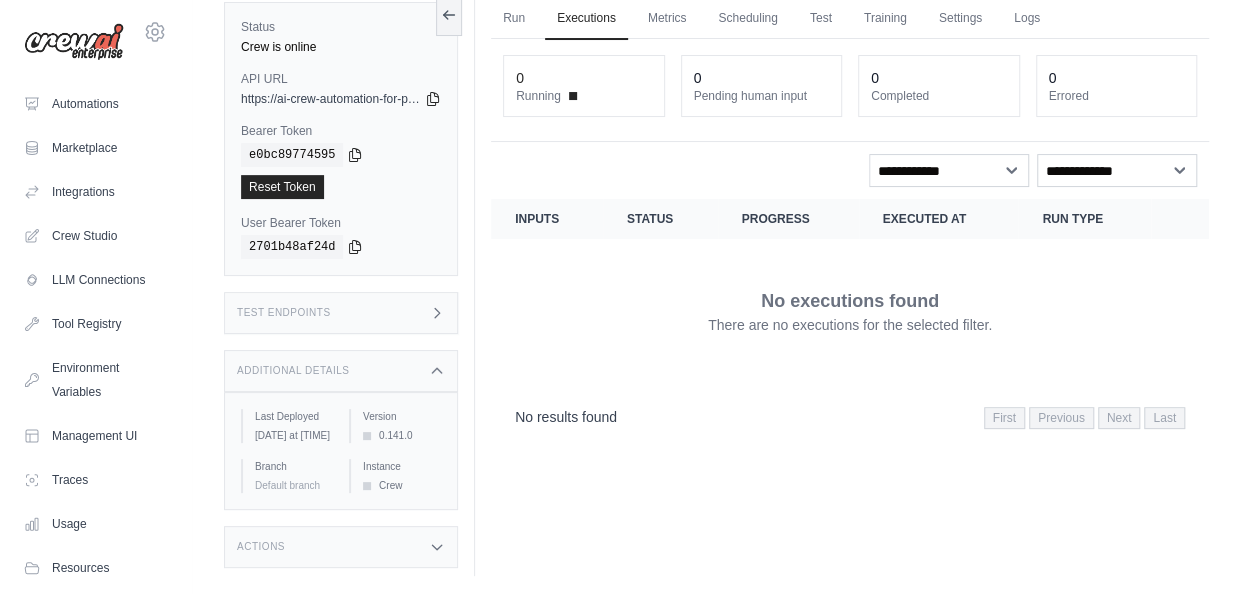 scroll, scrollTop: 84, scrollLeft: 0, axis: vertical 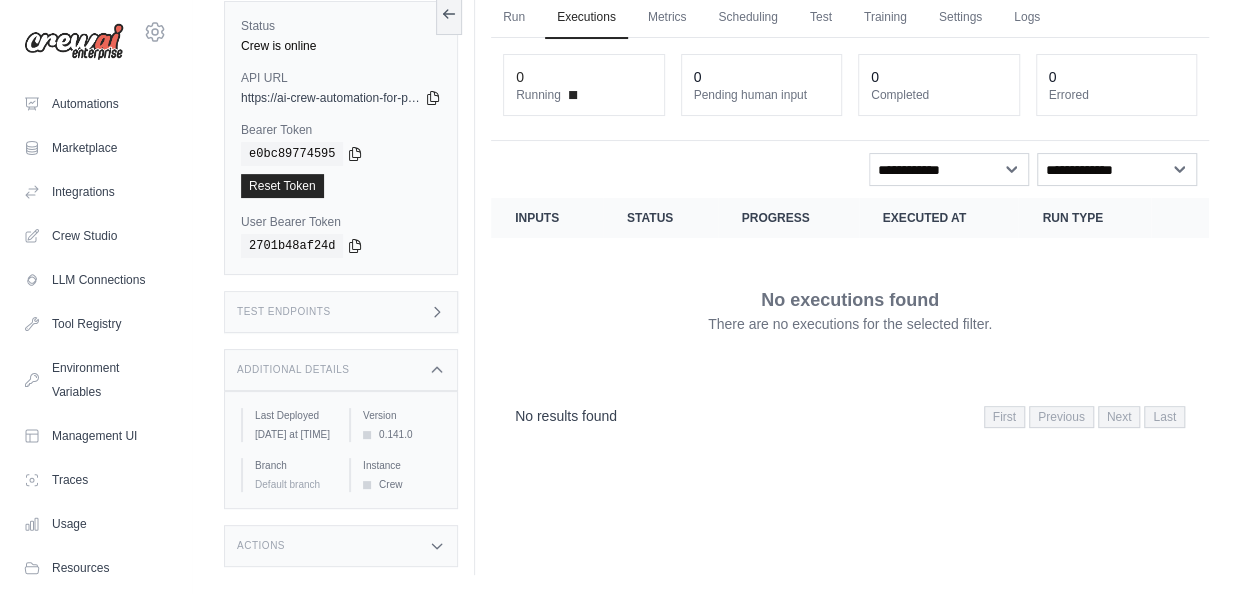 click on "July 11, 2025 at 10:48" at bounding box center (294, 434) 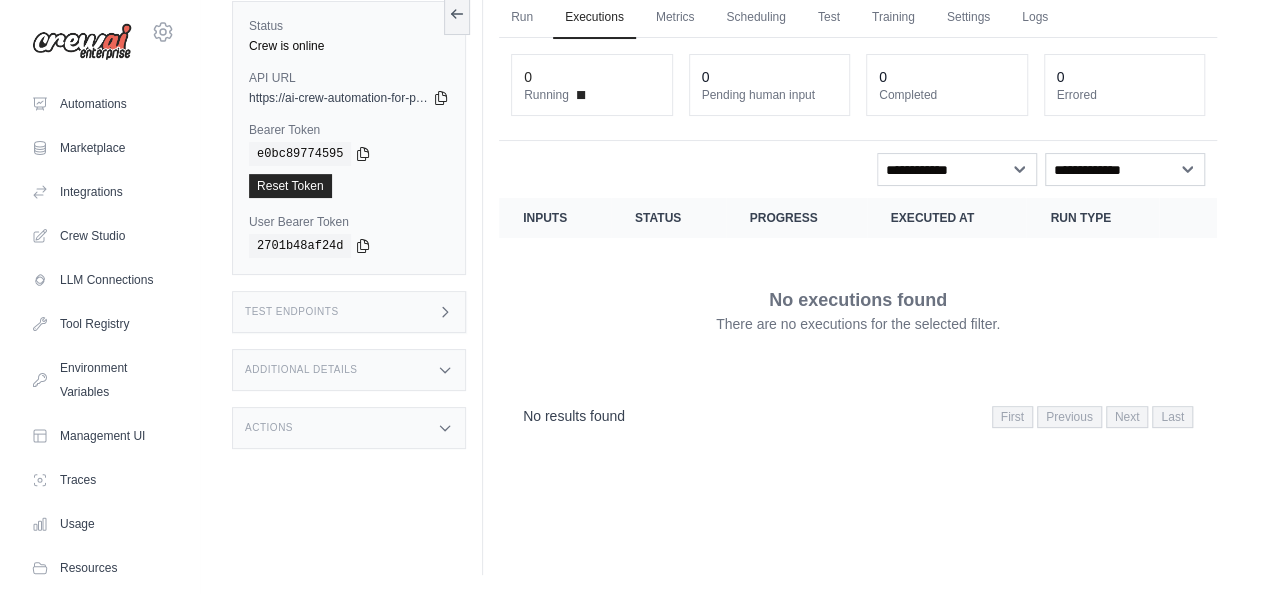 scroll, scrollTop: 0, scrollLeft: 0, axis: both 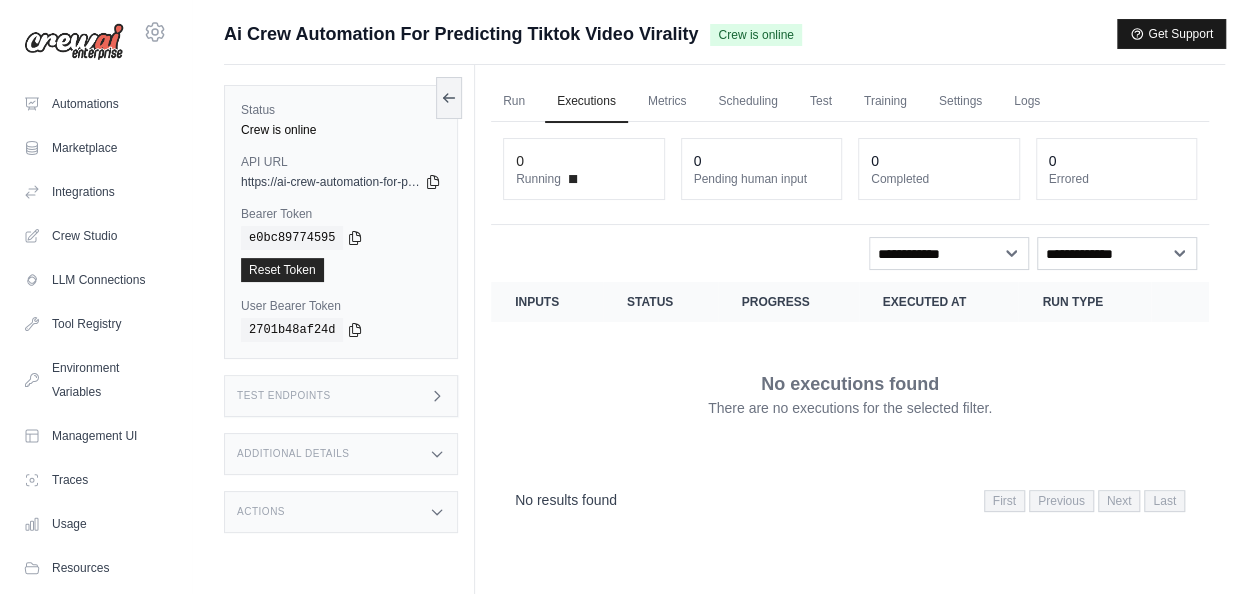click on "Get Support" at bounding box center [1171, 34] 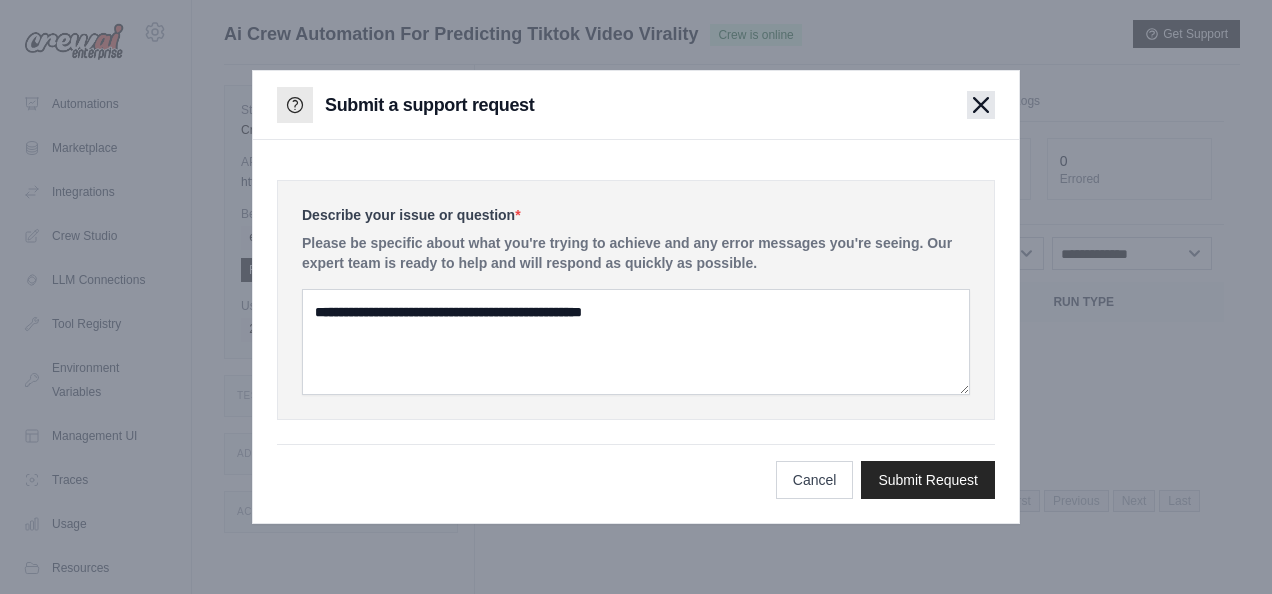 click 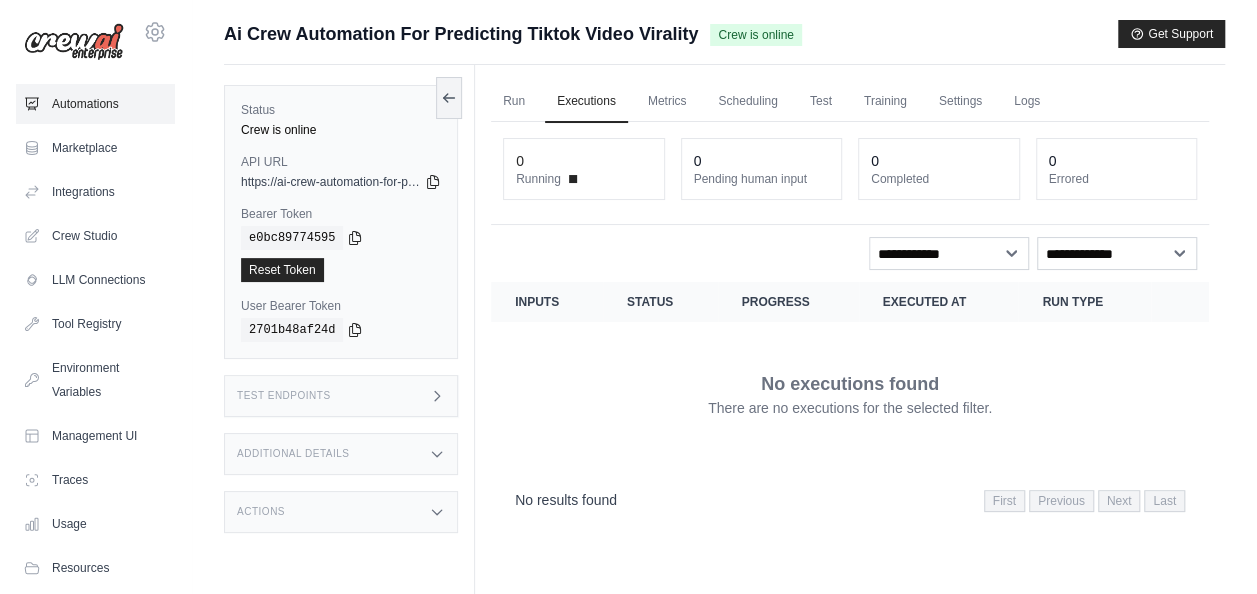 click on "Automations" at bounding box center (95, 104) 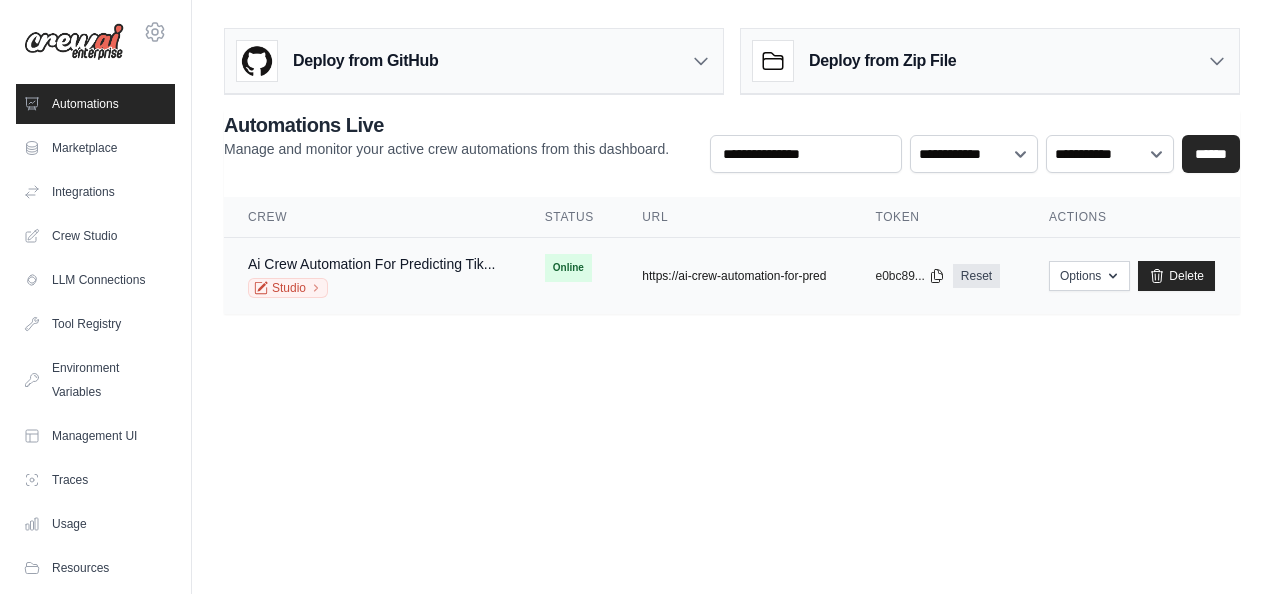 click on "https://ai-crew-automation-for-pred" at bounding box center (734, 276) 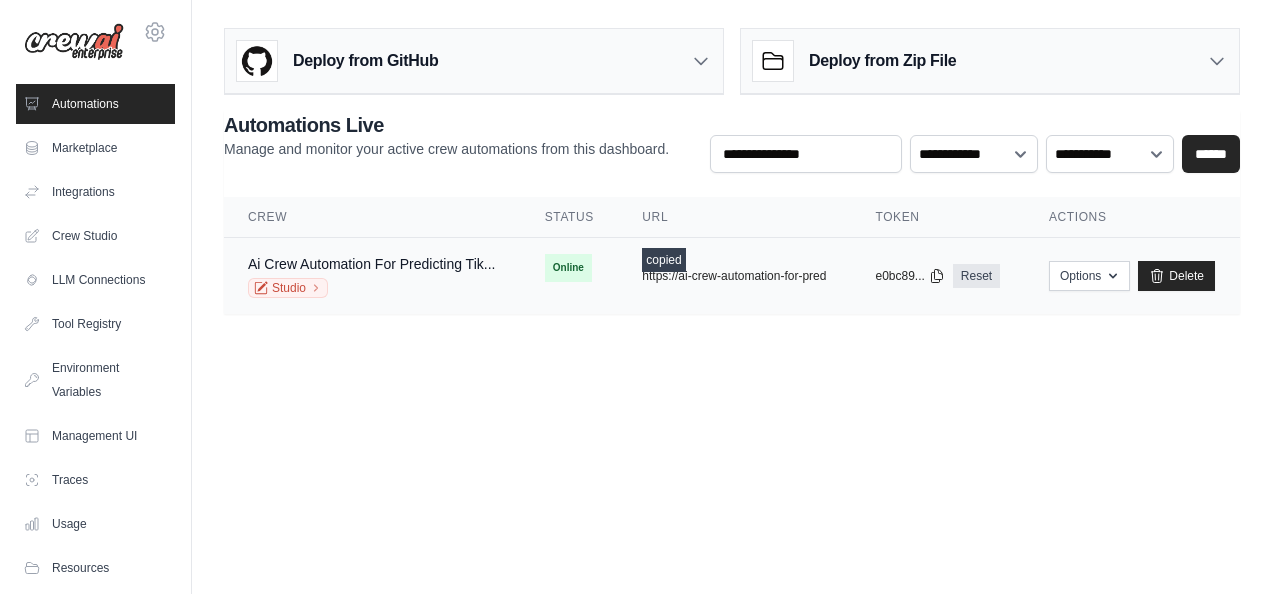 click on "Online" at bounding box center [570, 268] 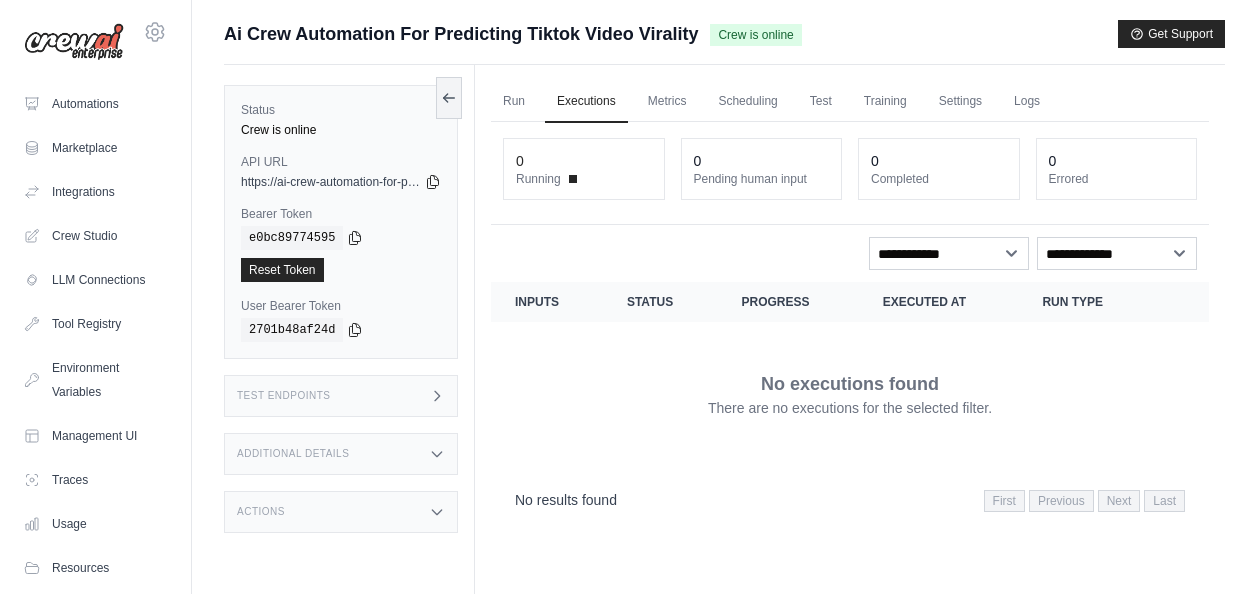 scroll, scrollTop: 0, scrollLeft: 0, axis: both 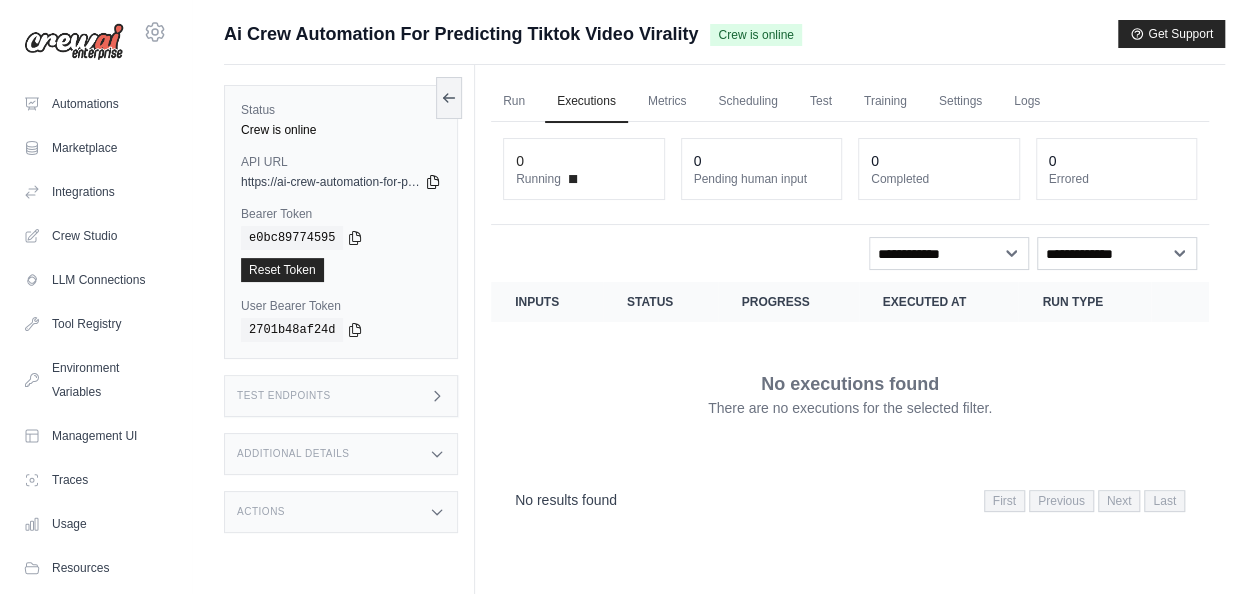 click 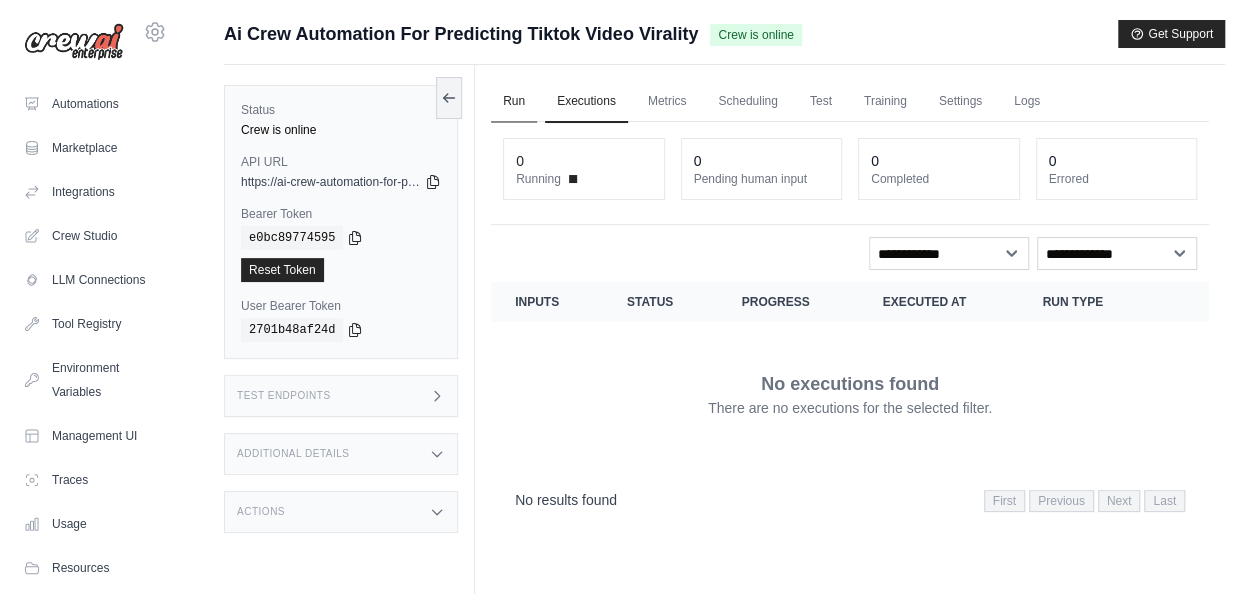 click on "Run" at bounding box center (514, 102) 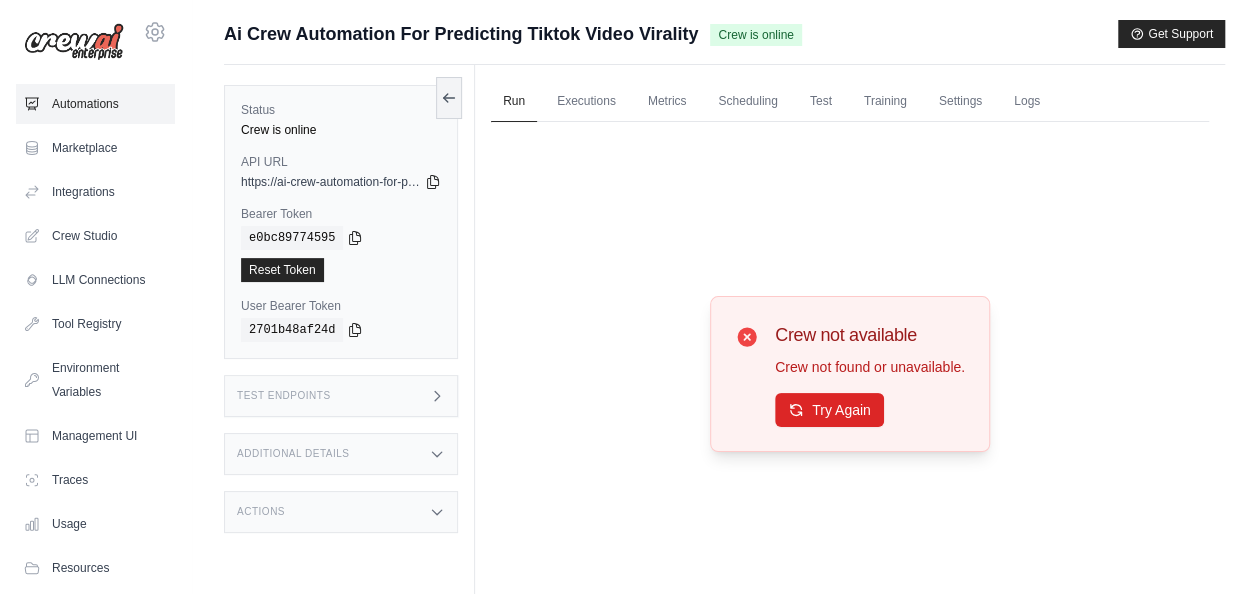 click on "Automations" at bounding box center [95, 104] 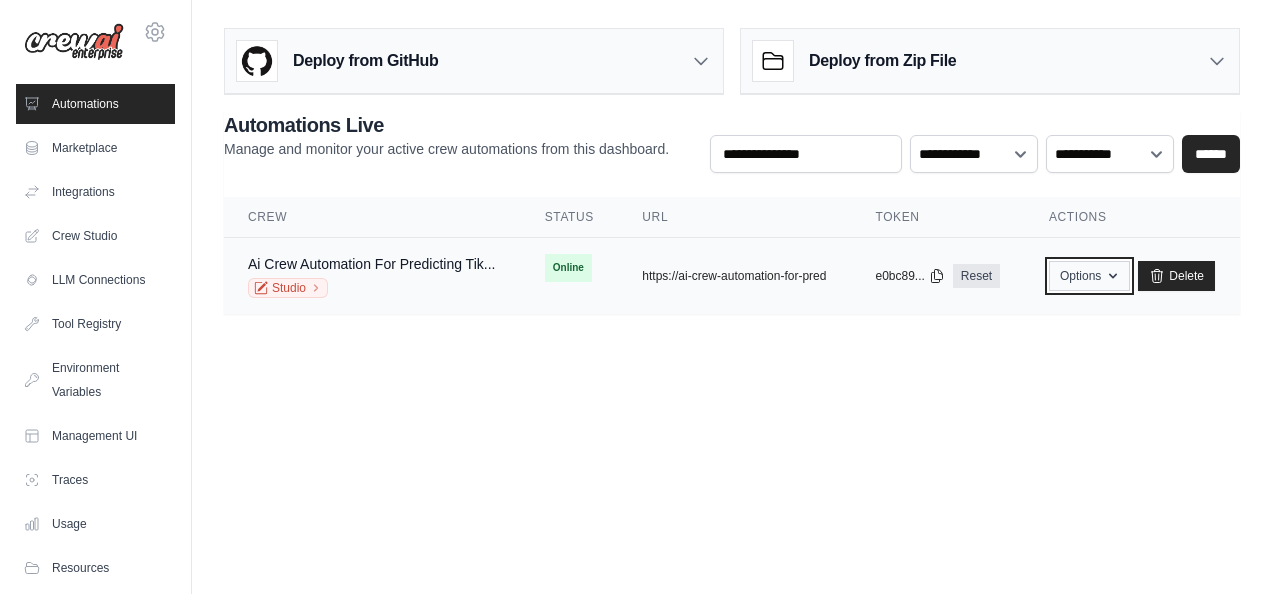 click on "Options" at bounding box center (1089, 276) 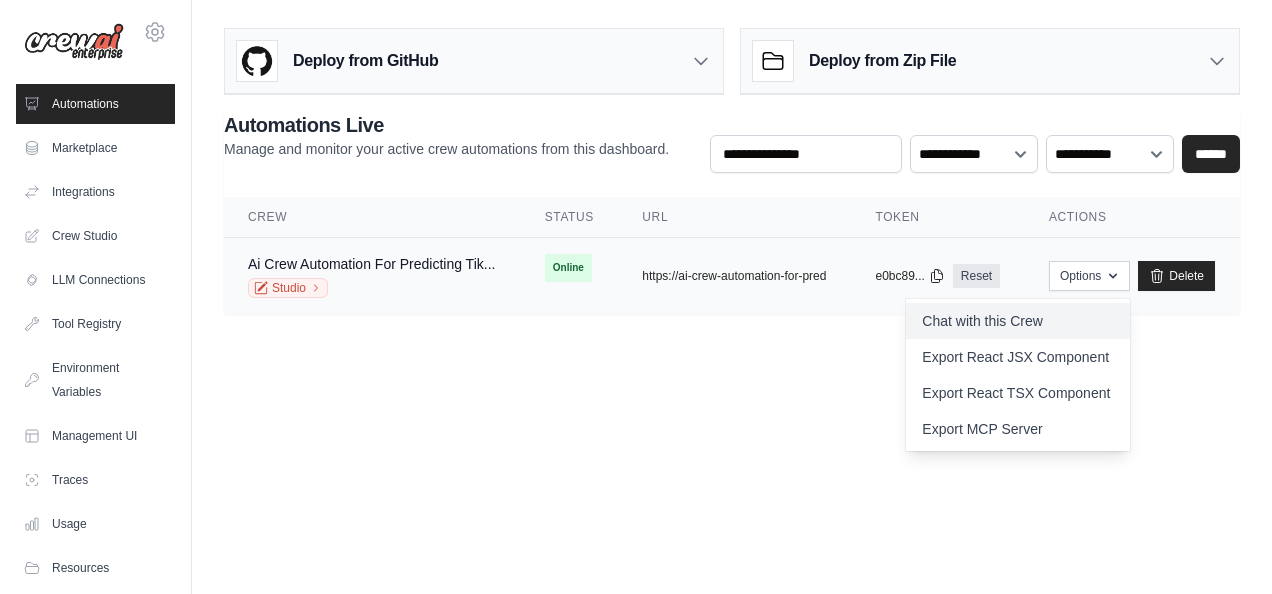 click on "Chat with this
Crew" at bounding box center (1018, 321) 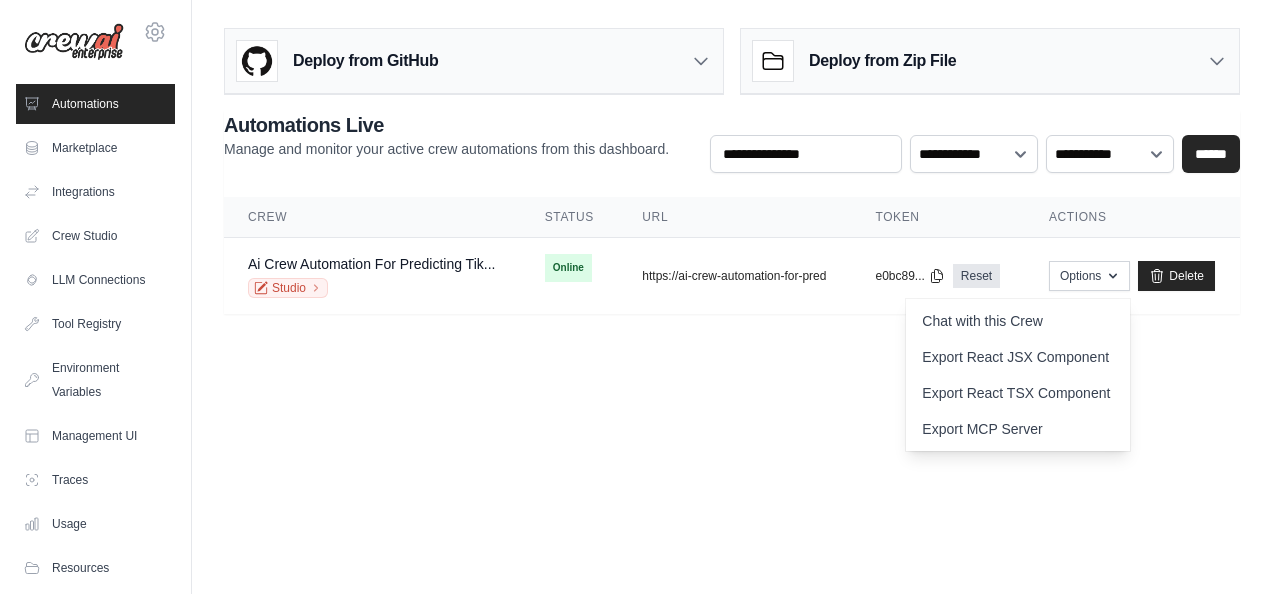 click on "Deploy from GitHub
Deploy your project directly from GitHub. Select a repository and
branch to get started.
Changes will be automatically synchronized with your deployment.
Configure GitHub
Deploy from Zip File
Choose file" at bounding box center [732, 179] 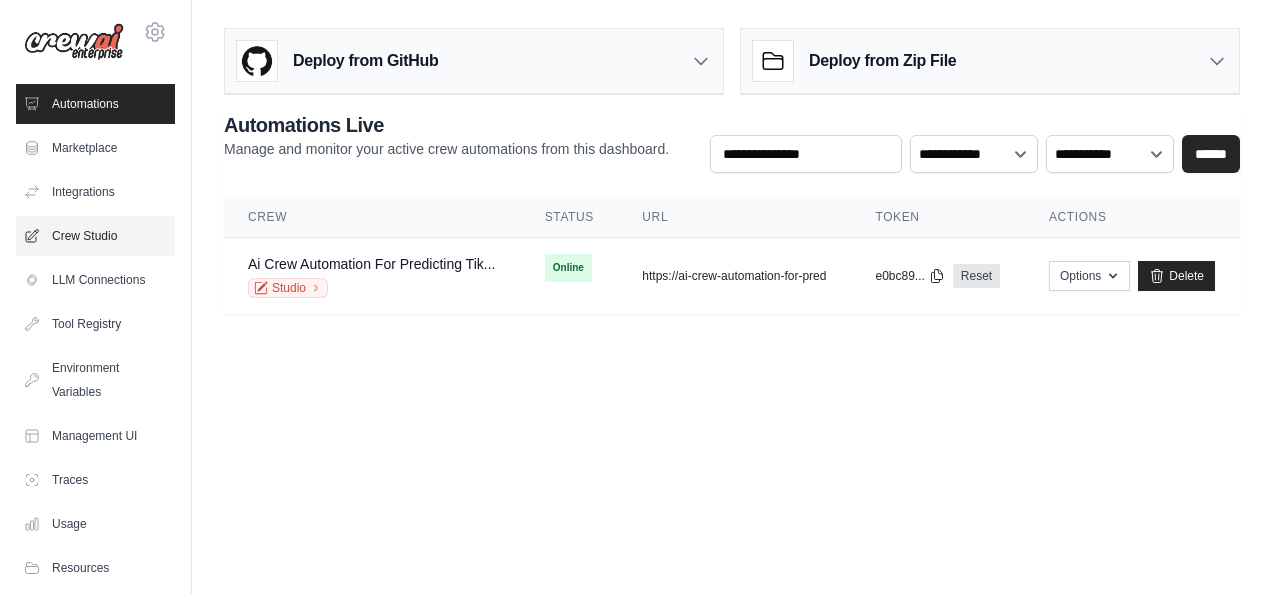 click on "Crew Studio" at bounding box center [95, 236] 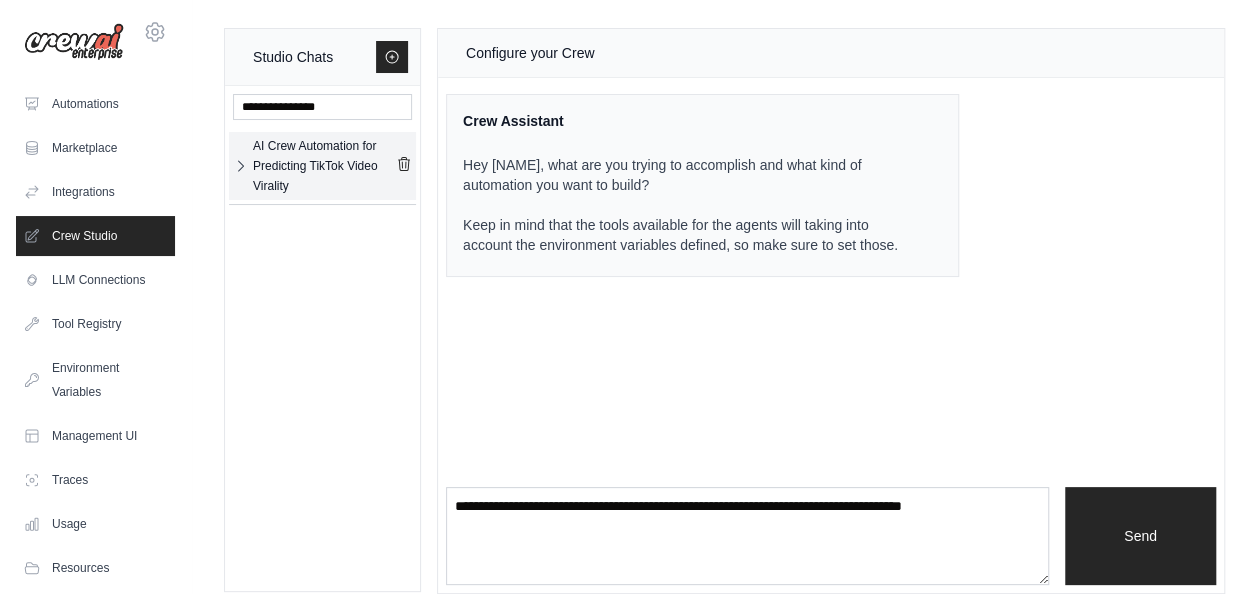 click 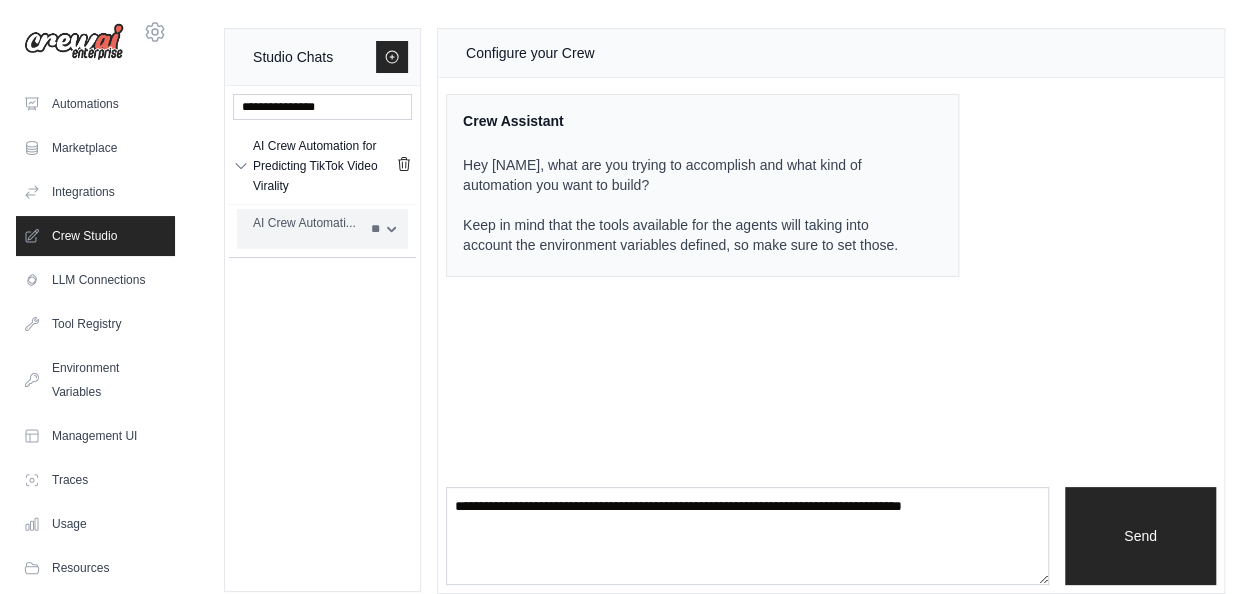 click on "**
**" at bounding box center [383, 229] 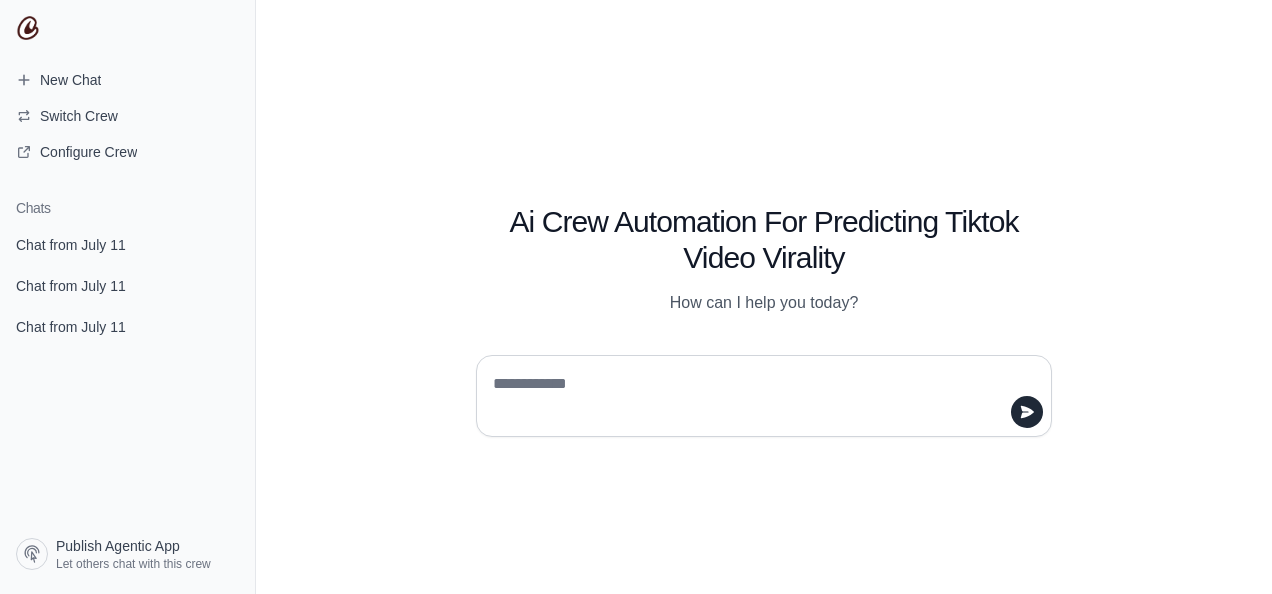 scroll, scrollTop: 0, scrollLeft: 0, axis: both 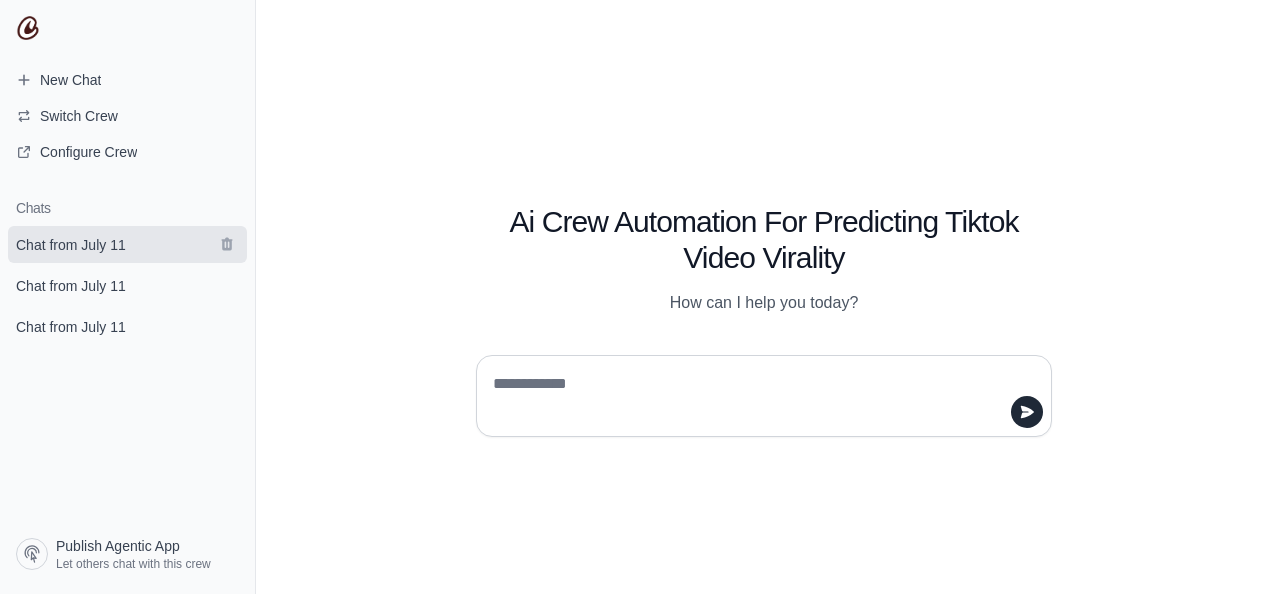 click on "Chat from July 11" at bounding box center (71, 245) 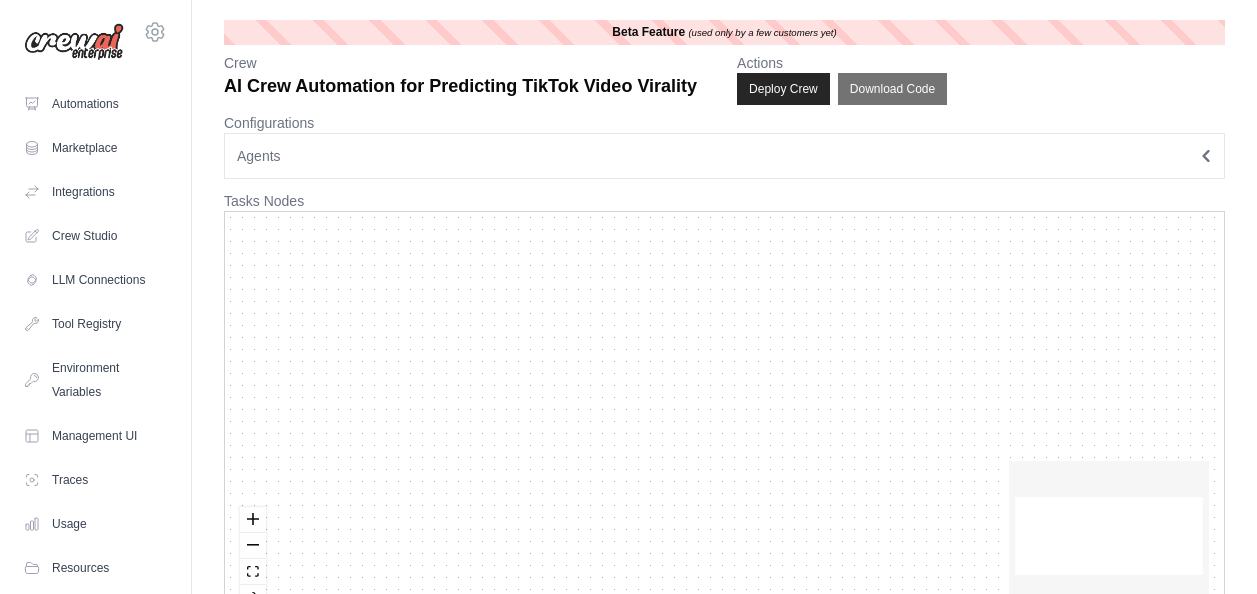 scroll, scrollTop: 0, scrollLeft: 0, axis: both 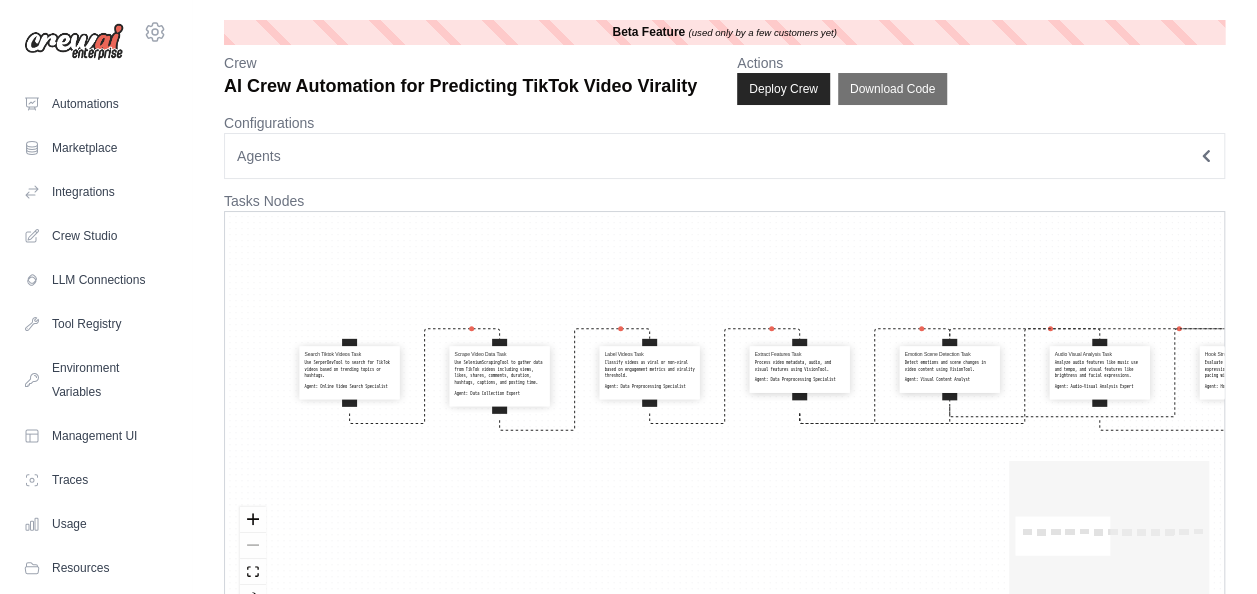 drag, startPoint x: 308, startPoint y: 343, endPoint x: 915, endPoint y: 318, distance: 607.5146 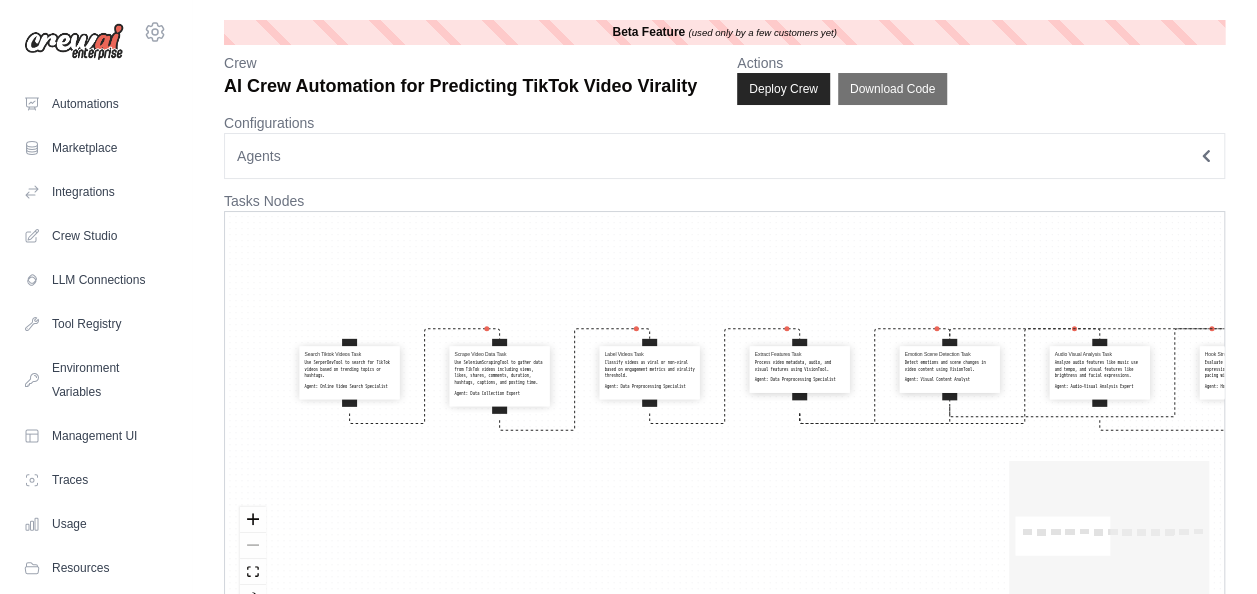 click on "Search Tiktok Videos Task Use SerperDevTool to search for TikTok videos based on trending topics or hashtags. Agent:   Online Video Search Specialist Scrape Video Data Task Use SeleniumScrapingTool to gather data from TikTok videos including views, likes, shares, comments, duration, hashtags, captions, and posting time. Agent:   Data Collection Expert Label Videos Task Classify videos as viral or non-viral based on engagement metrics and virality threshold. Agent:   Data Preprocessing Specialist Extract Features Task Process video metadata, audio, and visual features using VisionTool. Agent:   Data Preprocessing Specialist Emotion Scene Detection Task Detect emotions and scene changes in video content using VisionTool. Agent:   Visual Content Analyst Audio Visual Analysis Task Analyze audio features like music use and tempo, and visual features like brightness and facial expressions. Agent:   Audio-Visual Analysis Expert Hook Strength Analysis Task Agent:   Hook Strength Evaluator Train Evaluate Models Task" at bounding box center (724, 419) 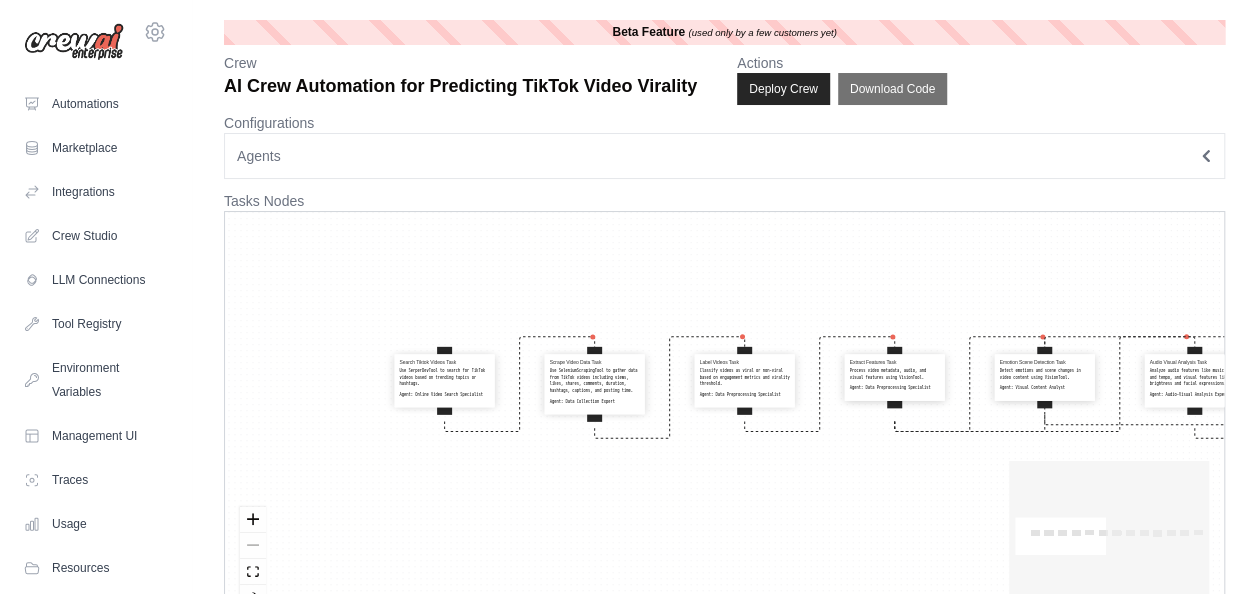drag, startPoint x: 454, startPoint y: 519, endPoint x: 525, endPoint y: 502, distance: 73.00685 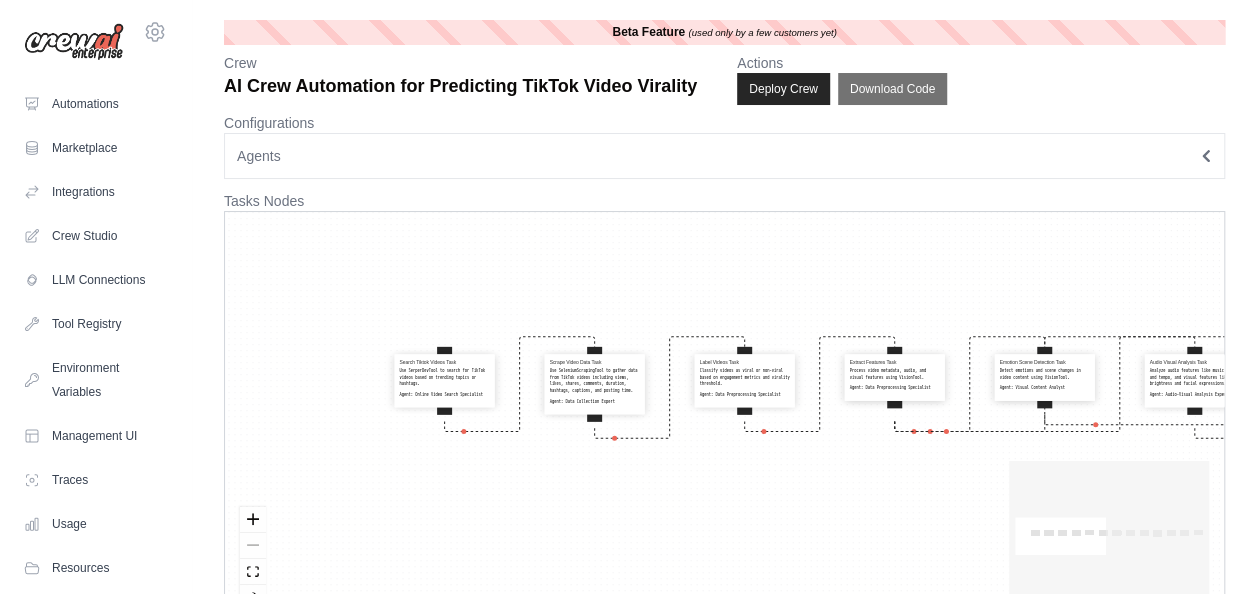 click on "Search Tiktok Videos Task Use SerperDevTool to search for TikTok videos based on trending topics or hashtags. Agent:   Online Video Search Specialist Scrape Video Data Task Use SeleniumScrapingTool to gather data from TikTok videos including views, likes, shares, comments, duration, hashtags, captions, and posting time. Agent:   Data Collection Expert Label Videos Task Classify videos as viral or non-viral based on engagement metrics and virality threshold. Agent:   Data Preprocessing Specialist Extract Features Task Process video metadata, audio, and visual features using VisionTool. Agent:   Data Preprocessing Specialist Emotion Scene Detection Task Detect emotions and scene changes in video content using VisionTool. Agent:   Visual Content Analyst Audio Visual Analysis Task Analyze audio features like music use and tempo, and visual features like brightness and facial expressions. Agent:   Audio-Visual Analysis Expert Hook Strength Analysis Task Agent:   Hook Strength Evaluator Train Evaluate Models Task" at bounding box center [724, 419] 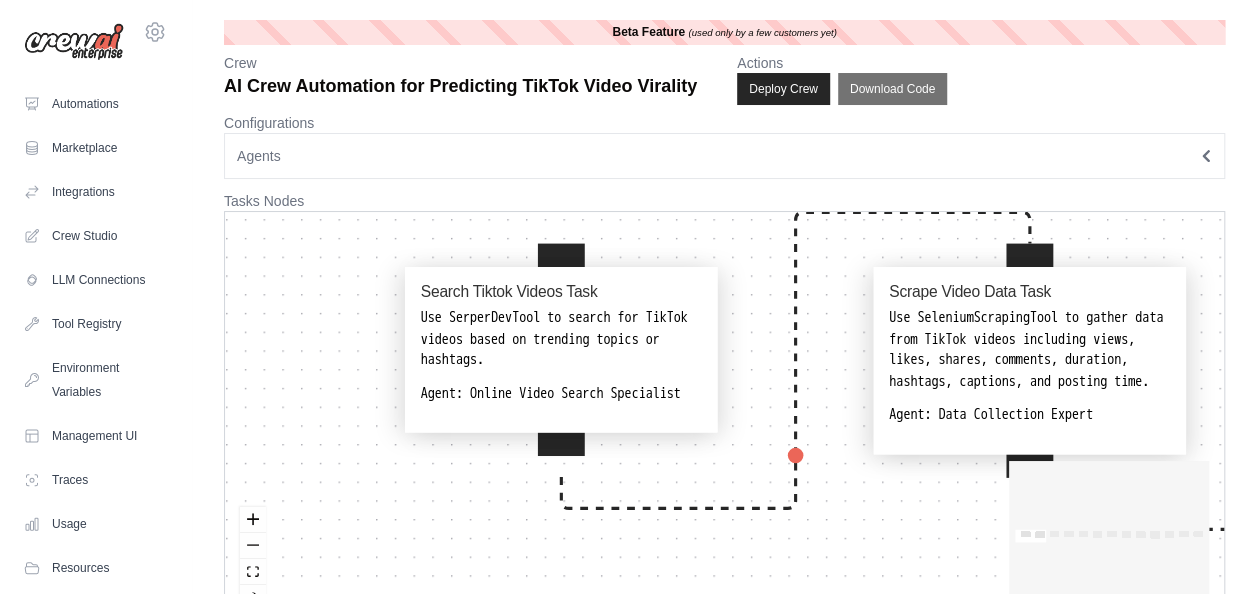 drag, startPoint x: 660, startPoint y: 257, endPoint x: 677, endPoint y: 188, distance: 71.063354 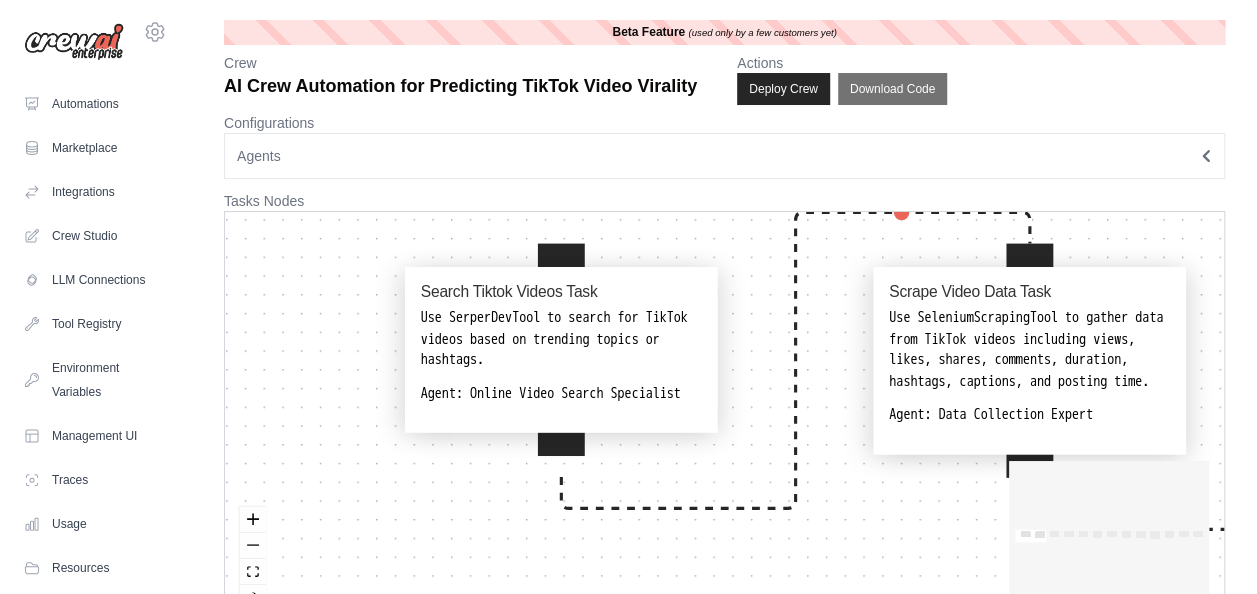 click on "**********" at bounding box center (724, 323) 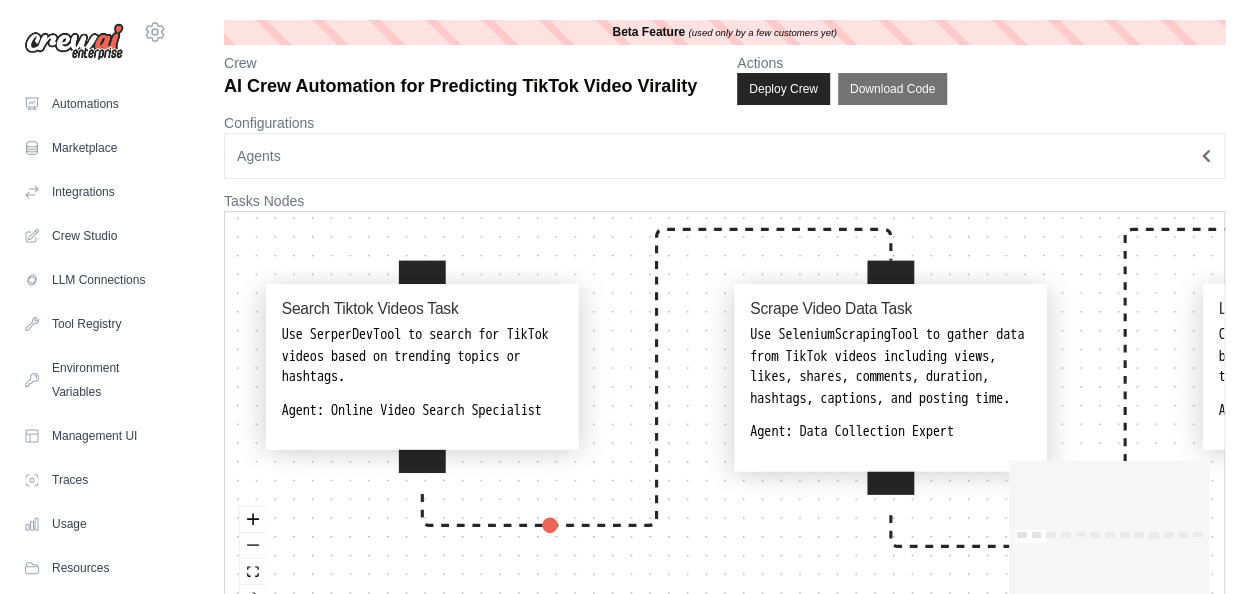drag, startPoint x: 758, startPoint y: 264, endPoint x: 567, endPoint y: 282, distance: 191.8463 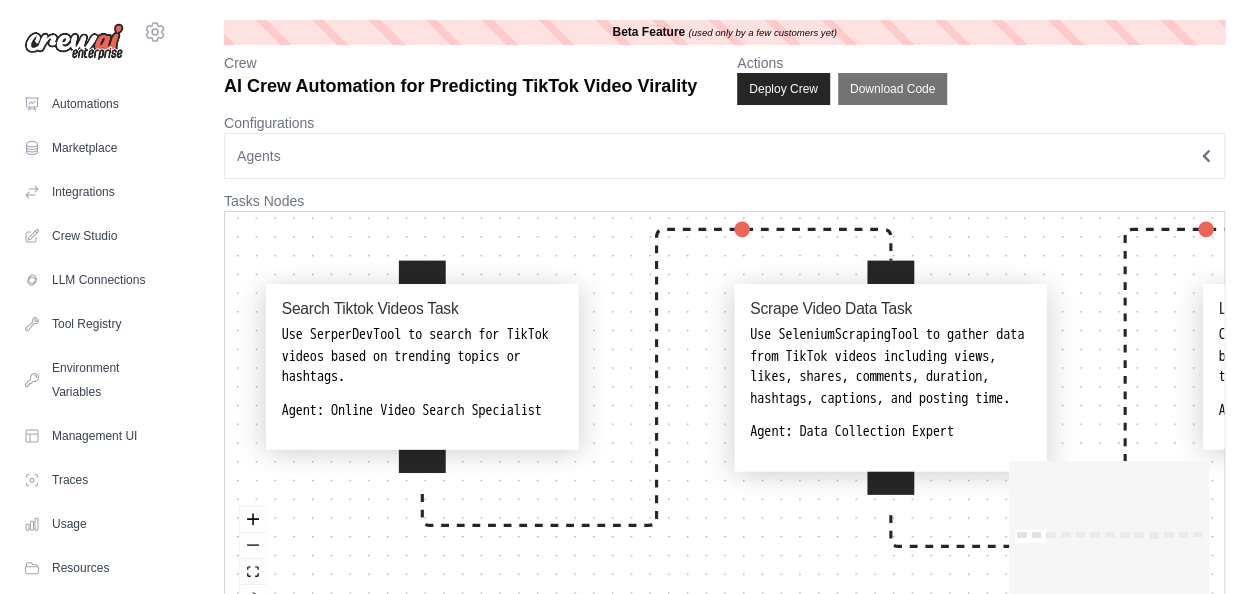 click on "Search Tiktok Videos Task Use SerperDevTool to search for TikTok videos based on trending topics or hashtags. Agent:   Online Video Search Specialist Scrape Video Data Task Use SeleniumScrapingTool to gather data from TikTok videos including views, likes, shares, comments, duration, hashtags, captions, and posting time. Agent:   Data Collection Expert Label Videos Task Classify videos as viral or non-viral based on engagement metrics and virality threshold. Agent:   Data Preprocessing Specialist Extract Features Task Process video metadata, audio, and visual features using VisionTool. Agent:   Data Preprocessing Specialist Emotion Scene Detection Task Detect emotions and scene changes in video content using VisionTool. Agent:   Visual Content Analyst Audio Visual Analysis Task Analyze audio features like music use and tempo, and visual features like brightness and facial expressions. Agent:   Audio-Visual Analysis Expert Hook Strength Analysis Task Agent:   Hook Strength Evaluator Train Evaluate Models Task" at bounding box center [724, 419] 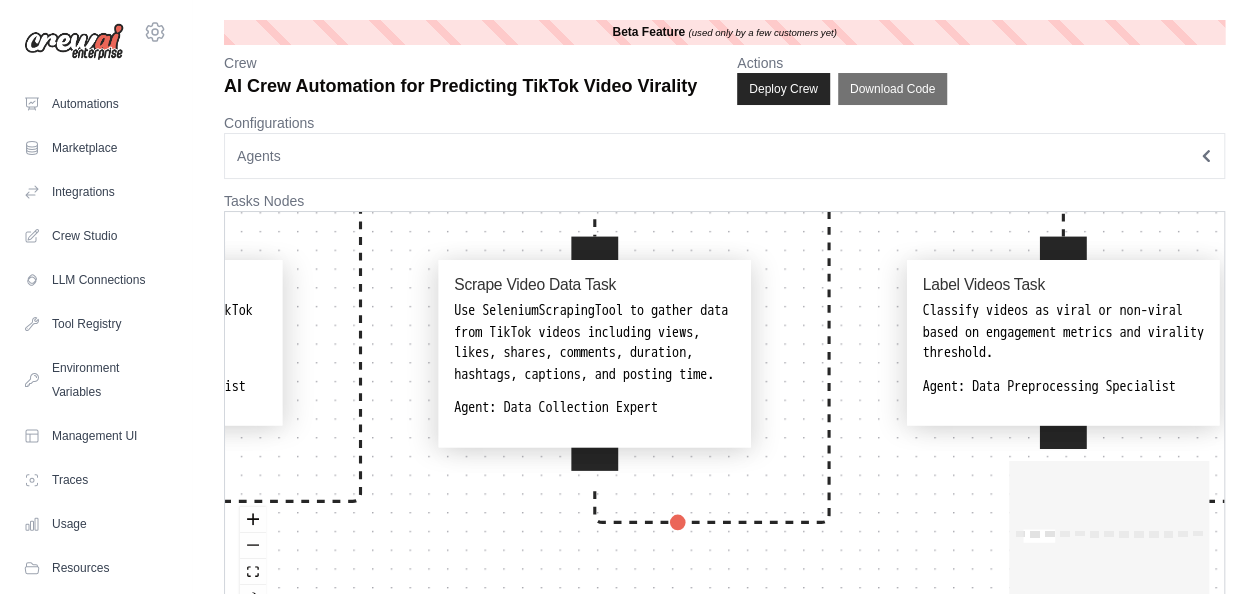 drag, startPoint x: 926, startPoint y: 236, endPoint x: 683, endPoint y: 208, distance: 244.60785 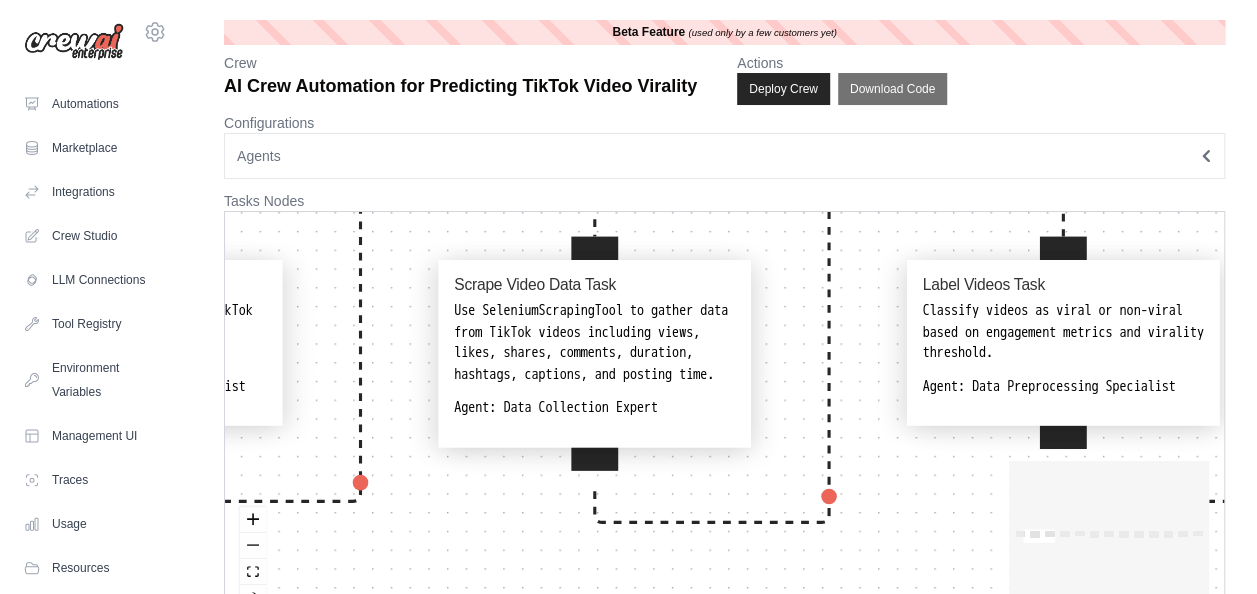 click on "**********" at bounding box center [724, 323] 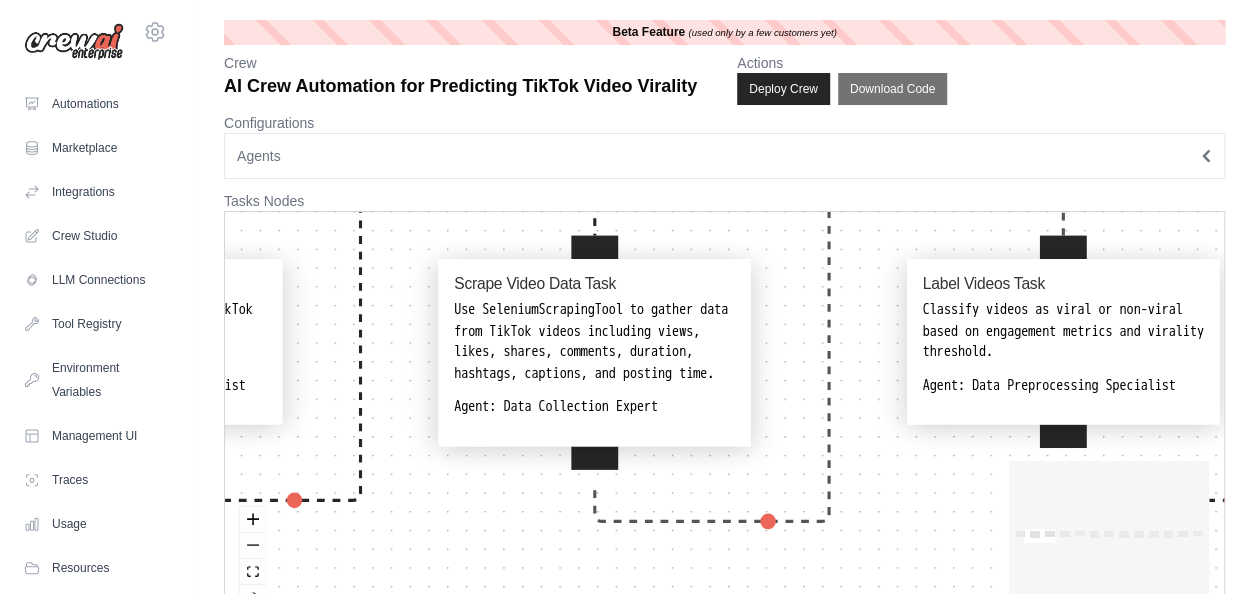 drag, startPoint x: 828, startPoint y: 244, endPoint x: 543, endPoint y: 261, distance: 285.50656 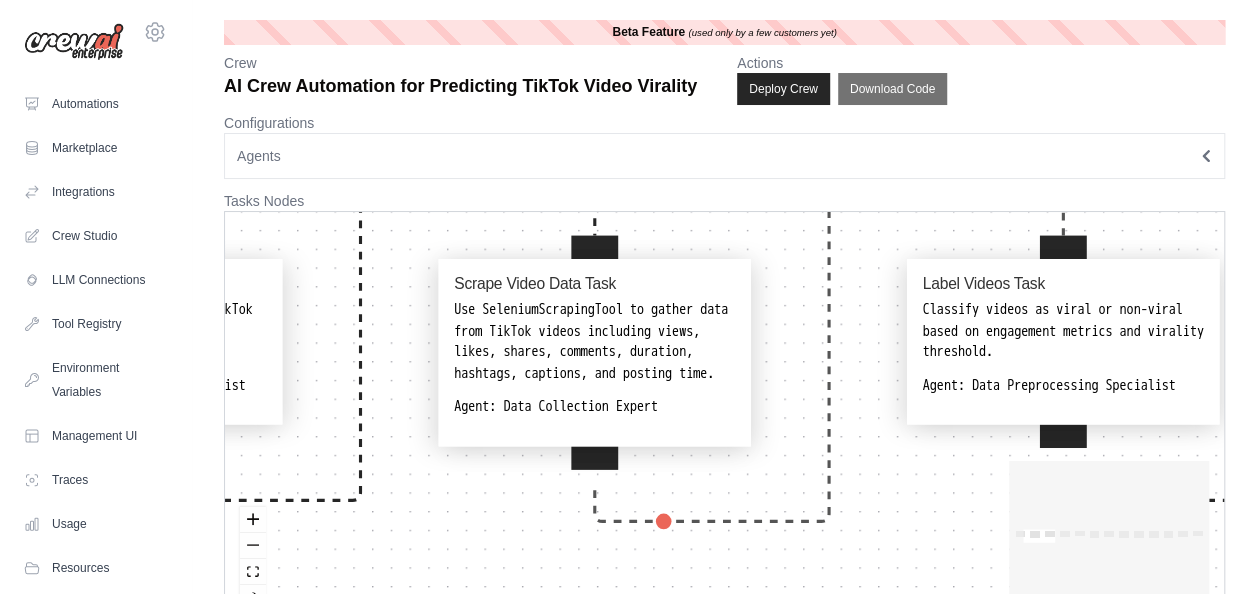 click on "Search Tiktok Videos Task Use SerperDevTool to search for TikTok videos based on trending topics or hashtags. Agent:   Online Video Search Specialist Scrape Video Data Task Use SeleniumScrapingTool to gather data from TikTok videos including views, likes, shares, comments, duration, hashtags, captions, and posting time. Agent:   Data Collection Expert Label Videos Task Classify videos as viral or non-viral based on engagement metrics and virality threshold. Agent:   Data Preprocessing Specialist Extract Features Task Process video metadata, audio, and visual features using VisionTool. Agent:   Data Preprocessing Specialist Emotion Scene Detection Task Detect emotions and scene changes in video content using VisionTool. Agent:   Visual Content Analyst Audio Visual Analysis Task Analyze audio features like music use and tempo, and visual features like brightness and facial expressions. Agent:   Audio-Visual Analysis Expert Hook Strength Analysis Task Agent:   Hook Strength Evaluator Train Evaluate Models Task" at bounding box center [282, 582] 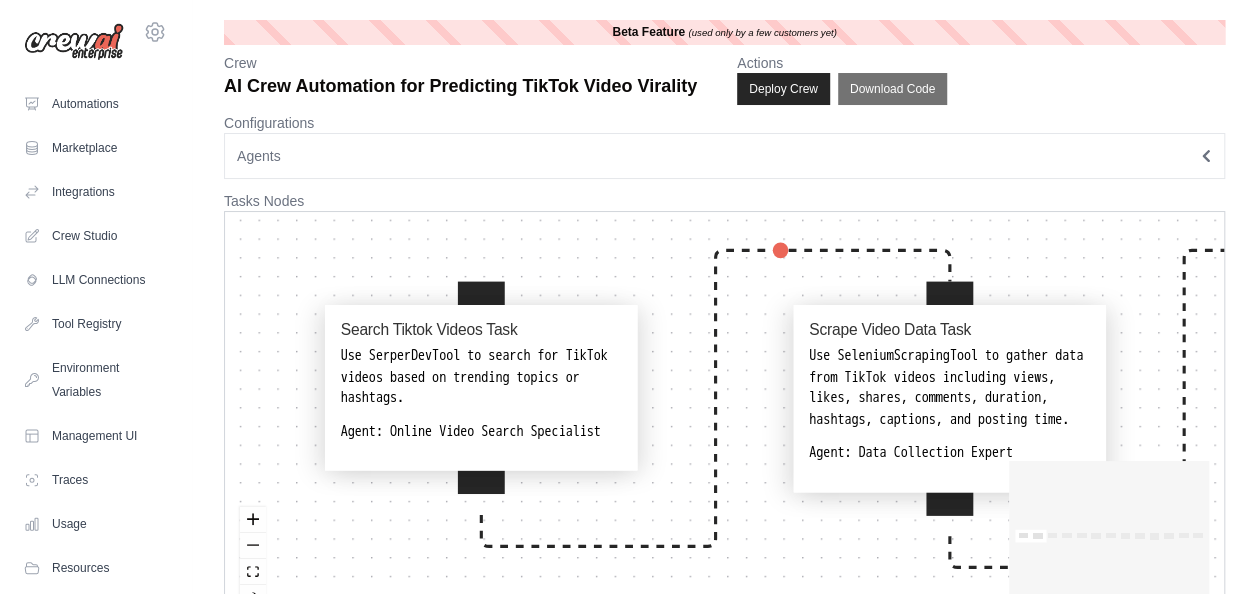 drag, startPoint x: 920, startPoint y: 512, endPoint x: 1275, endPoint y: 558, distance: 357.96786 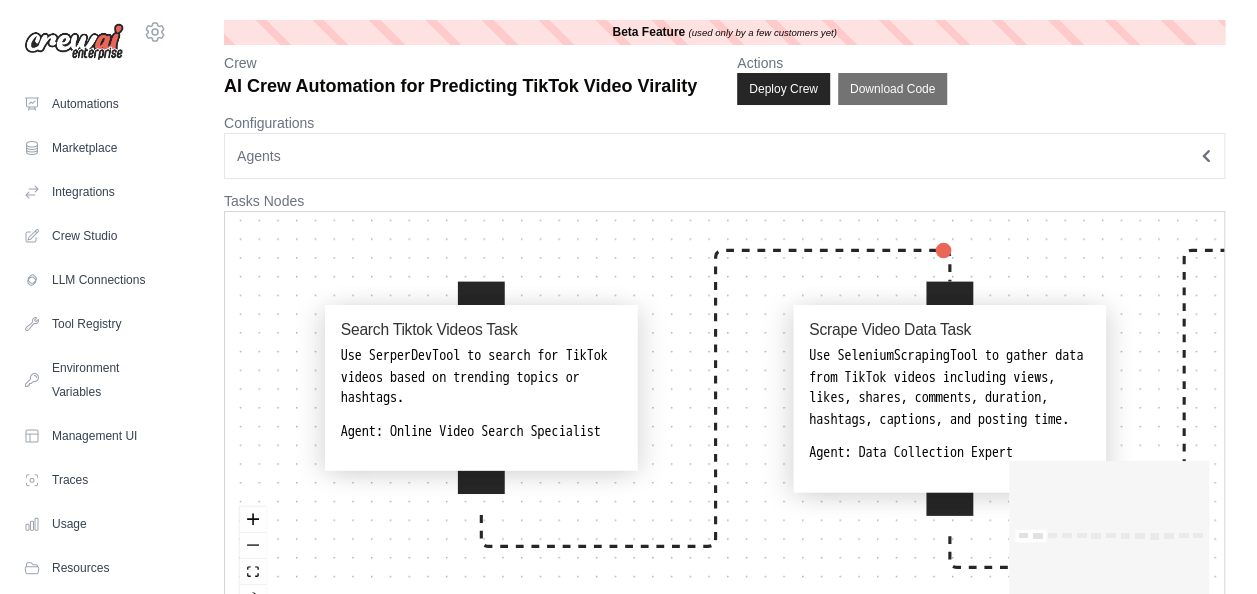 click on "ak2011gaming@gmail.com
Settings
Automations
Marketplace
Integrations" at bounding box center [628, 323] 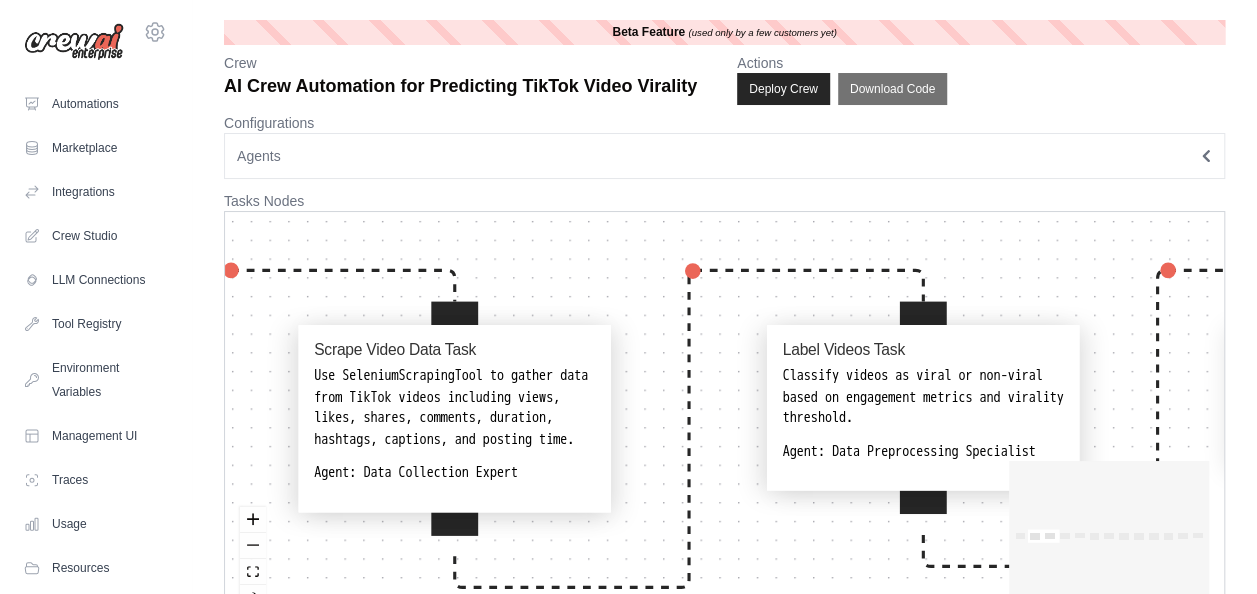 drag, startPoint x: 1020, startPoint y: 230, endPoint x: 500, endPoint y: 245, distance: 520.2163 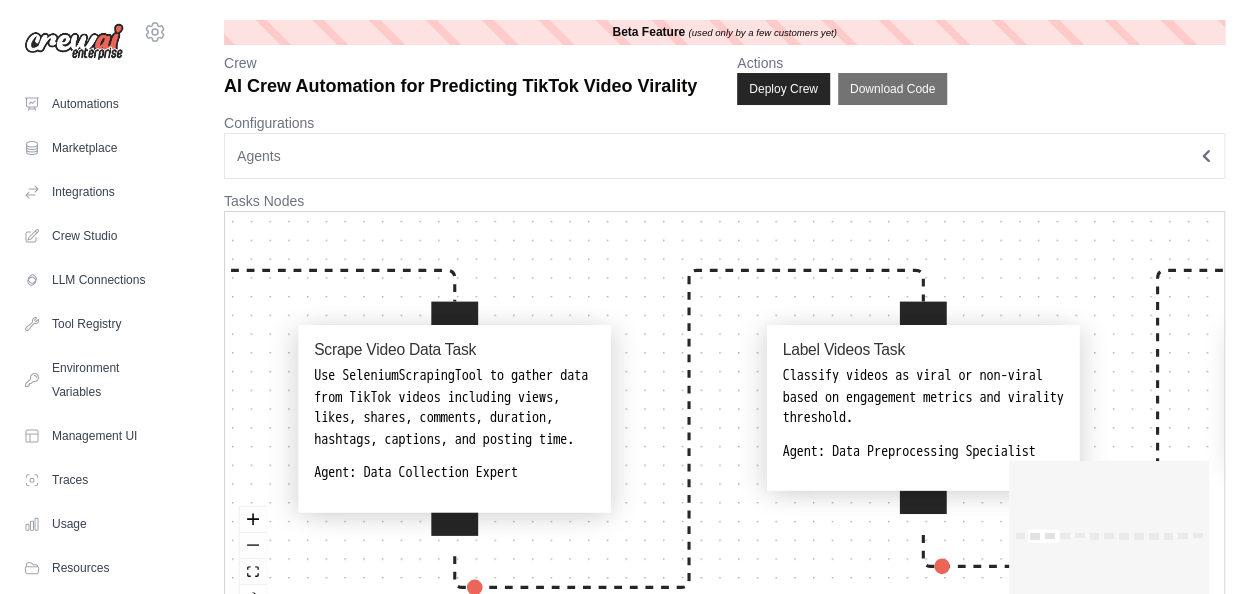 click on "Search Tiktok Videos Task Use SerperDevTool to search for TikTok videos based on trending topics or hashtags. Agent:   Online Video Search Specialist Scrape Video Data Task Use SeleniumScrapingTool to gather data from TikTok videos including views, likes, shares, comments, duration, hashtags, captions, and posting time. Agent:   Data Collection Expert Label Videos Task Classify videos as viral or non-viral based on engagement metrics and virality threshold. Agent:   Data Preprocessing Specialist Extract Features Task Process video metadata, audio, and visual features using VisionTool. Agent:   Data Preprocessing Specialist Emotion Scene Detection Task Detect emotions and scene changes in video content using VisionTool. Agent:   Visual Content Analyst Audio Visual Analysis Task Analyze audio features like music use and tempo, and visual features like brightness and facial expressions. Agent:   Audio-Visual Analysis Expert Hook Strength Analysis Task Agent:   Hook Strength Evaluator Train Evaluate Models Task" at bounding box center (724, 419) 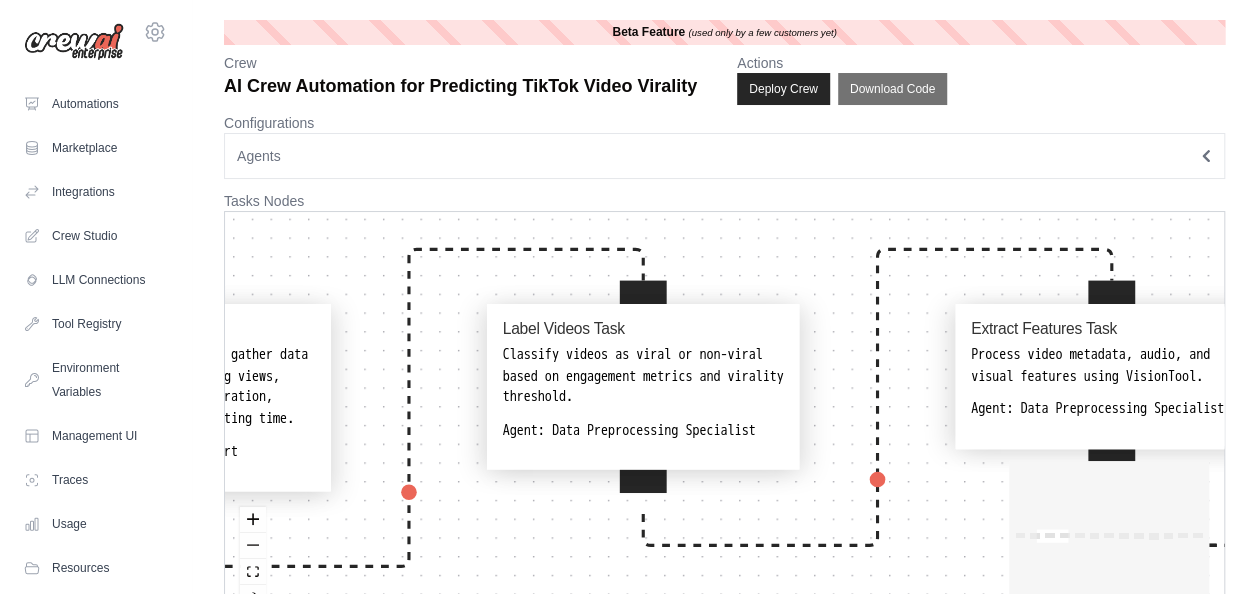 drag, startPoint x: 641, startPoint y: 264, endPoint x: 385, endPoint y: 248, distance: 256.4995 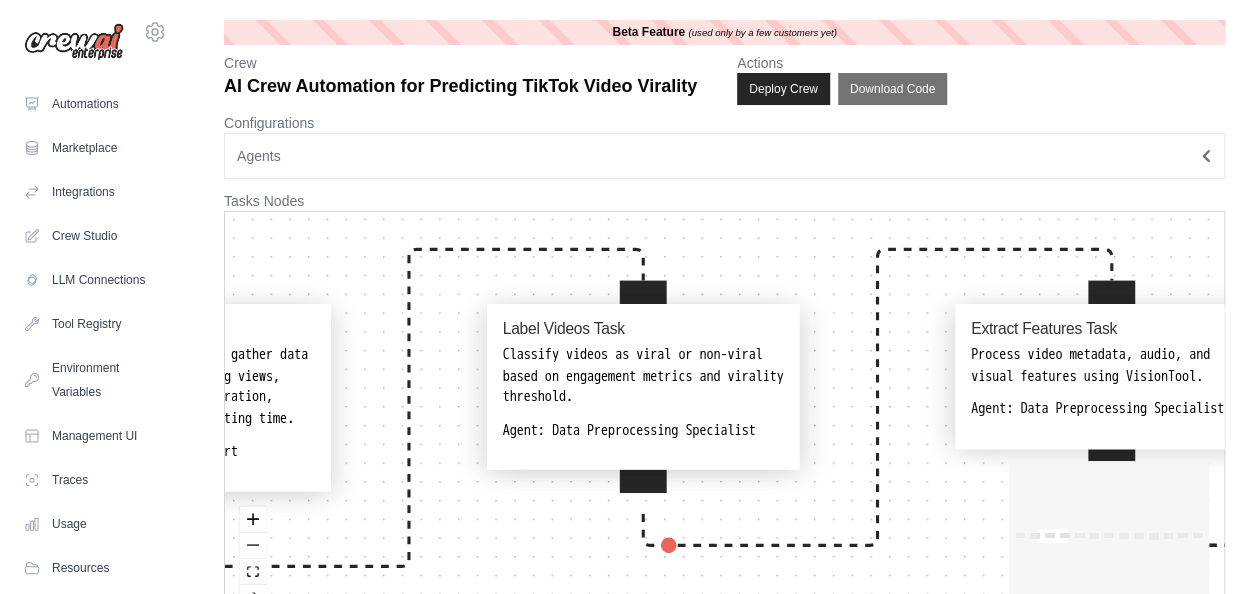click on "Search Tiktok Videos Task Use SerperDevTool to search for TikTok videos based on trending topics or hashtags. Agent:   Online Video Search Specialist Scrape Video Data Task Use SeleniumScrapingTool to gather data from TikTok videos including views, likes, shares, comments, duration, hashtags, captions, and posting time. Agent:   Data Collection Expert Label Videos Task Classify videos as viral or non-viral based on engagement metrics and virality threshold. Agent:   Data Preprocessing Specialist Extract Features Task Process video metadata, audio, and visual features using VisionTool. Agent:   Data Preprocessing Specialist Emotion Scene Detection Task Detect emotions and scene changes in video content using VisionTool. Agent:   Visual Content Analyst Audio Visual Analysis Task Analyze audio features like music use and tempo, and visual features like brightness and facial expressions. Agent:   Audio-Visual Analysis Expert Hook Strength Analysis Task Agent:   Hook Strength Evaluator Train Evaluate Models Task" at bounding box center (724, 419) 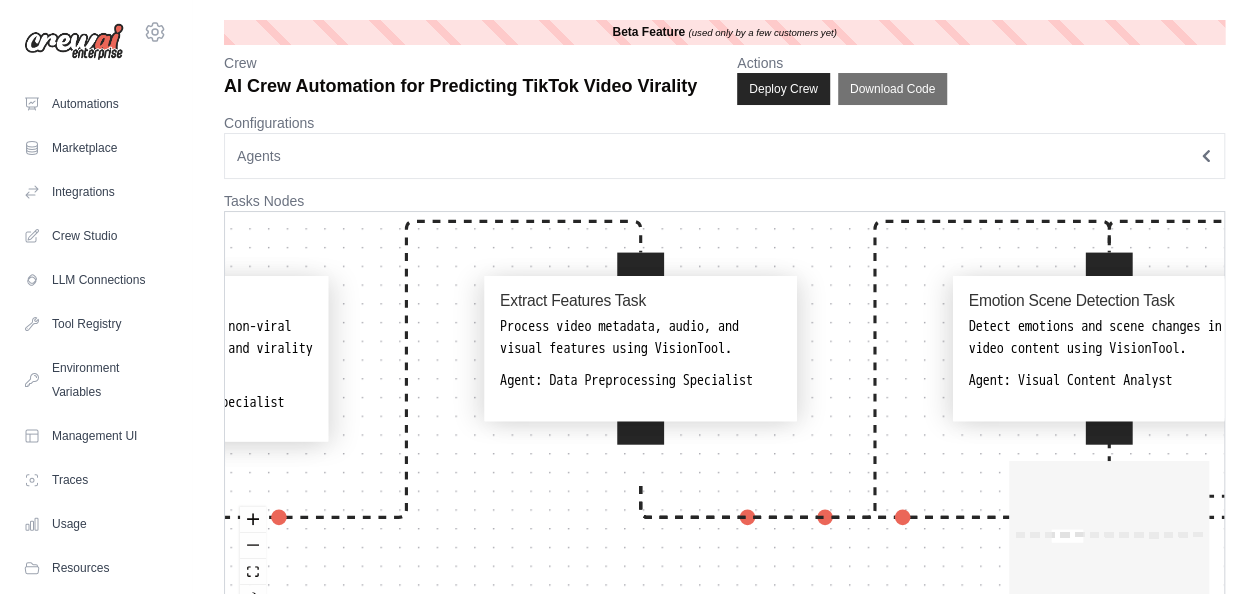 drag, startPoint x: 931, startPoint y: 551, endPoint x: 463, endPoint y: 524, distance: 468.7782 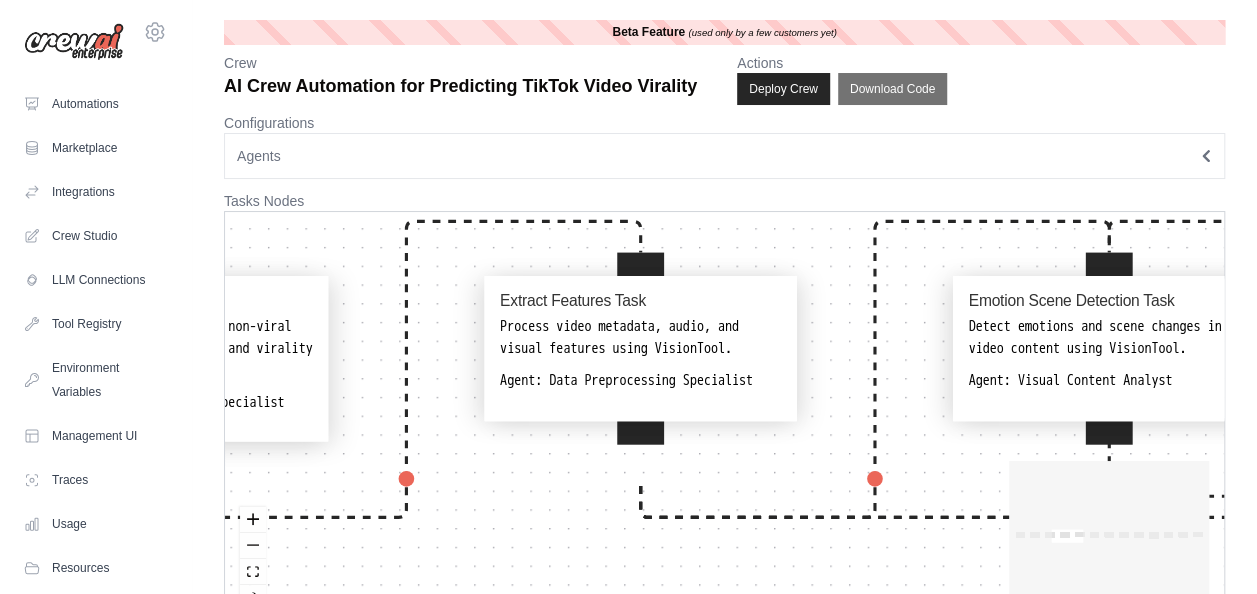 click on "Search Tiktok Videos Task Use SerperDevTool to search for TikTok videos based on trending topics or hashtags. Agent:   Online Video Search Specialist Scrape Video Data Task Use SeleniumScrapingTool to gather data from TikTok videos including views, likes, shares, comments, duration, hashtags, captions, and posting time. Agent:   Data Collection Expert Label Videos Task Classify videos as viral or non-viral based on engagement metrics and virality threshold. Agent:   Data Preprocessing Specialist Extract Features Task Process video metadata, audio, and visual features using VisionTool. Agent:   Data Preprocessing Specialist Emotion Scene Detection Task Detect emotions and scene changes in video content using VisionTool. Agent:   Visual Content Analyst Audio Visual Analysis Task Analyze audio features like music use and tempo, and visual features like brightness and facial expressions. Agent:   Audio-Visual Analysis Expert Hook Strength Analysis Task Agent:   Hook Strength Evaluator Train Evaluate Models Task" at bounding box center [724, 419] 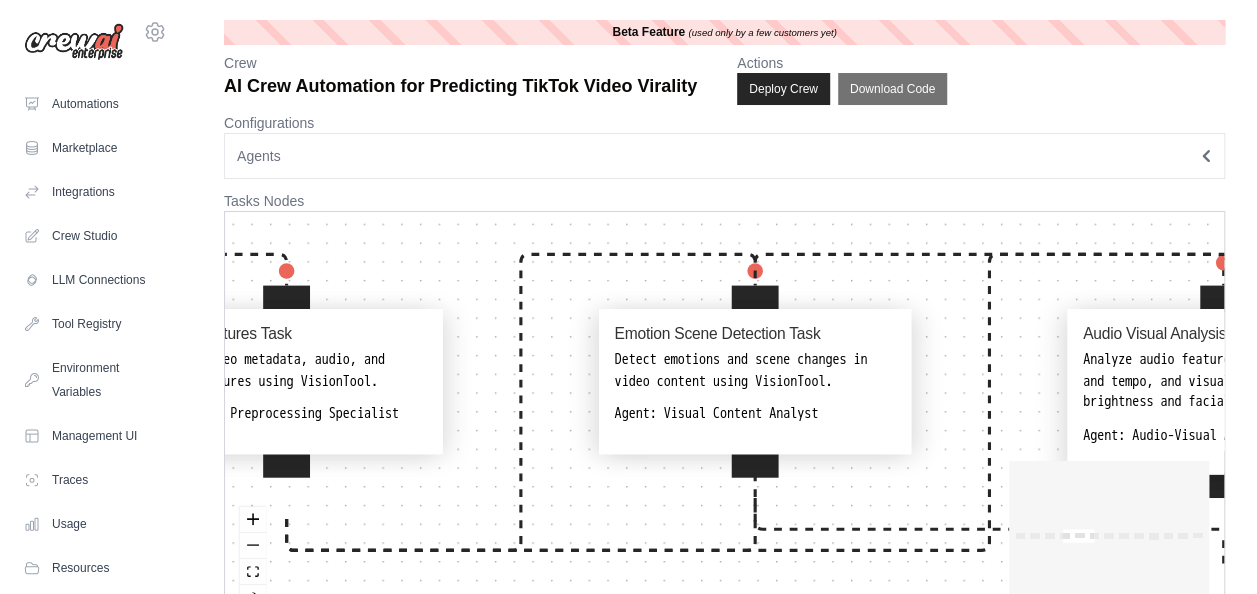 drag, startPoint x: 796, startPoint y: 252, endPoint x: 440, endPoint y: 284, distance: 357.4353 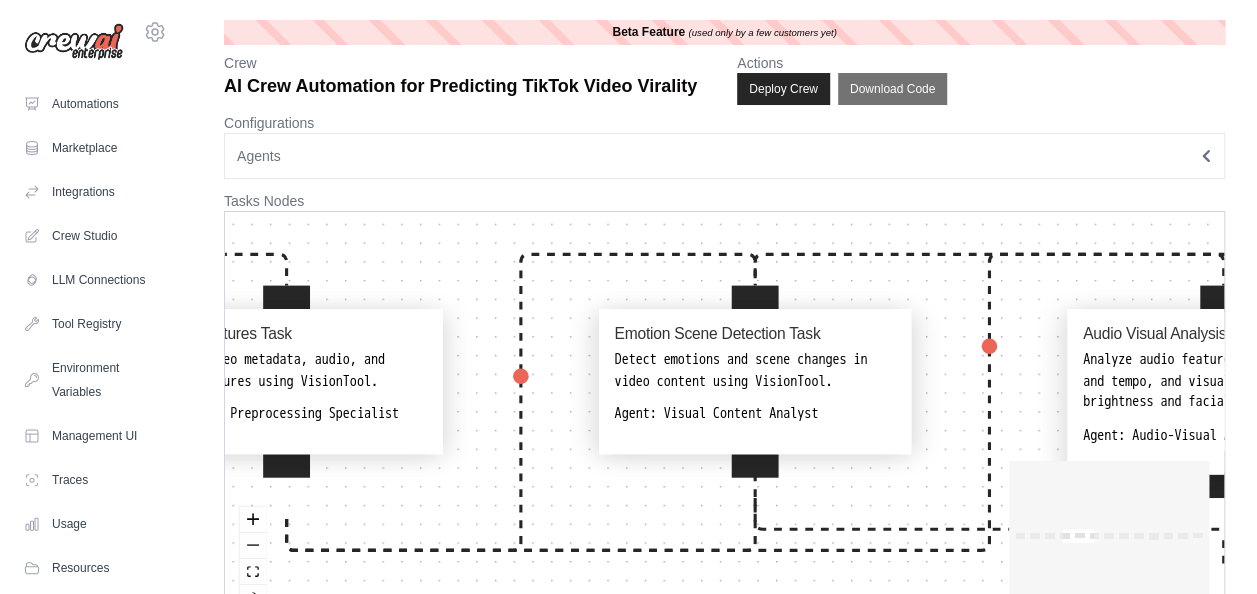 click on "Search Tiktok Videos Task Use SerperDevTool to search for TikTok videos based on trending topics or hashtags. Agent:   Online Video Search Specialist Scrape Video Data Task Use SeleniumScrapingTool to gather data from TikTok videos including views, likes, shares, comments, duration, hashtags, captions, and posting time. Agent:   Data Collection Expert Label Videos Task Classify videos as viral or non-viral based on engagement metrics and virality threshold. Agent:   Data Preprocessing Specialist Extract Features Task Process video metadata, audio, and visual features using VisionTool. Agent:   Data Preprocessing Specialist Emotion Scene Detection Task Detect emotions and scene changes in video content using VisionTool. Agent:   Visual Content Analyst Audio Visual Analysis Task Analyze audio features like music use and tempo, and visual features like brightness and facial expressions. Agent:   Audio-Visual Analysis Expert Hook Strength Analysis Task Agent:   Hook Strength Evaluator Train Evaluate Models Task" at bounding box center (724, 419) 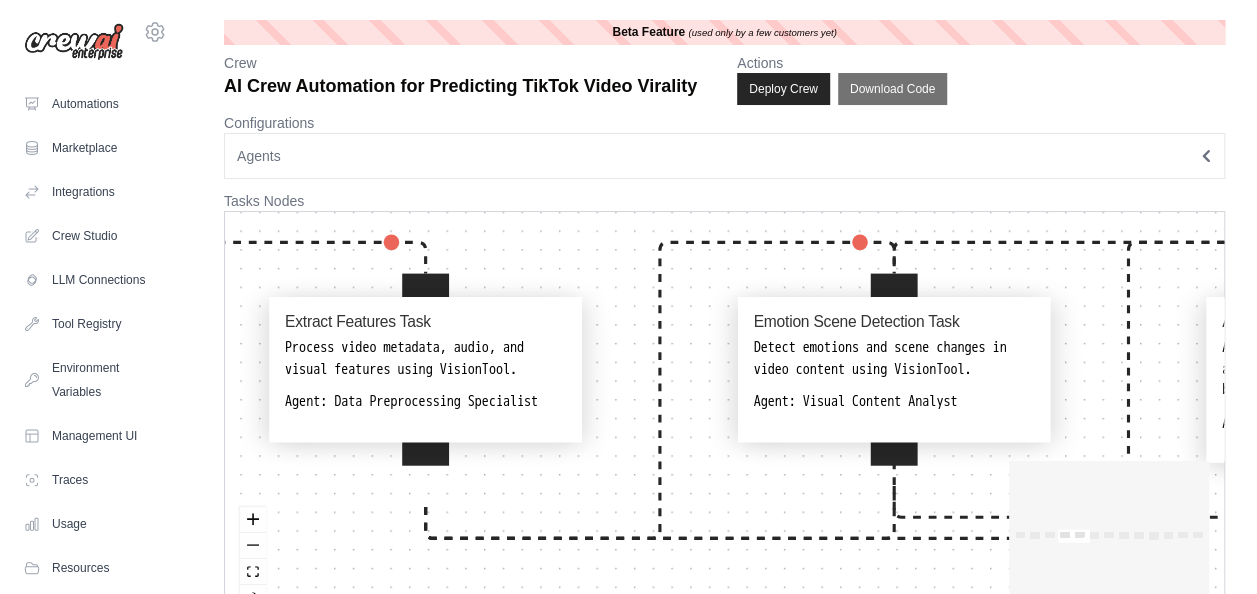 drag, startPoint x: 945, startPoint y: 284, endPoint x: 1084, endPoint y: 272, distance: 139.51703 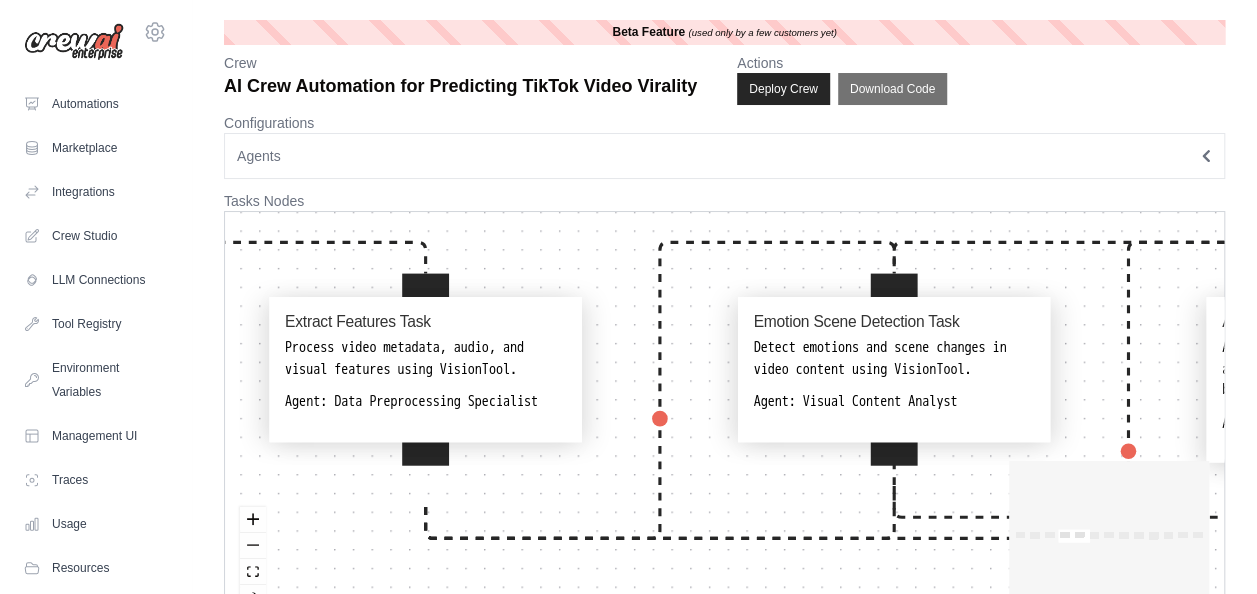 click on "Search Tiktok Videos Task Use SerperDevTool to search for TikTok videos based on trending topics or hashtags. Agent:   Online Video Search Specialist Scrape Video Data Task Use SeleniumScrapingTool to gather data from TikTok videos including views, likes, shares, comments, duration, hashtags, captions, and posting time. Agent:   Data Collection Expert Label Videos Task Classify videos as viral or non-viral based on engagement metrics and virality threshold. Agent:   Data Preprocessing Specialist Extract Features Task Process video metadata, audio, and visual features using VisionTool. Agent:   Data Preprocessing Specialist Emotion Scene Detection Task Detect emotions and scene changes in video content using VisionTool. Agent:   Visual Content Analyst Audio Visual Analysis Task Analyze audio features like music use and tempo, and visual features like brightness and facial expressions. Agent:   Audio-Visual Analysis Expert Hook Strength Analysis Task Agent:   Hook Strength Evaluator Train Evaluate Models Task" at bounding box center (724, 419) 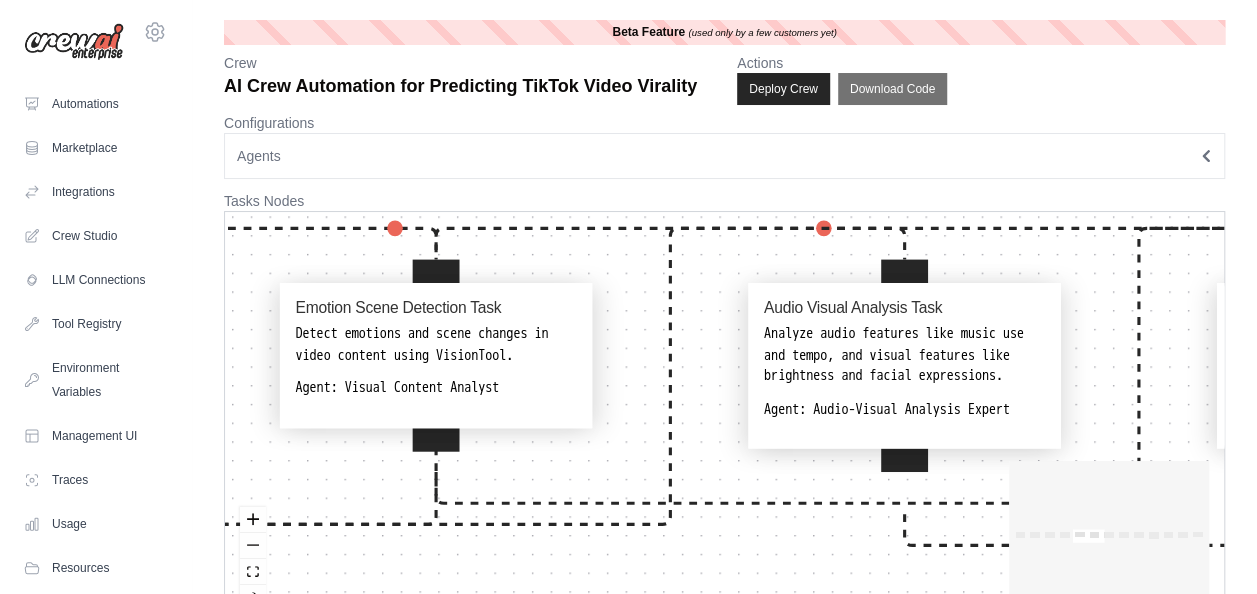 drag, startPoint x: 1084, startPoint y: 272, endPoint x: 626, endPoint y: 257, distance: 458.24557 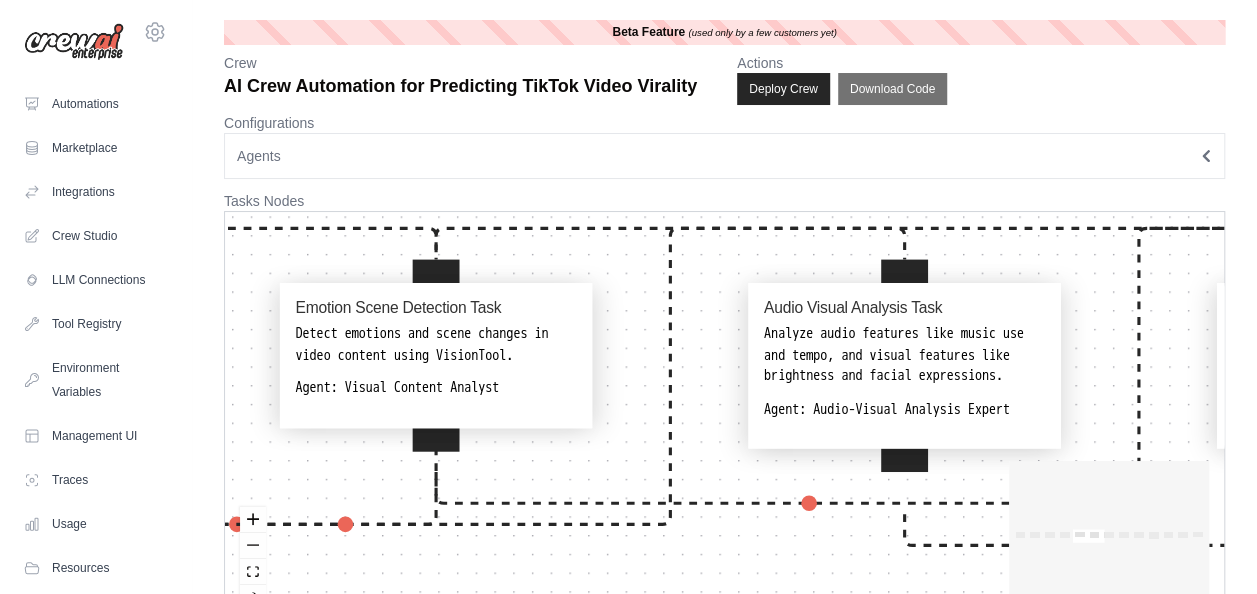 click on "Search Tiktok Videos Task Use SerperDevTool to search for TikTok videos based on trending topics or hashtags. Agent:   Online Video Search Specialist Scrape Video Data Task Use SeleniumScrapingTool to gather data from TikTok videos including views, likes, shares, comments, duration, hashtags, captions, and posting time. Agent:   Data Collection Expert Label Videos Task Classify videos as viral or non-viral based on engagement metrics and virality threshold. Agent:   Data Preprocessing Specialist Extract Features Task Process video metadata, audio, and visual features using VisionTool. Agent:   Data Preprocessing Specialist Emotion Scene Detection Task Detect emotions and scene changes in video content using VisionTool. Agent:   Visual Content Analyst Audio Visual Analysis Task Analyze audio features like music use and tempo, and visual features like brightness and facial expressions. Agent:   Audio-Visual Analysis Expert Hook Strength Analysis Task Agent:   Hook Strength Evaluator Train Evaluate Models Task" at bounding box center (724, 419) 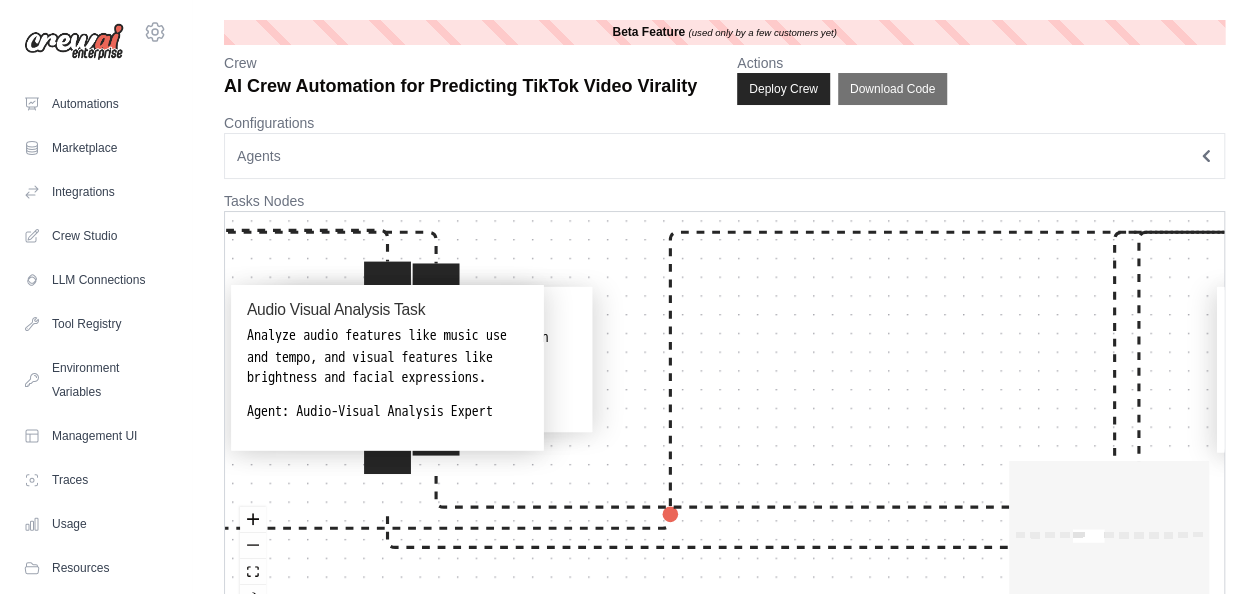 drag, startPoint x: 1000, startPoint y: 282, endPoint x: 463, endPoint y: 284, distance: 537.0037 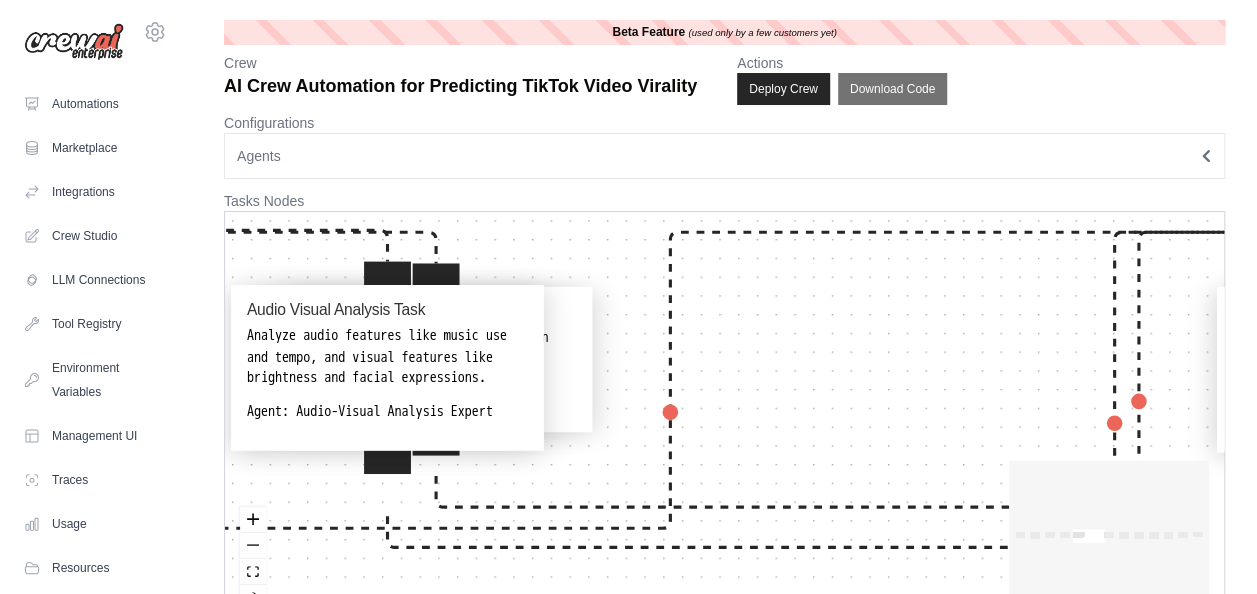 click on "Audio Visual Analysis Task Analyze audio features like music use and tempo, and visual features like brightness and facial expressions. Agent:   Audio-Visual Analysis Expert" at bounding box center (387, 368) 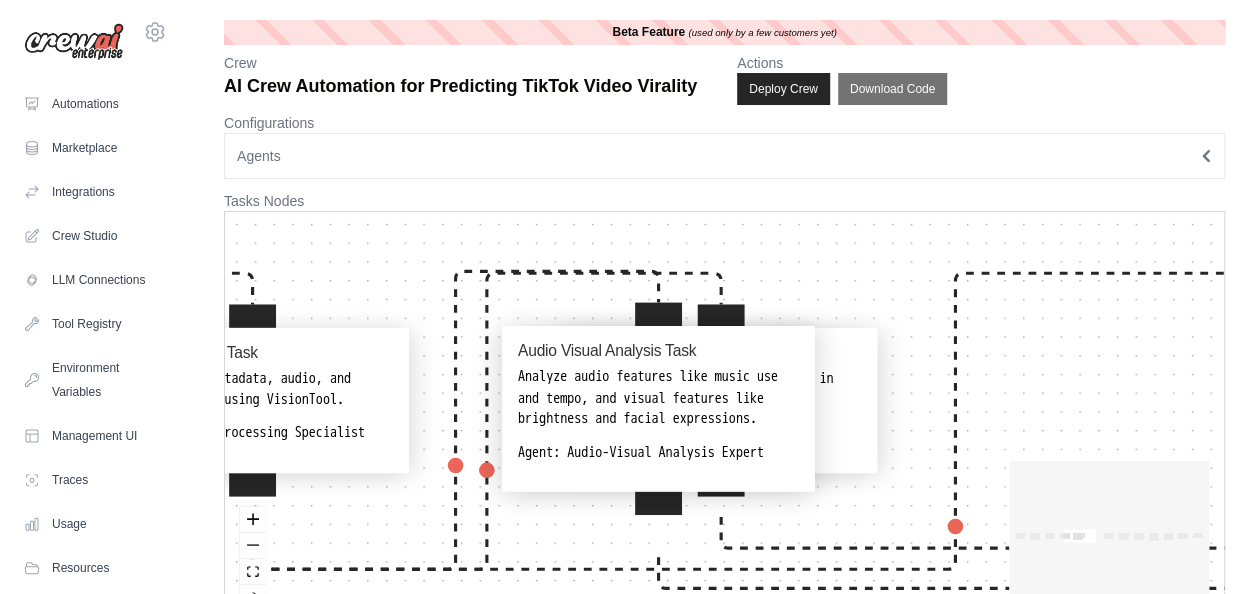 drag, startPoint x: 601, startPoint y: 270, endPoint x: 882, endPoint y: 310, distance: 283.8327 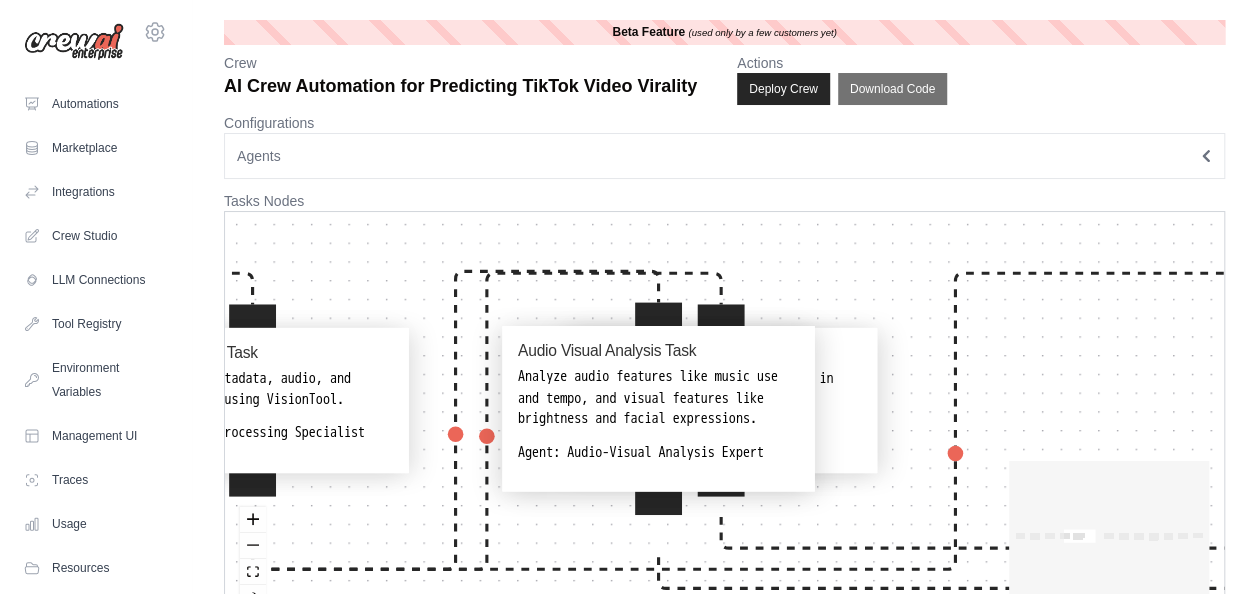click on "Search Tiktok Videos Task Use SerperDevTool to search for TikTok videos based on trending topics or hashtags. Agent:   Online Video Search Specialist Scrape Video Data Task Use SeleniumScrapingTool to gather data from TikTok videos including views, likes, shares, comments, duration, hashtags, captions, and posting time. Agent:   Data Collection Expert Label Videos Task Classify videos as viral or non-viral based on engagement metrics and virality threshold. Agent:   Data Preprocessing Specialist Extract Features Task Process video metadata, audio, and visual features using VisionTool. Agent:   Data Preprocessing Specialist Emotion Scene Detection Task Detect emotions and scene changes in video content using VisionTool. Agent:   Visual Content Analyst Audio Visual Analysis Task Analyze audio features like music use and tempo, and visual features like brightness and facial expressions. Agent:   Audio-Visual Analysis Expert Hook Strength Analysis Task Agent:   Hook Strength Evaluator Train Evaluate Models Task" at bounding box center [724, 419] 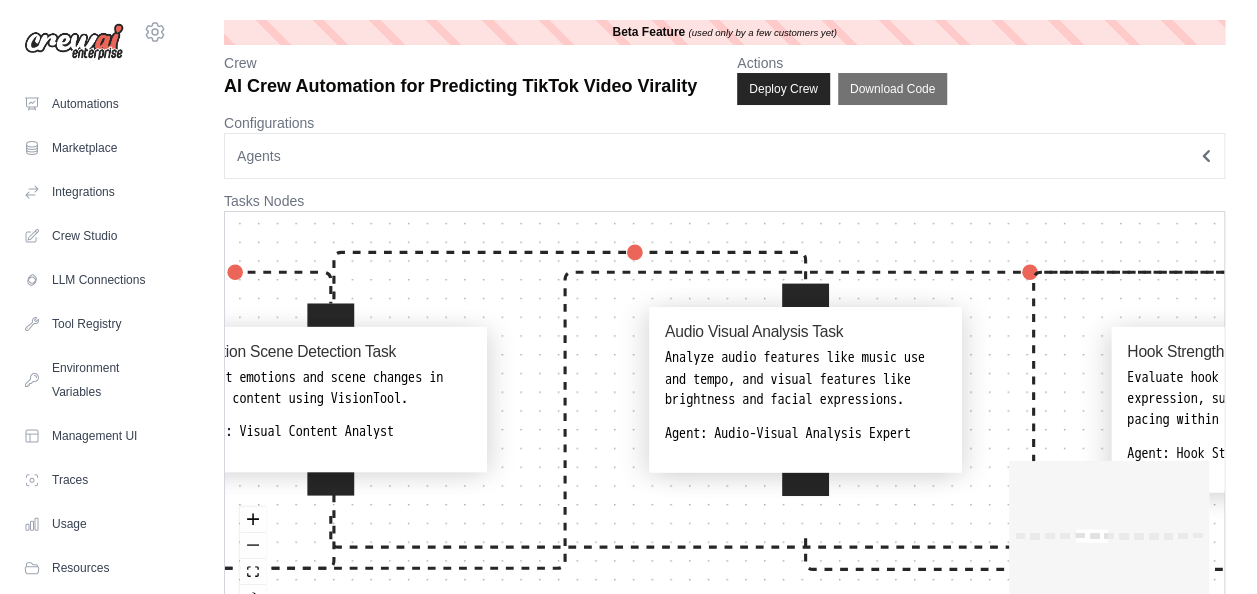 drag, startPoint x: 699, startPoint y: 440, endPoint x: 848, endPoint y: 423, distance: 149.96666 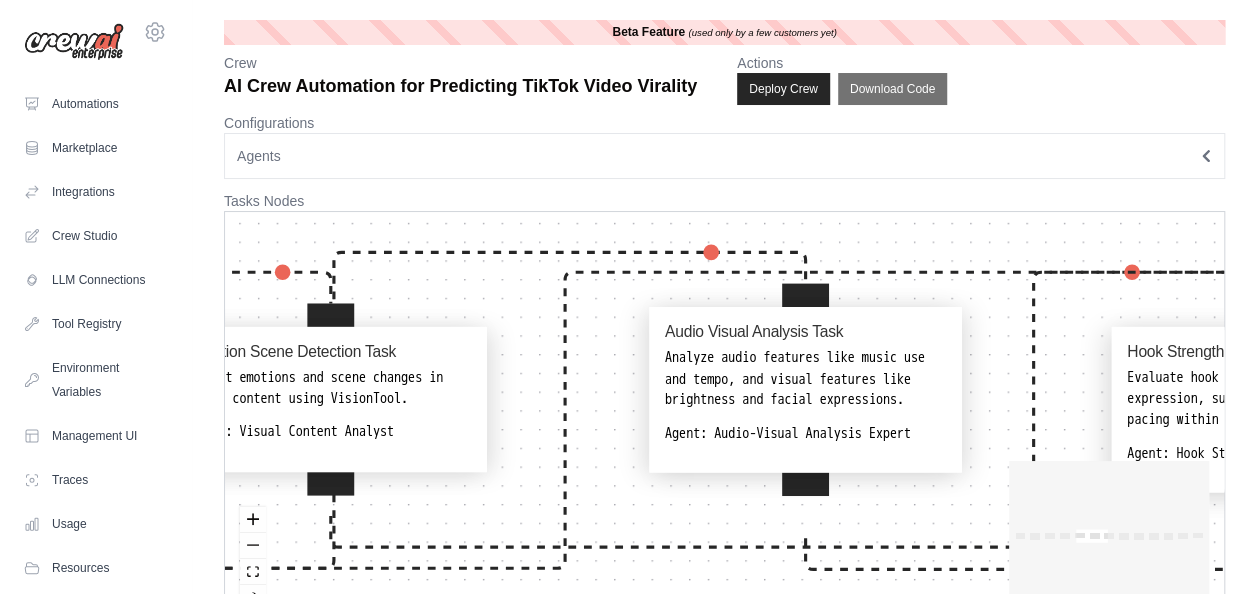 click on "Analyze audio features like music use and tempo, and visual features like brightness and facial expressions." at bounding box center [805, 379] 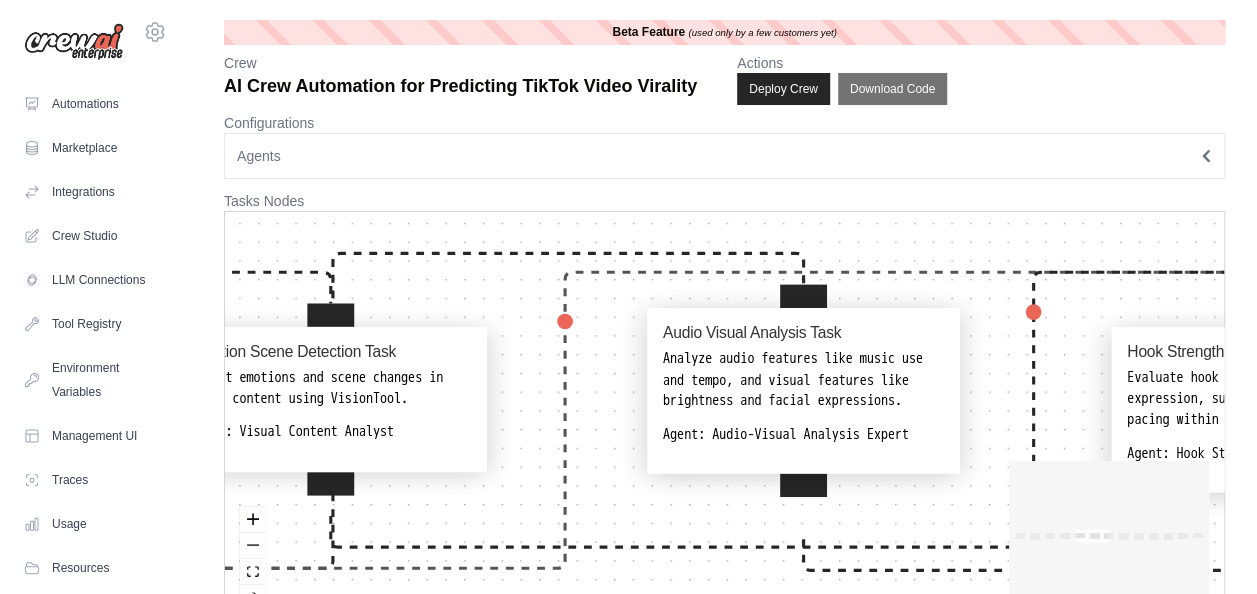 drag, startPoint x: 574, startPoint y: 325, endPoint x: 712, endPoint y: 321, distance: 138.05795 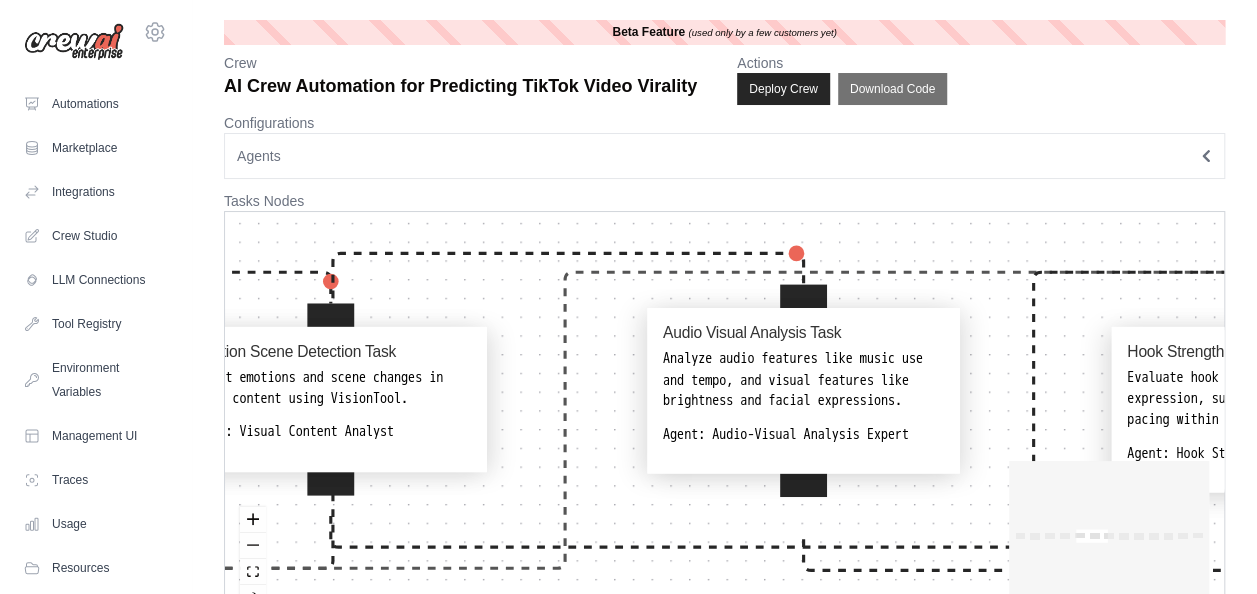 click on "Search Tiktok Videos Task Use SerperDevTool to search for TikTok videos based on trending topics or hashtags. Agent:   Online Video Search Specialist Scrape Video Data Task Use SeleniumScrapingTool to gather data from TikTok videos including views, likes, shares, comments, duration, hashtags, captions, and posting time. Agent:   Data Collection Expert Label Videos Task Classify videos as viral or non-viral based on engagement metrics and virality threshold. Agent:   Data Preprocessing Specialist Extract Features Task Process video metadata, audio, and visual features using VisionTool. Agent:   Data Preprocessing Specialist Emotion Scene Detection Task Detect emotions and scene changes in video content using VisionTool. Agent:   Visual Content Analyst Audio Visual Analysis Task Analyze audio features like music use and tempo, and visual features like brightness and facial expressions. Agent:   Audio-Visual Analysis Expert Hook Strength Analysis Task Agent:   Hook Strength Evaluator Train Evaluate Models Task" at bounding box center [-1388, 650] 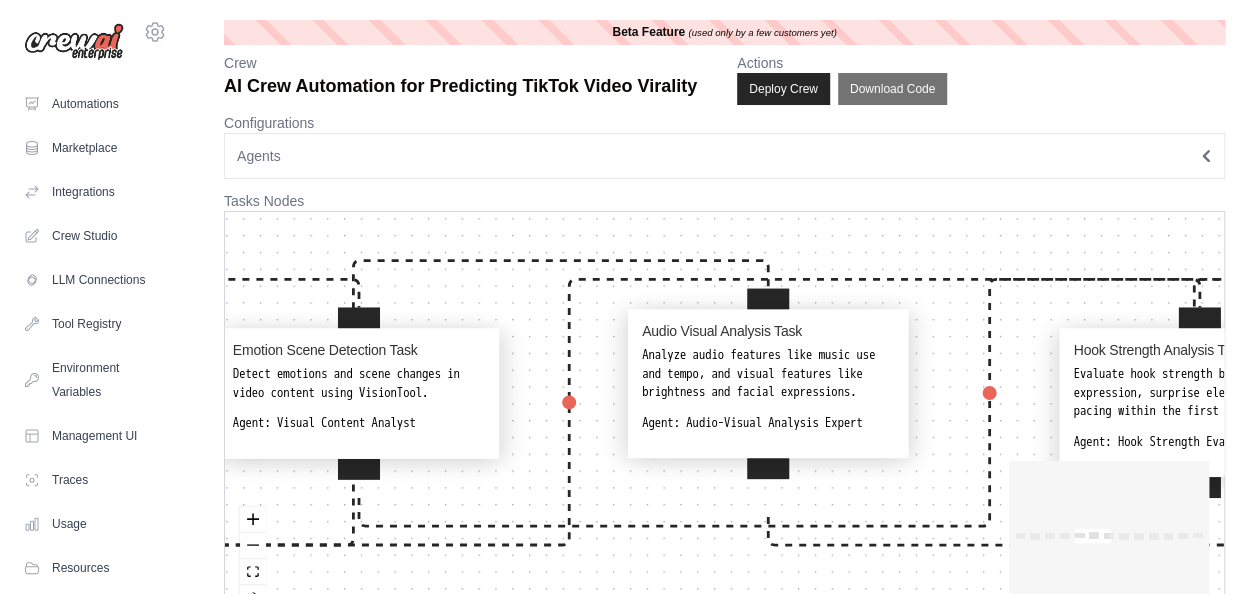 drag, startPoint x: 772, startPoint y: 394, endPoint x: 744, endPoint y: 387, distance: 28.86174 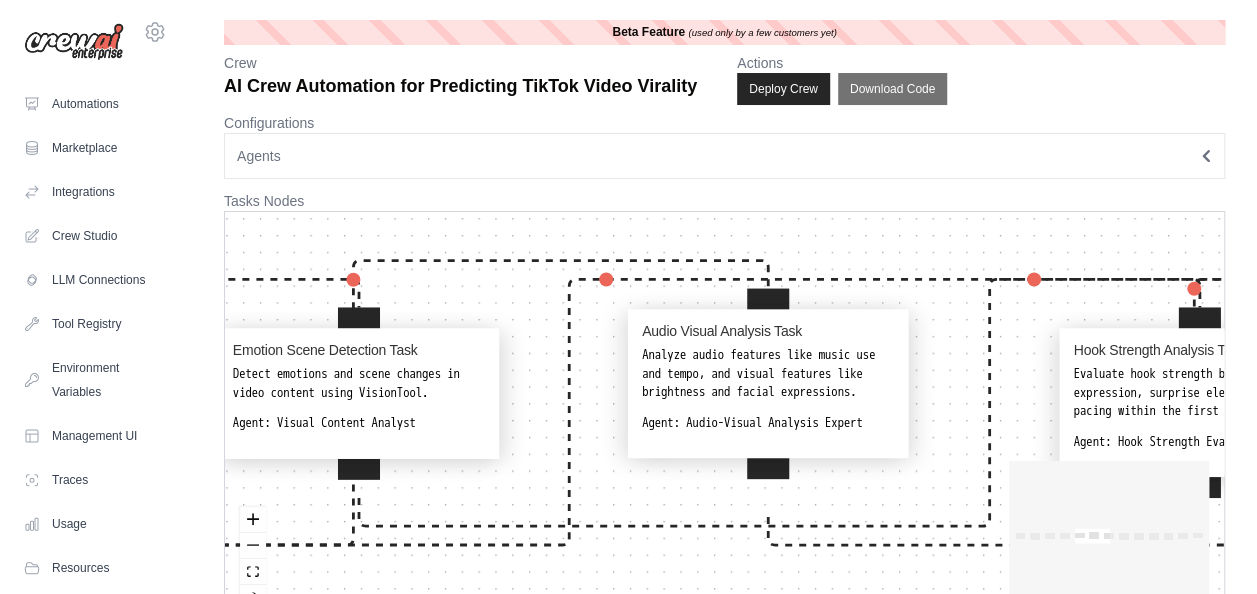 click on "Analyze audio features like music use and tempo, and visual features like brightness and facial expressions." at bounding box center (768, 374) 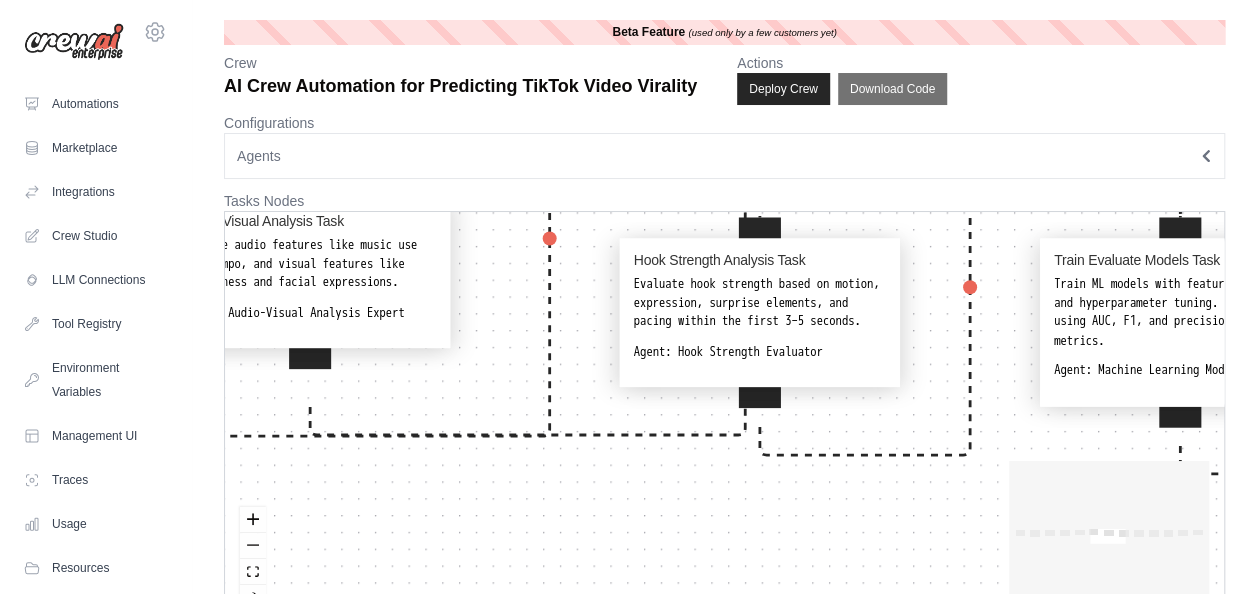 drag, startPoint x: 764, startPoint y: 396, endPoint x: 300, endPoint y: 284, distance: 477.3259 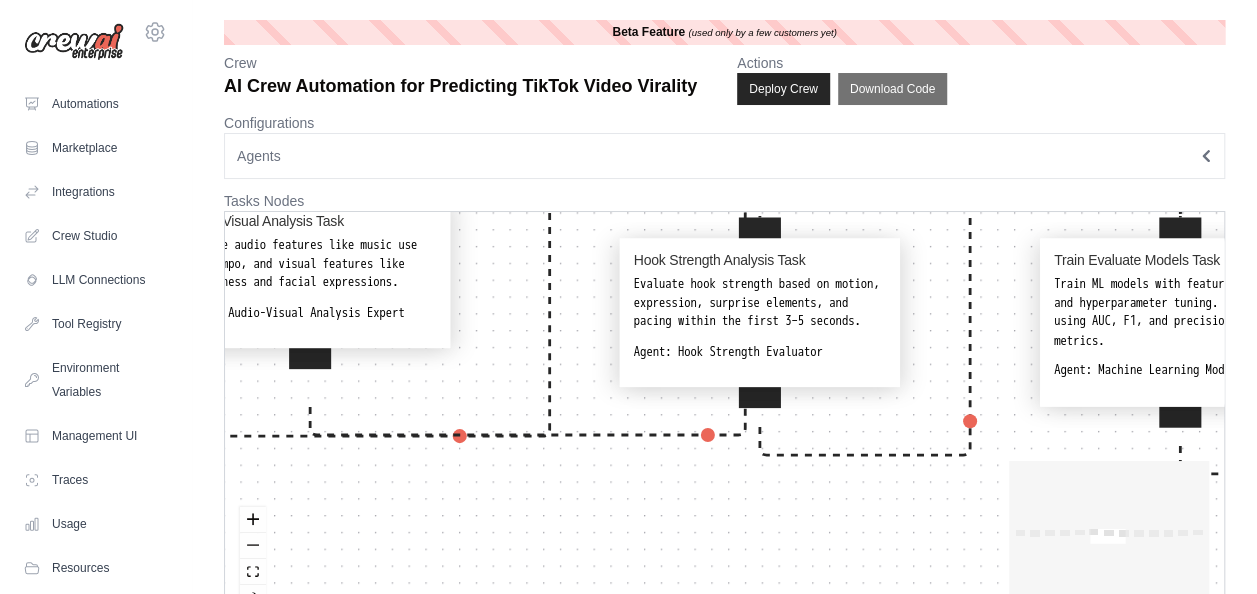 click on "Analyze audio features like music use and tempo, and visual features like brightness and facial expressions." at bounding box center (310, 264) 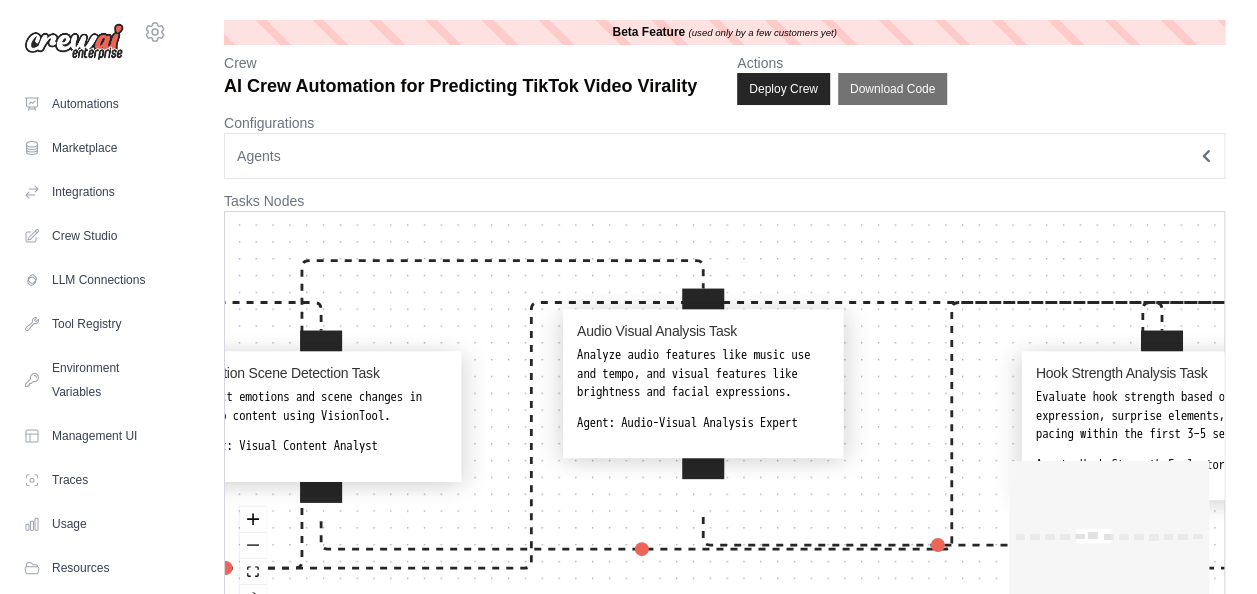 drag, startPoint x: 546, startPoint y: 532, endPoint x: 948, endPoint y: 645, distance: 417.57993 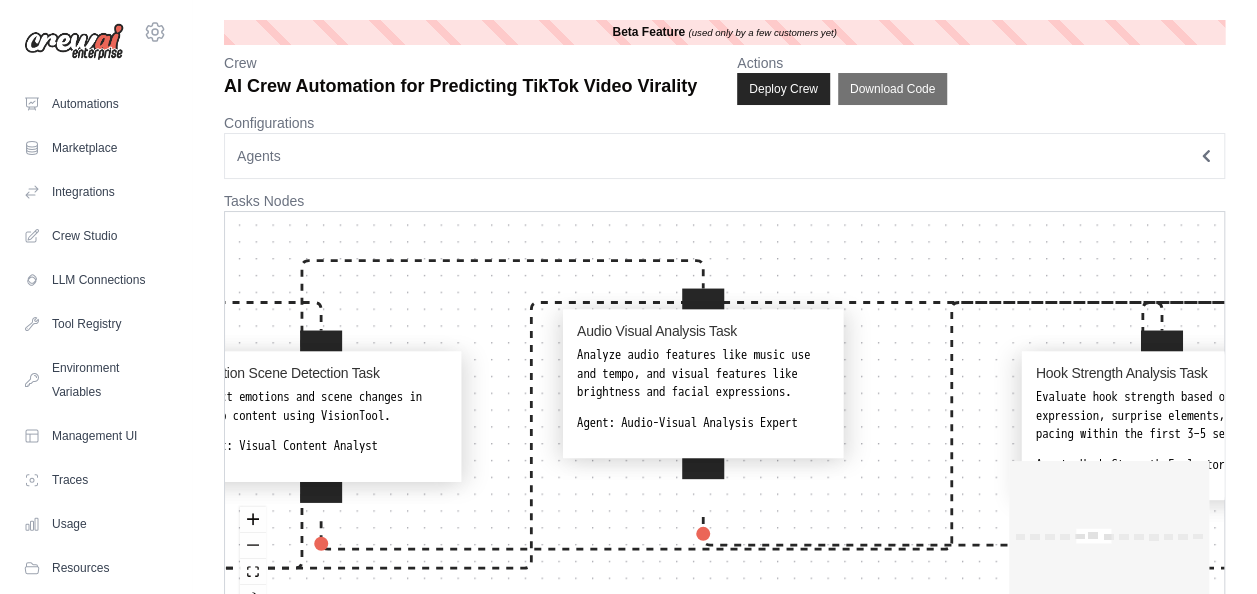 click on "ak2011gaming@gmail.com
Settings
Automations
Marketplace
Integrations" at bounding box center [628, 323] 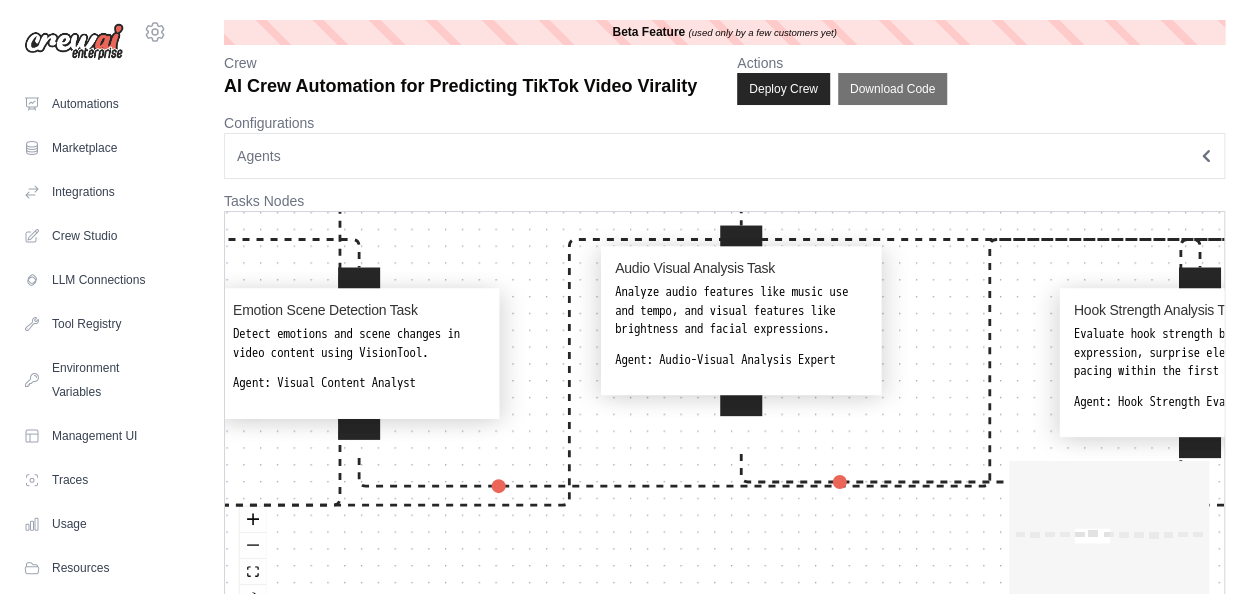 drag, startPoint x: 837, startPoint y: 259, endPoint x: 892, endPoint y: 151, distance: 121.19818 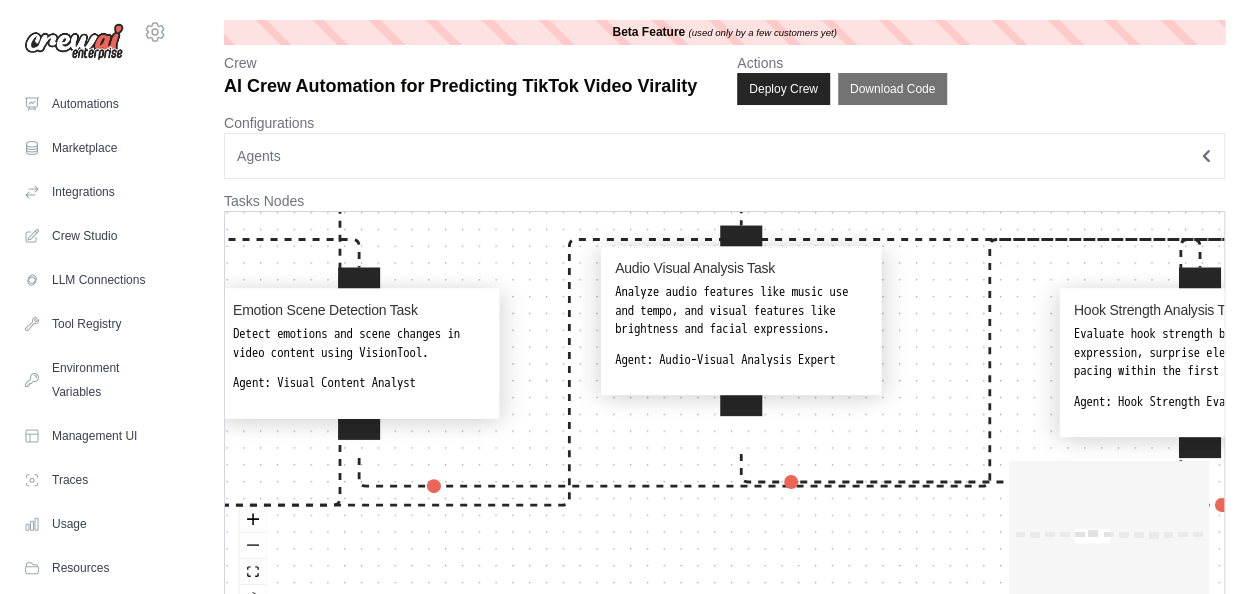 click on "**********" at bounding box center (724, 323) 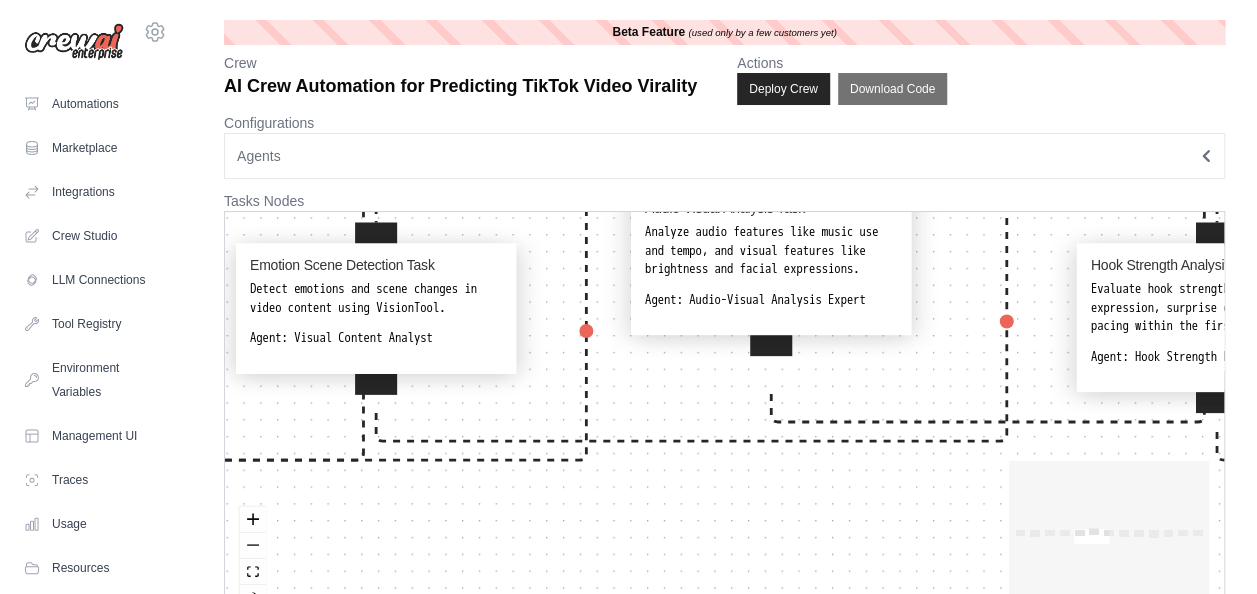 drag, startPoint x: 764, startPoint y: 308, endPoint x: 784, endPoint y: 297, distance: 22.825424 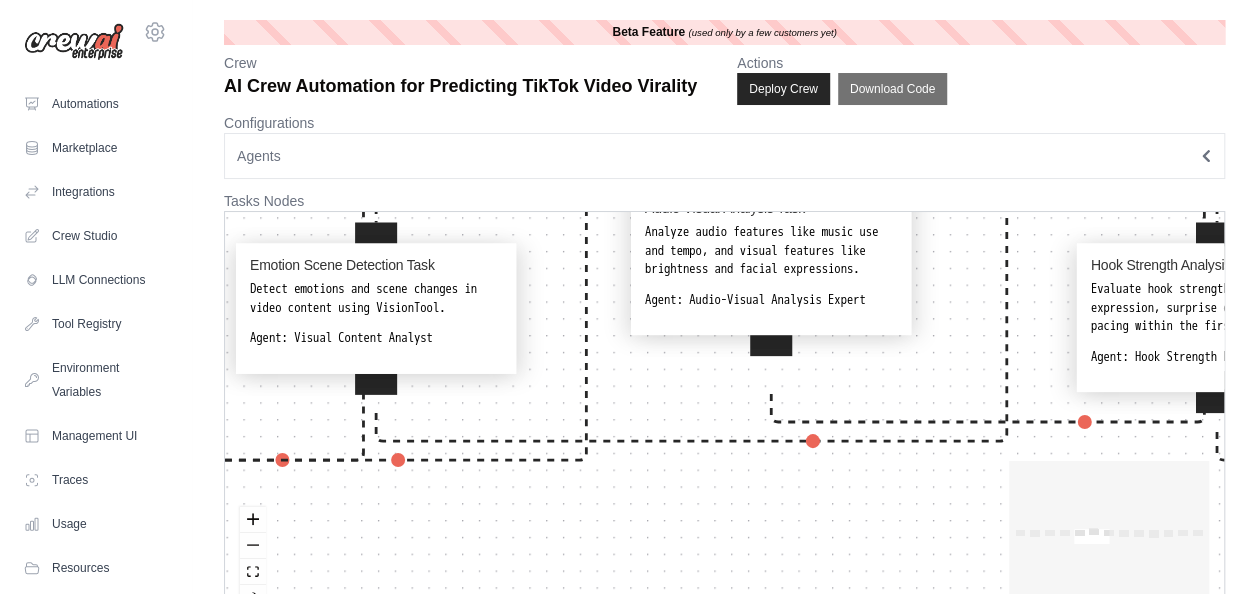 click on "Analyze audio features like music use and tempo, and visual features like brightness and facial expressions." at bounding box center [771, 251] 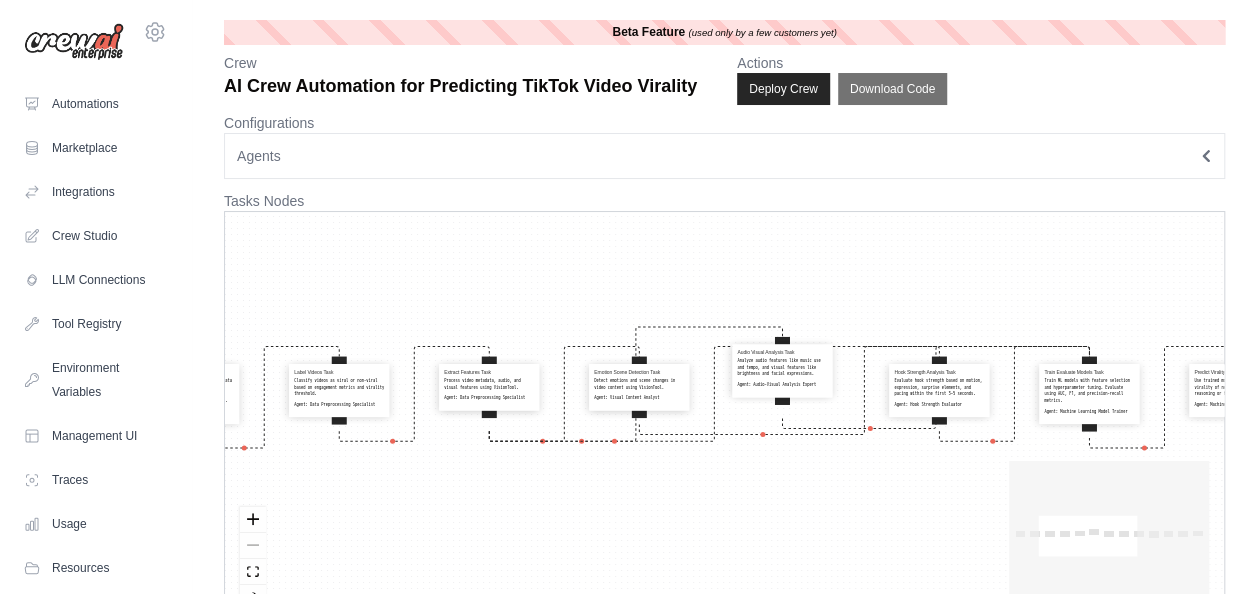 drag, startPoint x: 628, startPoint y: 280, endPoint x: 714, endPoint y: 207, distance: 112.805145 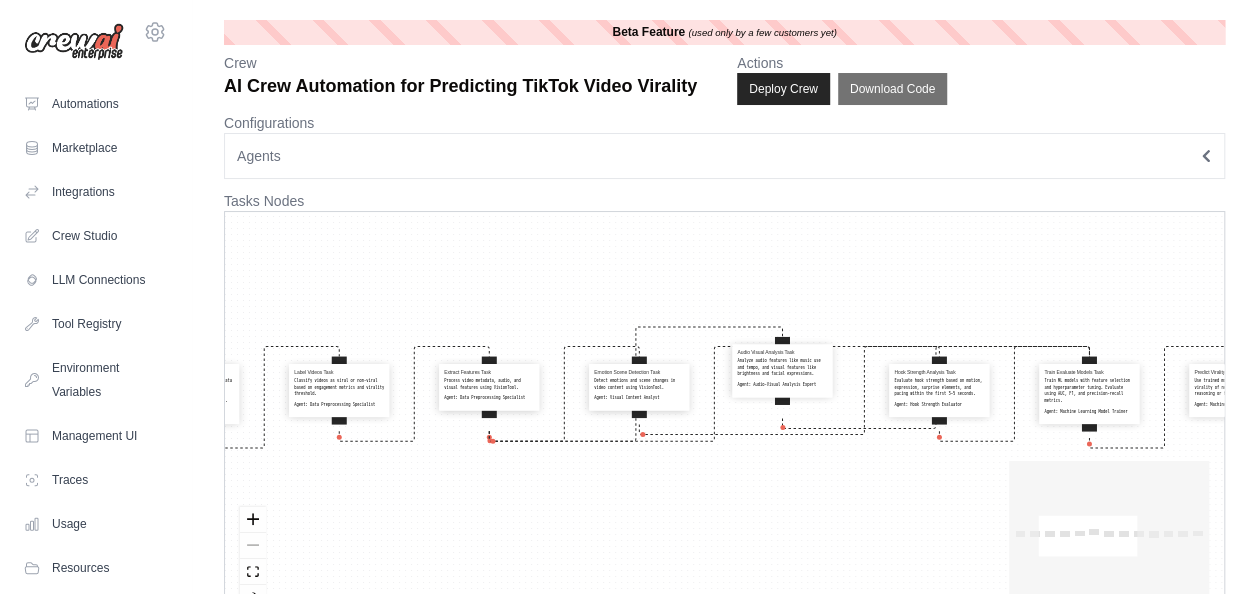 click on "**********" at bounding box center [724, 323] 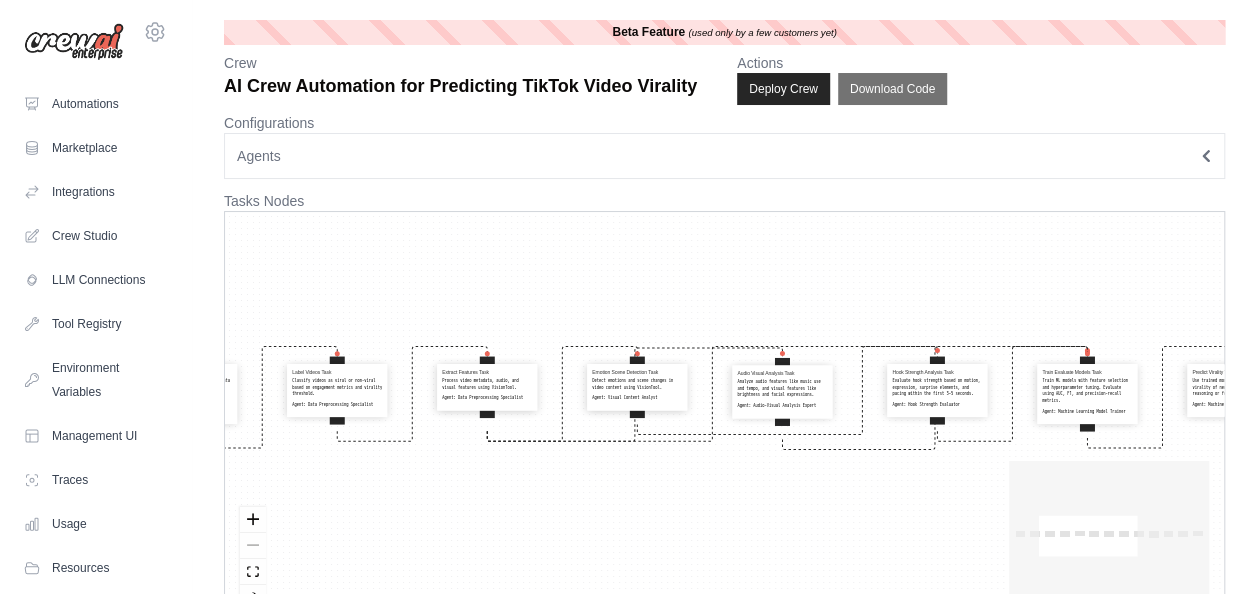drag, startPoint x: 776, startPoint y: 374, endPoint x: 779, endPoint y: 395, distance: 21.213203 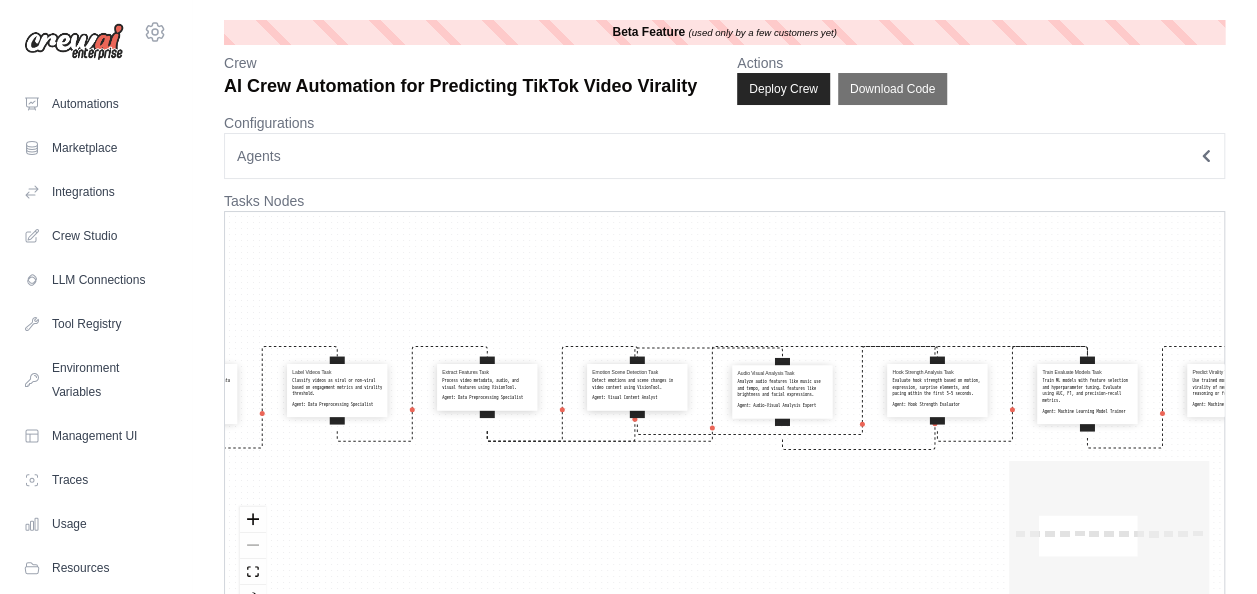 click on "Analyze audio features like music use and tempo, and visual features like brightness and facial expressions." at bounding box center (782, 388) 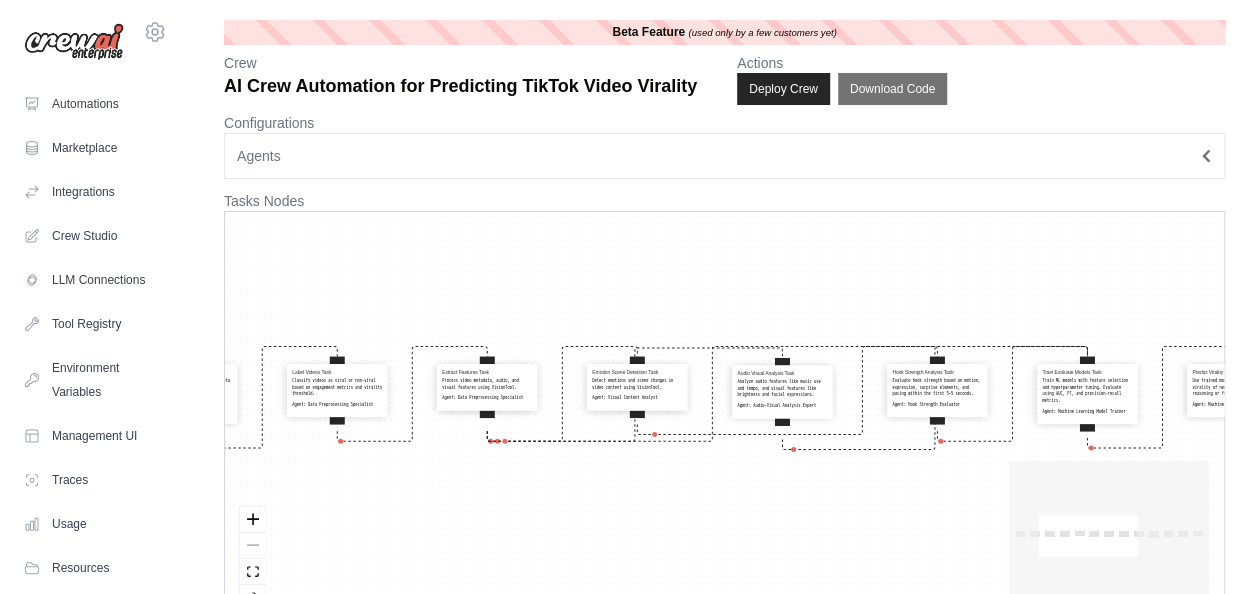click on "Search Tiktok Videos Task Use SerperDevTool to search for TikTok videos based on trending topics or hashtags. Agent:   Online Video Search Specialist Scrape Video Data Task Use SeleniumScrapingTool to gather data from TikTok videos including views, likes, shares, comments, duration, hashtags, captions, and posting time. Agent:   Data Collection Expert Label Videos Task Classify videos as viral or non-viral based on engagement metrics and virality threshold. Agent:   Data Preprocessing Specialist Extract Features Task Process video metadata, audio, and visual features using VisionTool. Agent:   Data Preprocessing Specialist Emotion Scene Detection Task Detect emotions and scene changes in video content using VisionTool. Agent:   Visual Content Analyst Audio Visual Analysis Task Analyze audio features like music use and tempo, and visual features like brightness and facial expressions. Agent:   Audio-Visual Analysis Expert Hook Strength Analysis Task Agent:   Hook Strength Evaluator Train Evaluate Models Task" at bounding box center (724, 419) 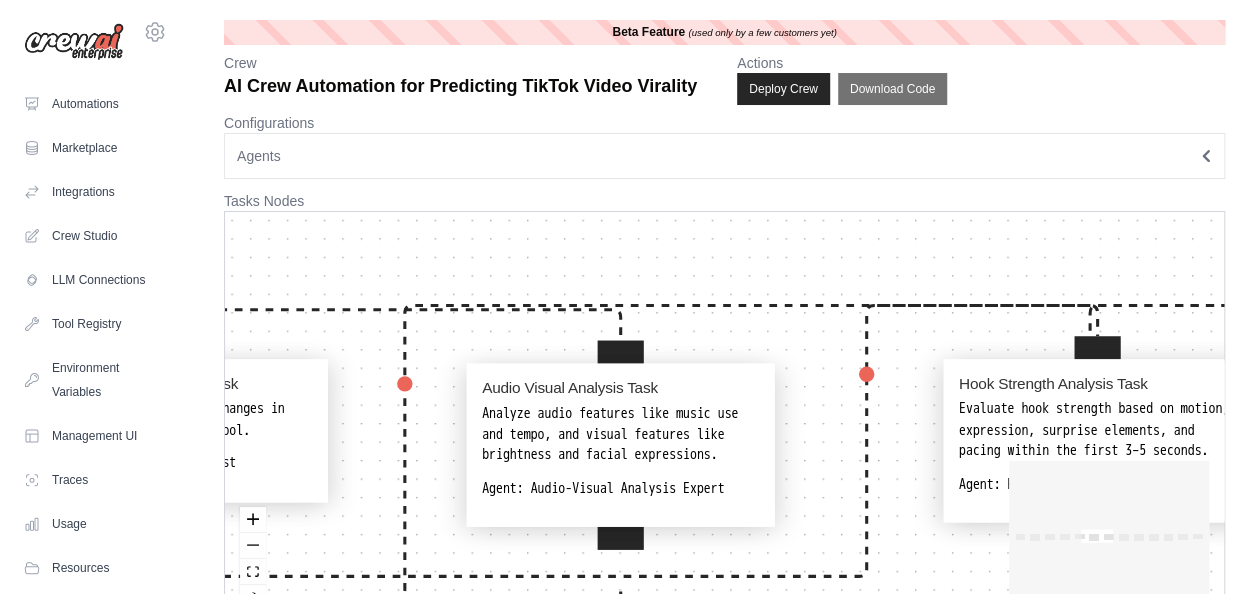 drag, startPoint x: 746, startPoint y: 302, endPoint x: 432, endPoint y: 330, distance: 315.24594 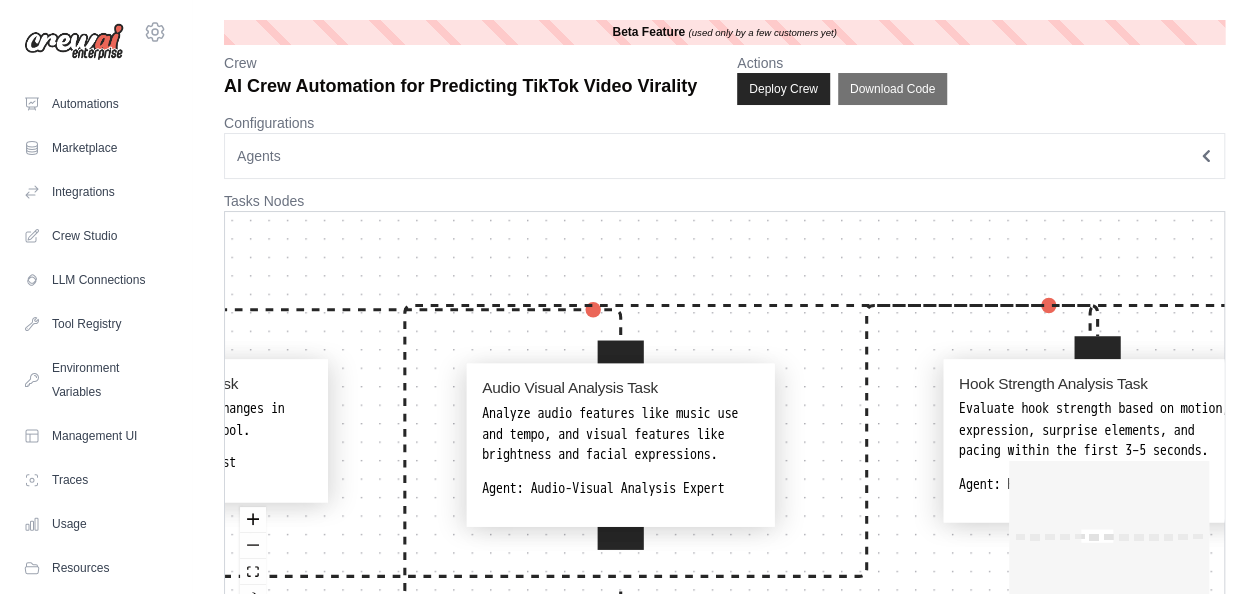 click on "Search Tiktok Videos Task Use SerperDevTool to search for TikTok videos based on trending topics or hashtags. Agent:   Online Video Search Specialist Scrape Video Data Task Use SeleniumScrapingTool to gather data from TikTok videos including views, likes, shares, comments, duration, hashtags, captions, and posting time. Agent:   Data Collection Expert Label Videos Task Classify videos as viral or non-viral based on engagement metrics and virality threshold. Agent:   Data Preprocessing Specialist Extract Features Task Process video metadata, audio, and visual features using VisionTool. Agent:   Data Preprocessing Specialist Emotion Scene Detection Task Detect emotions and scene changes in video content using VisionTool. Agent:   Visual Content Analyst Audio Visual Analysis Task Analyze audio features like music use and tempo, and visual features like brightness and facial expressions. Agent:   Audio-Visual Analysis Expert Hook Strength Analysis Task Agent:   Hook Strength Evaluator Train Evaluate Models Task" at bounding box center (724, 419) 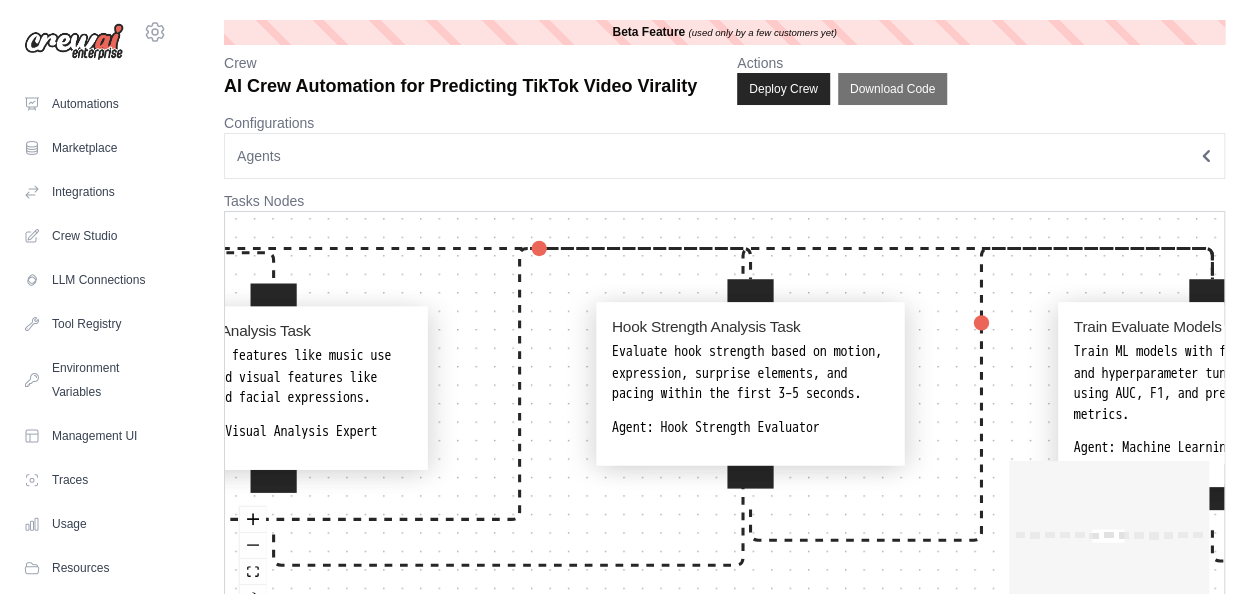 drag, startPoint x: 774, startPoint y: 332, endPoint x: 443, endPoint y: 276, distance: 335.70374 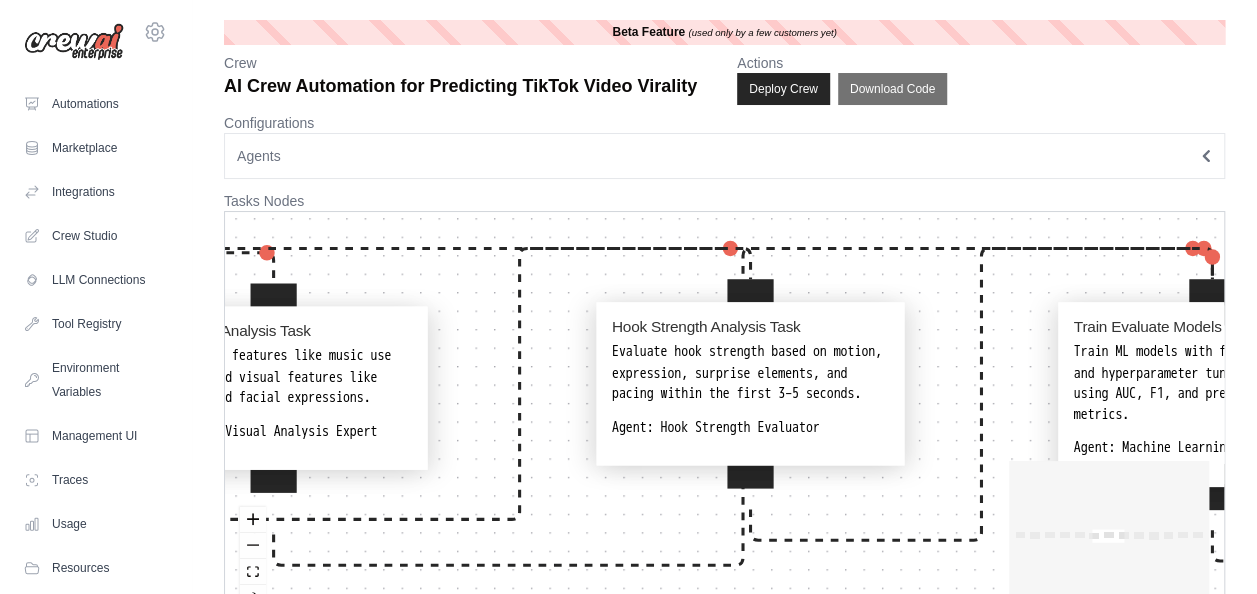 click on "Search Tiktok Videos Task Use SerperDevTool to search for TikTok videos based on trending topics or hashtags. Agent:   Online Video Search Specialist Scrape Video Data Task Use SeleniumScrapingTool to gather data from TikTok videos including views, likes, shares, comments, duration, hashtags, captions, and posting time. Agent:   Data Collection Expert Label Videos Task Classify videos as viral or non-viral based on engagement metrics and virality threshold. Agent:   Data Preprocessing Specialist Extract Features Task Process video metadata, audio, and visual features using VisionTool. Agent:   Data Preprocessing Specialist Emotion Scene Detection Task Detect emotions and scene changes in video content using VisionTool. Agent:   Visual Content Analyst Audio Visual Analysis Task Analyze audio features like music use and tempo, and visual features like brightness and facial expressions. Agent:   Audio-Visual Analysis Expert Hook Strength Analysis Task Agent:   Hook Strength Evaluator Train Evaluate Models Task" at bounding box center [724, 419] 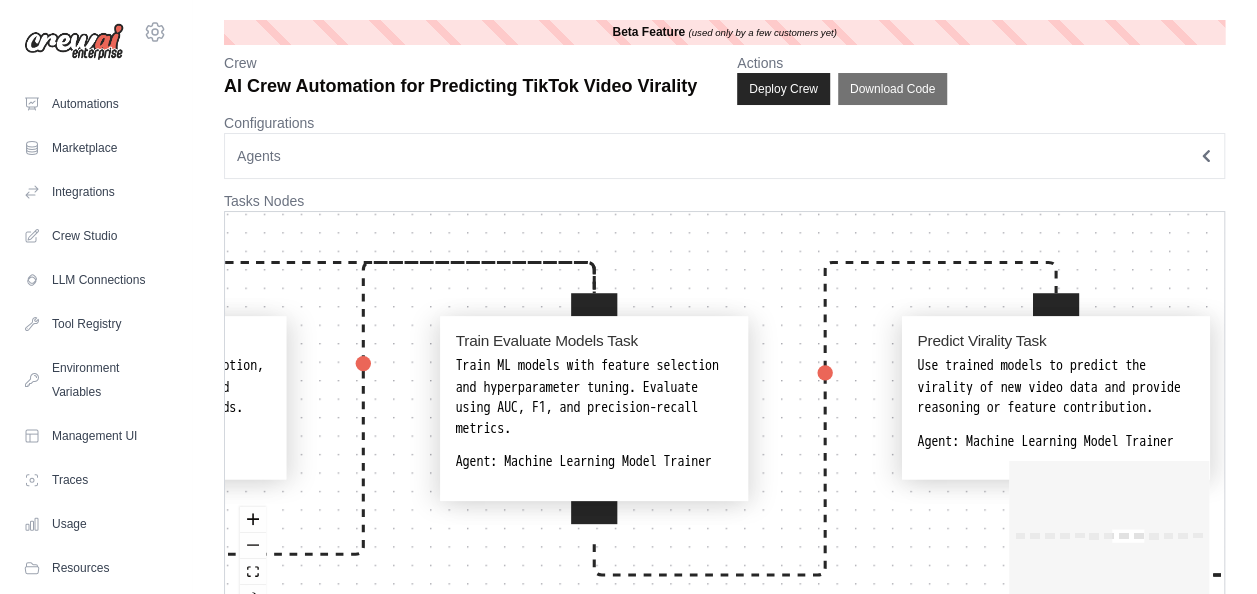 drag, startPoint x: 1027, startPoint y: 290, endPoint x: 404, endPoint y: 303, distance: 623.1356 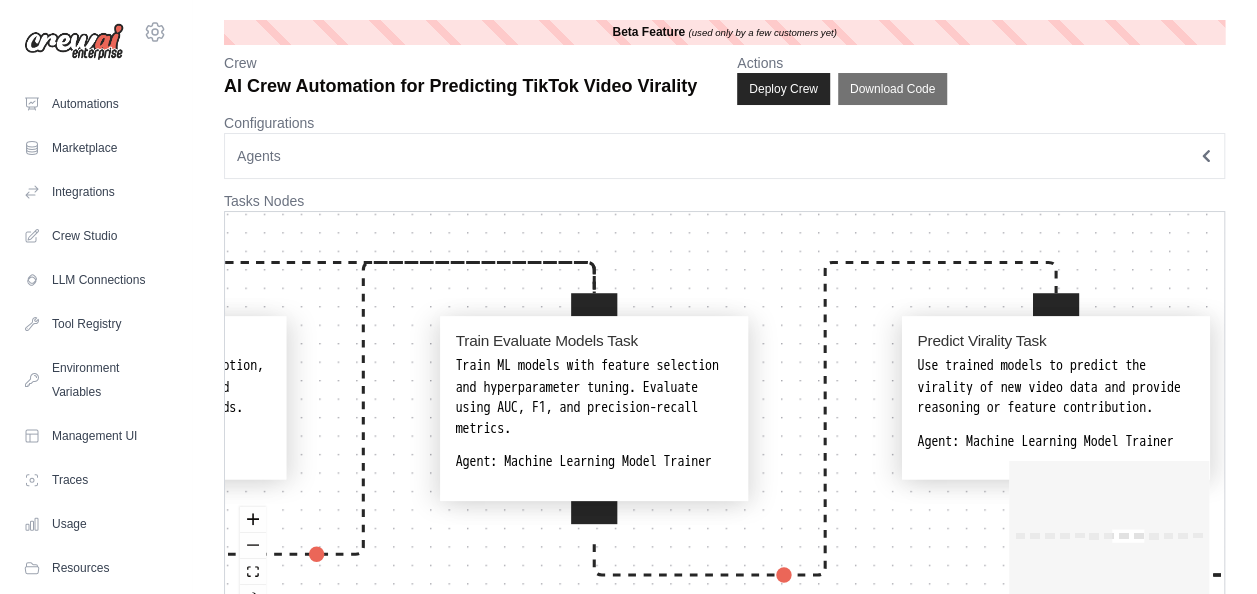 click on "Search Tiktok Videos Task Use SerperDevTool to search for TikTok videos based on trending topics or hashtags. Agent:   Online Video Search Specialist Scrape Video Data Task Use SeleniumScrapingTool to gather data from TikTok videos including views, likes, shares, comments, duration, hashtags, captions, and posting time. Agent:   Data Collection Expert Label Videos Task Classify videos as viral or non-viral based on engagement metrics and virality threshold. Agent:   Data Preprocessing Specialist Extract Features Task Process video metadata, audio, and visual features using VisionTool. Agent:   Data Preprocessing Specialist Emotion Scene Detection Task Detect emotions and scene changes in video content using VisionTool. Agent:   Visual Content Analyst Audio Visual Analysis Task Analyze audio features like music use and tempo, and visual features like brightness and facial expressions. Agent:   Audio-Visual Analysis Expert Hook Strength Analysis Task Agent:   Hook Strength Evaluator Train Evaluate Models Task" at bounding box center [724, 419] 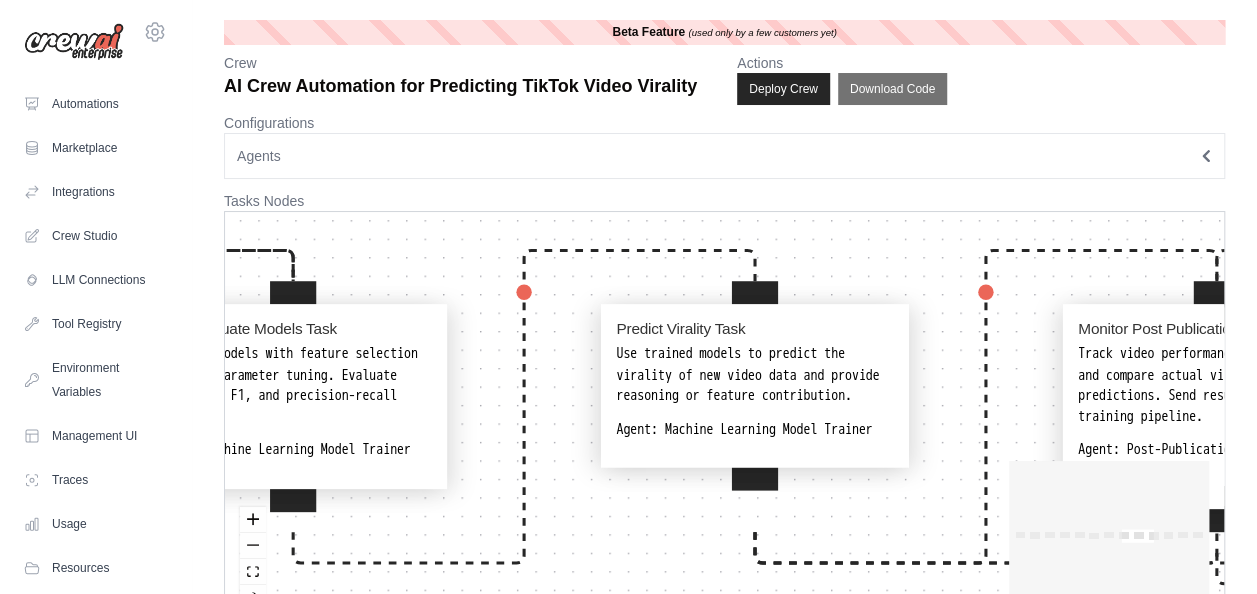 drag, startPoint x: 783, startPoint y: 248, endPoint x: 499, endPoint y: 240, distance: 284.11264 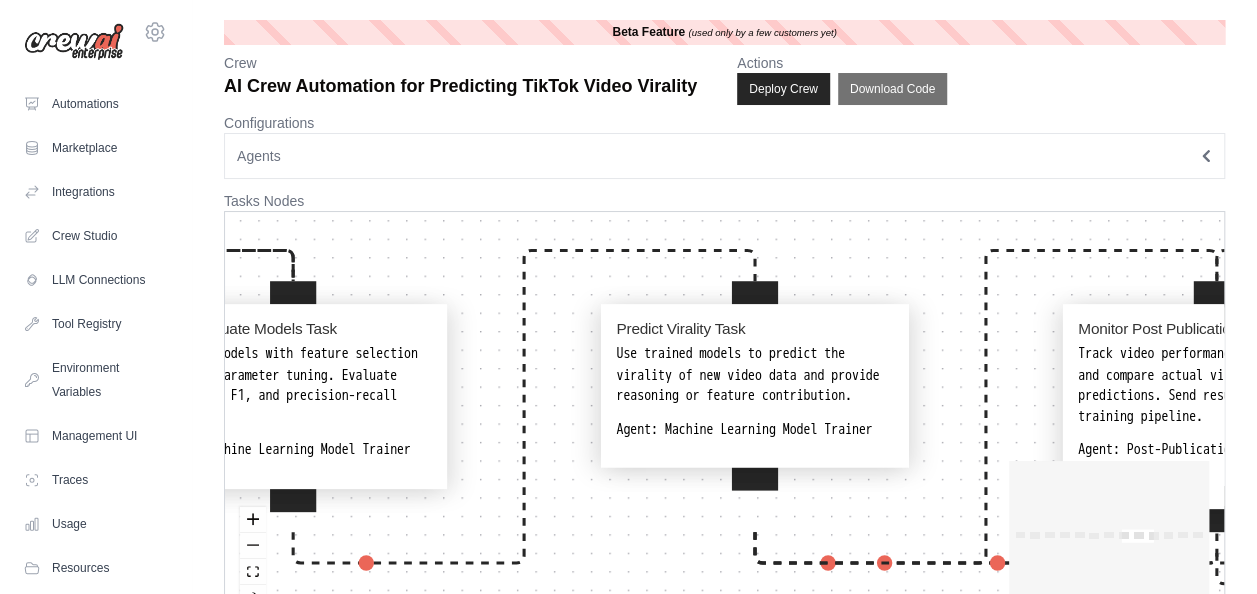 click on "Search Tiktok Videos Task Use SerperDevTool to search for TikTok videos based on trending topics or hashtags. Agent:   Online Video Search Specialist Scrape Video Data Task Use SeleniumScrapingTool to gather data from TikTok videos including views, likes, shares, comments, duration, hashtags, captions, and posting time. Agent:   Data Collection Expert Label Videos Task Classify videos as viral or non-viral based on engagement metrics and virality threshold. Agent:   Data Preprocessing Specialist Extract Features Task Process video metadata, audio, and visual features using VisionTool. Agent:   Data Preprocessing Specialist Emotion Scene Detection Task Detect emotions and scene changes in video content using VisionTool. Agent:   Visual Content Analyst Audio Visual Analysis Task Analyze audio features like music use and tempo, and visual features like brightness and facial expressions. Agent:   Audio-Visual Analysis Expert Hook Strength Analysis Task Agent:   Hook Strength Evaluator Train Evaluate Models Task" at bounding box center [724, 419] 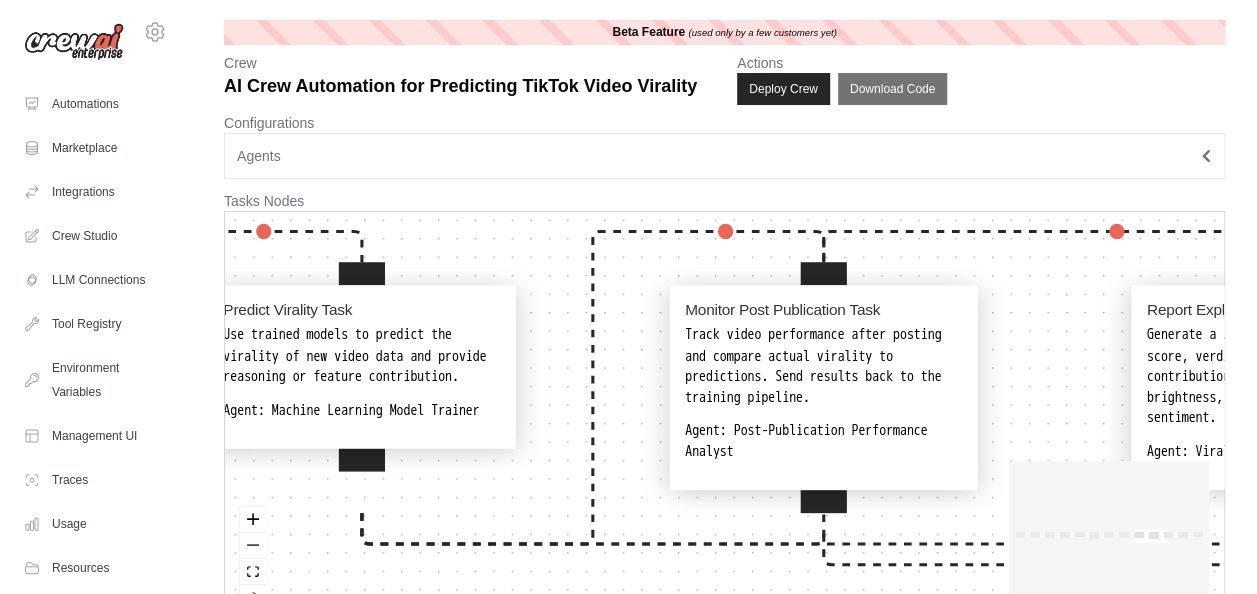 drag, startPoint x: 900, startPoint y: 267, endPoint x: 470, endPoint y: 233, distance: 431.3421 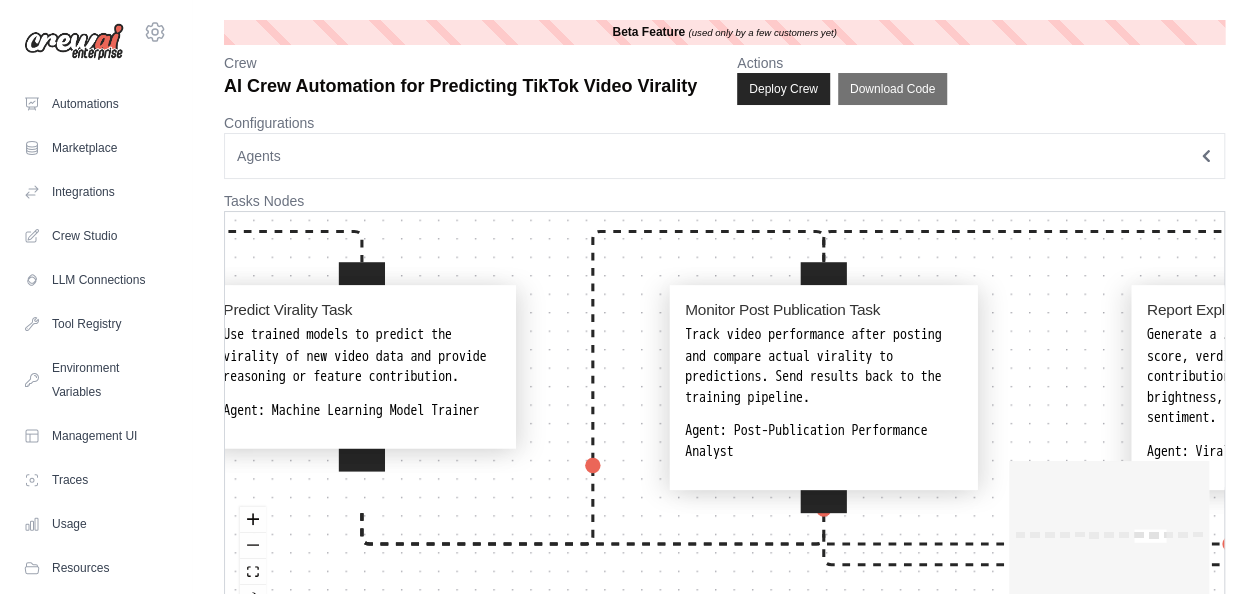 click on "Search Tiktok Videos Task Use SerperDevTool to search for TikTok videos based on trending topics or hashtags. Agent:   Online Video Search Specialist Scrape Video Data Task Use SeleniumScrapingTool to gather data from TikTok videos including views, likes, shares, comments, duration, hashtags, captions, and posting time. Agent:   Data Collection Expert Label Videos Task Classify videos as viral or non-viral based on engagement metrics and virality threshold. Agent:   Data Preprocessing Specialist Extract Features Task Process video metadata, audio, and visual features using VisionTool. Agent:   Data Preprocessing Specialist Emotion Scene Detection Task Detect emotions and scene changes in video content using VisionTool. Agent:   Visual Content Analyst Audio Visual Analysis Task Analyze audio features like music use and tempo, and visual features like brightness and facial expressions. Agent:   Audio-Visual Analysis Expert Hook Strength Analysis Task Agent:   Hook Strength Evaluator Train Evaluate Models Task" at bounding box center [724, 419] 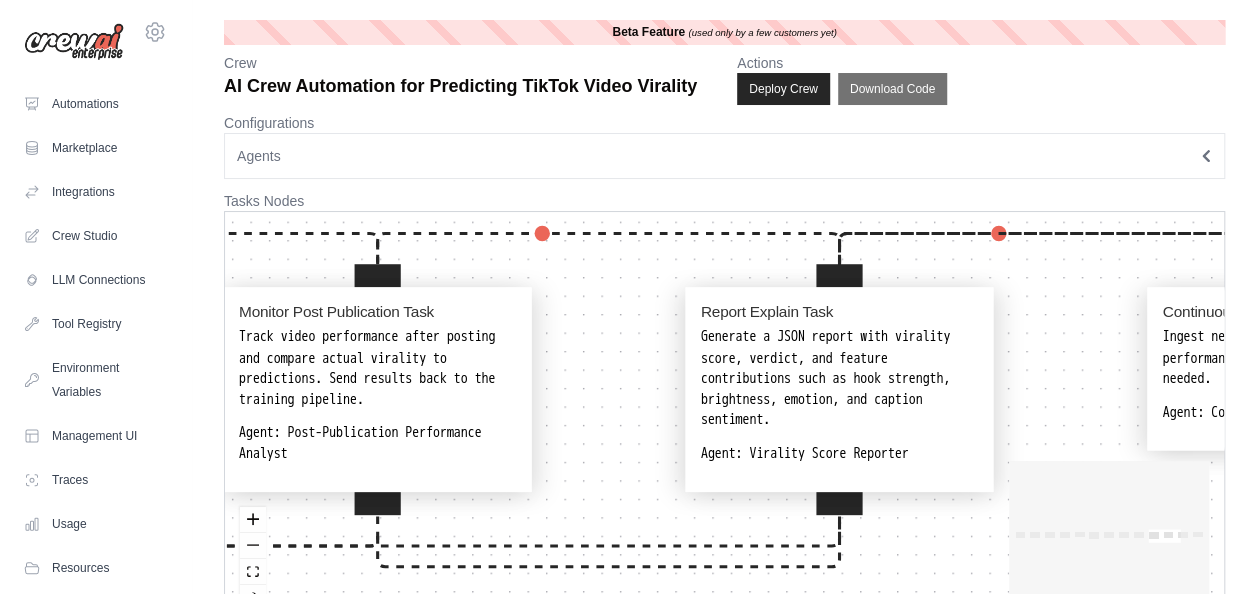 drag, startPoint x: 986, startPoint y: 284, endPoint x: 559, endPoint y: 312, distance: 427.91705 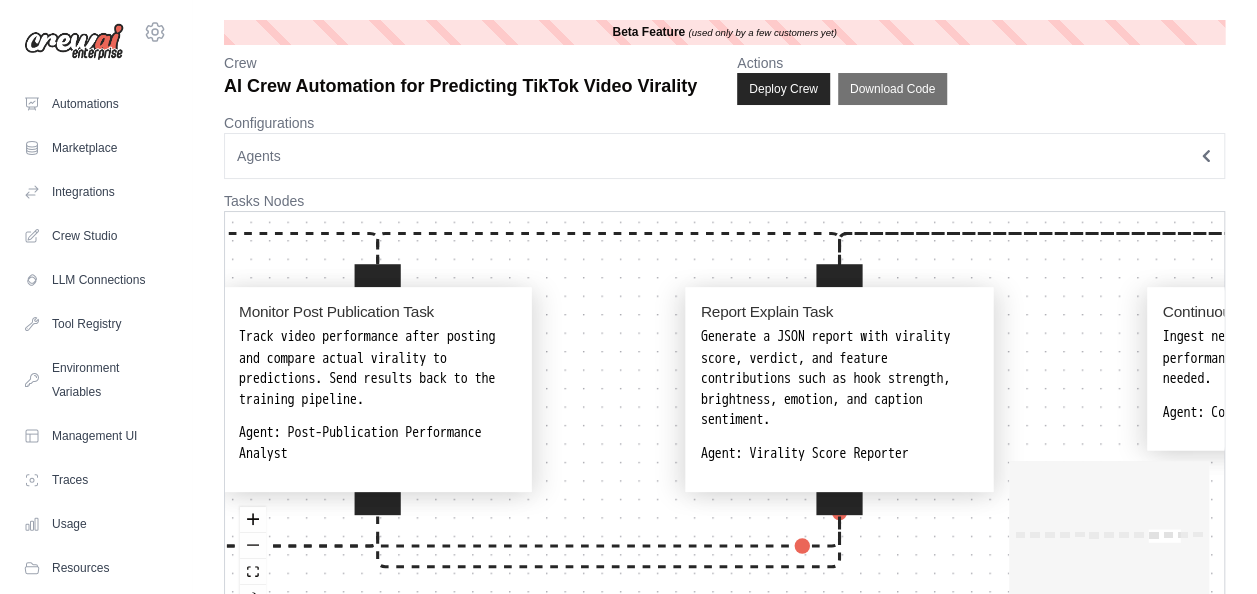click on "Search Tiktok Videos Task Use SerperDevTool to search for TikTok videos based on trending topics or hashtags. Agent:   Online Video Search Specialist Scrape Video Data Task Use SeleniumScrapingTool to gather data from TikTok videos including views, likes, shares, comments, duration, hashtags, captions, and posting time. Agent:   Data Collection Expert Label Videos Task Classify videos as viral or non-viral based on engagement metrics and virality threshold. Agent:   Data Preprocessing Specialist Extract Features Task Process video metadata, audio, and visual features using VisionTool. Agent:   Data Preprocessing Specialist Emotion Scene Detection Task Detect emotions and scene changes in video content using VisionTool. Agent:   Visual Content Analyst Audio Visual Analysis Task Analyze audio features like music use and tempo, and visual features like brightness and facial expressions. Agent:   Audio-Visual Analysis Expert Hook Strength Analysis Task Agent:   Hook Strength Evaluator Train Evaluate Models Task" at bounding box center [724, 419] 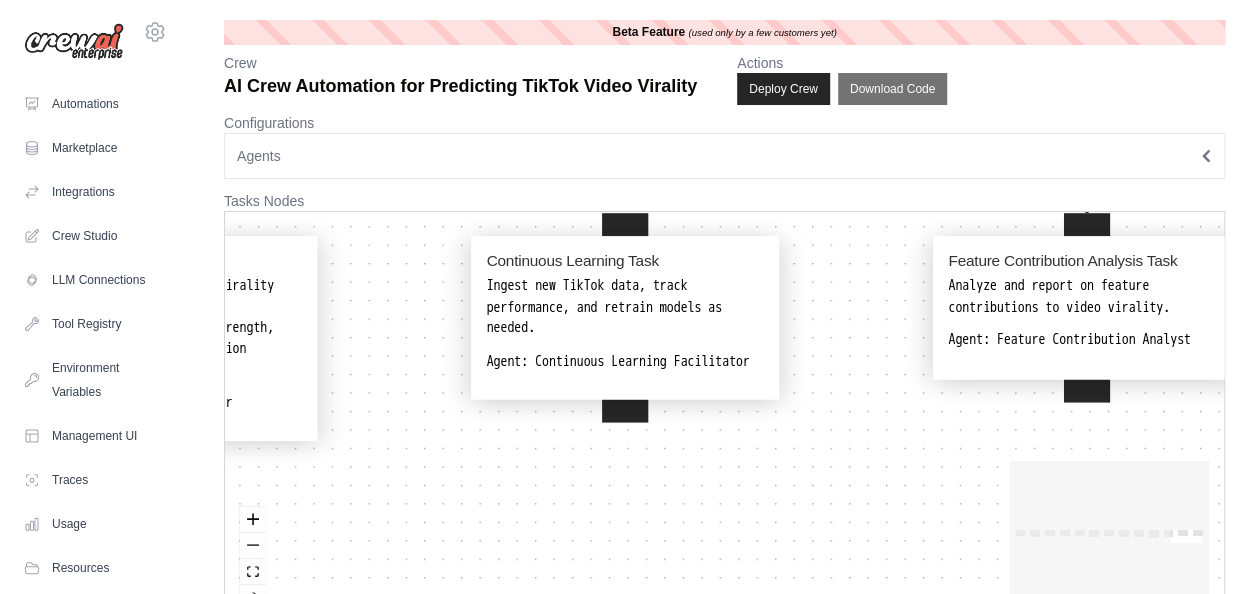 drag, startPoint x: 1058, startPoint y: 310, endPoint x: 398, endPoint y: 245, distance: 663.19305 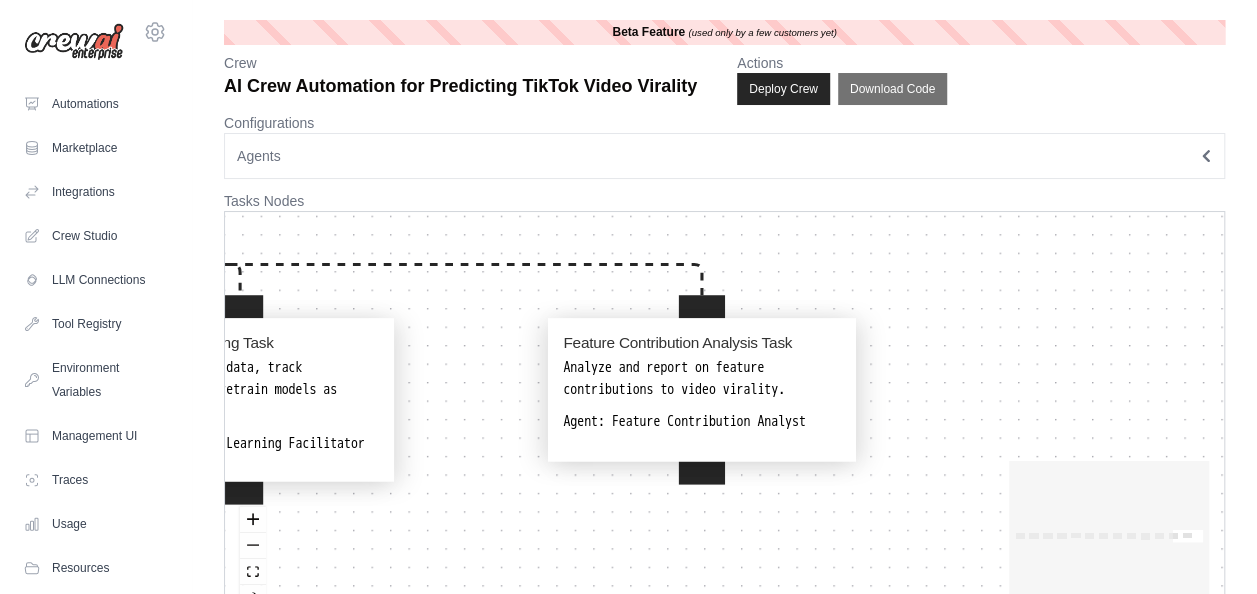 drag, startPoint x: 787, startPoint y: 530, endPoint x: 405, endPoint y: 615, distance: 391.34256 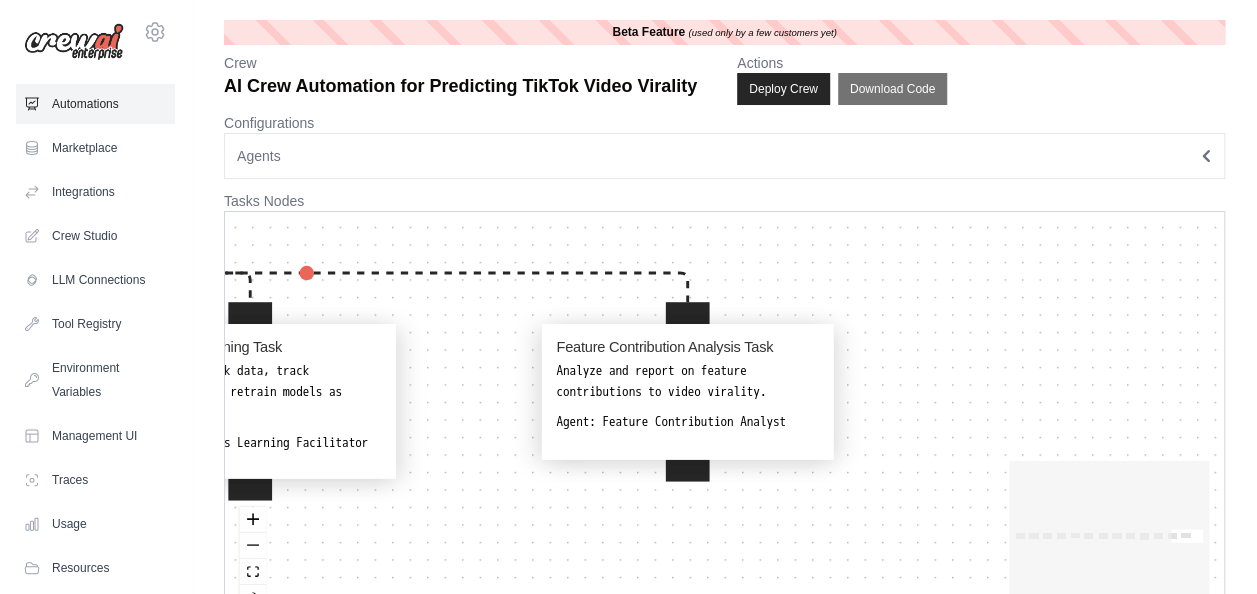 click on "Automations" at bounding box center (95, 104) 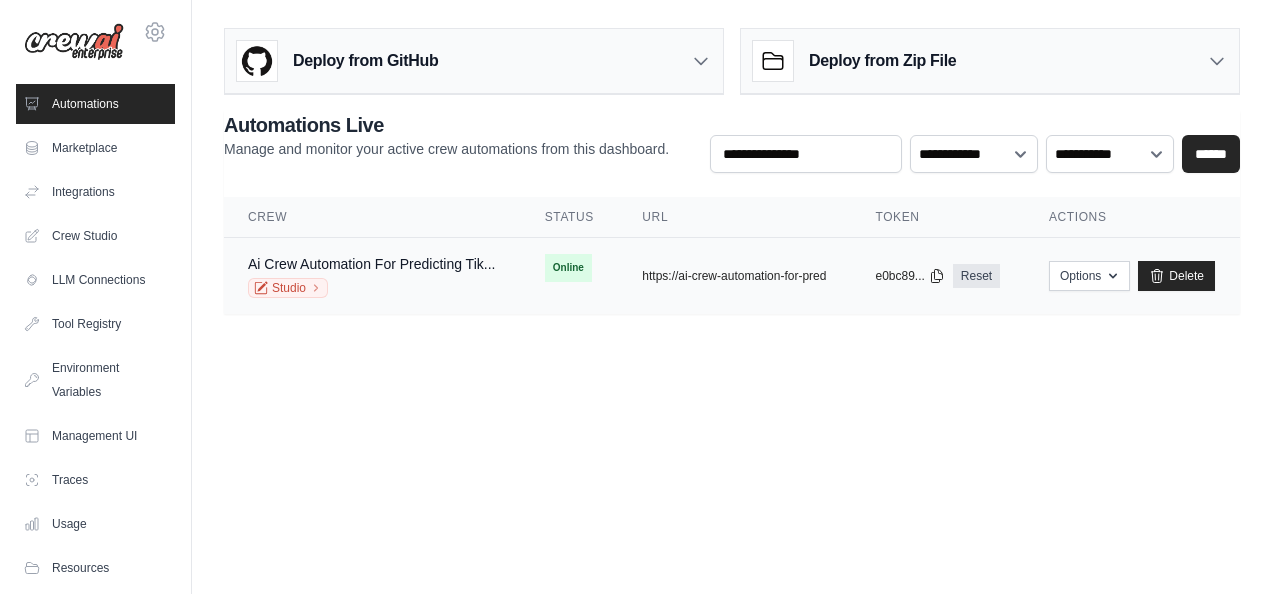 click on "Online" at bounding box center [568, 268] 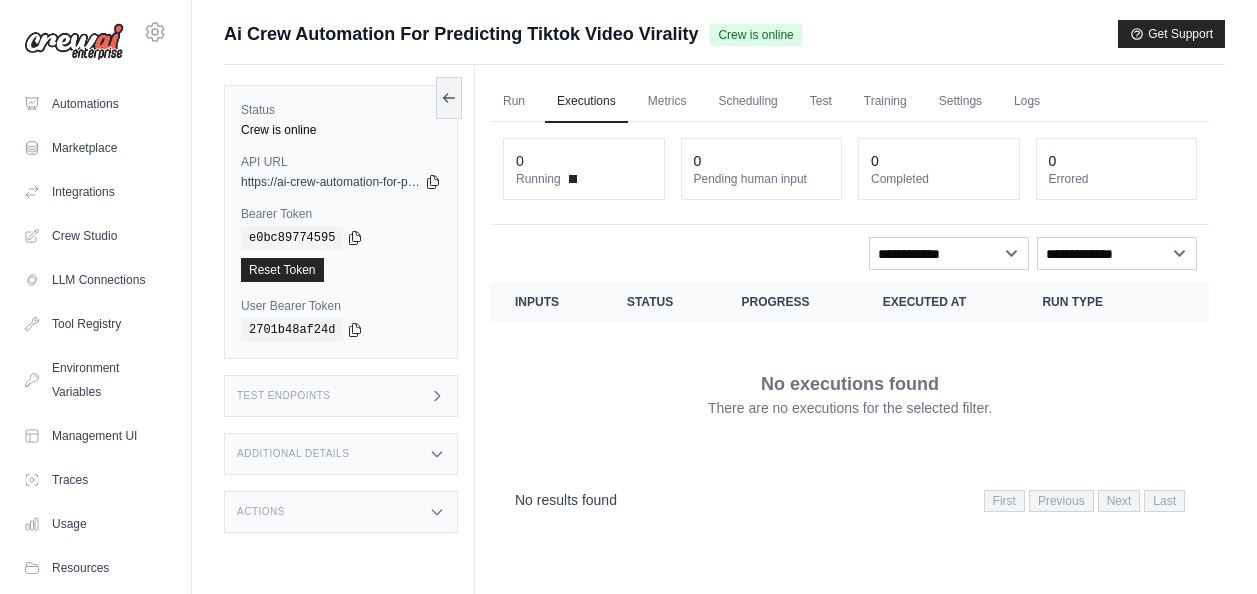 scroll, scrollTop: 0, scrollLeft: 0, axis: both 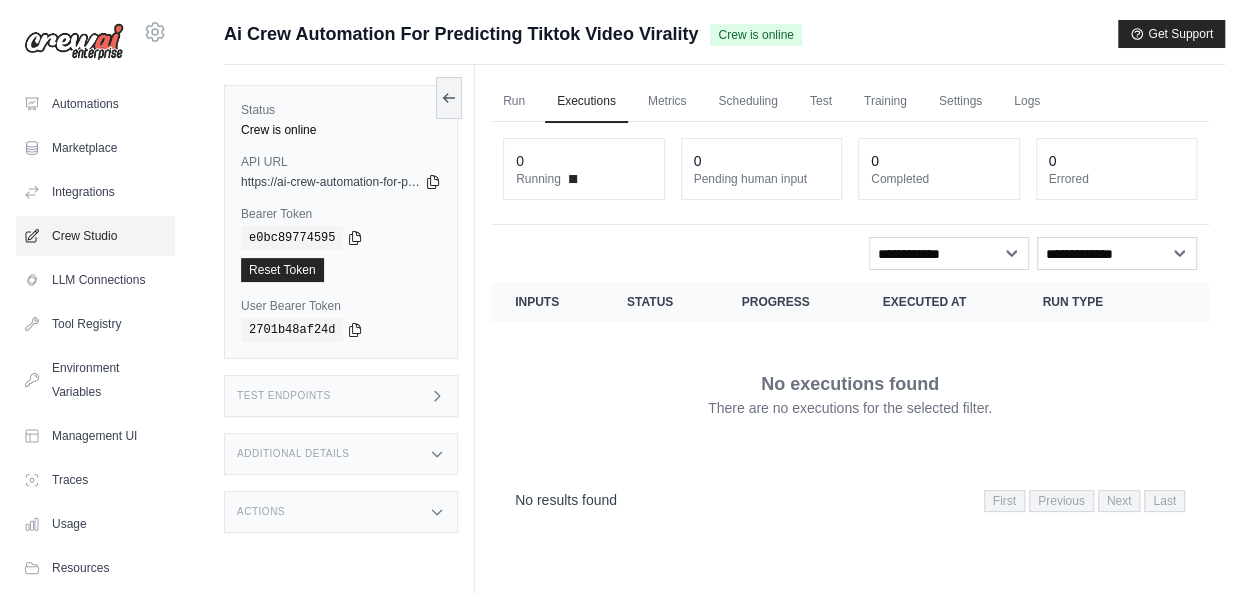 click on "Crew Studio" at bounding box center [95, 236] 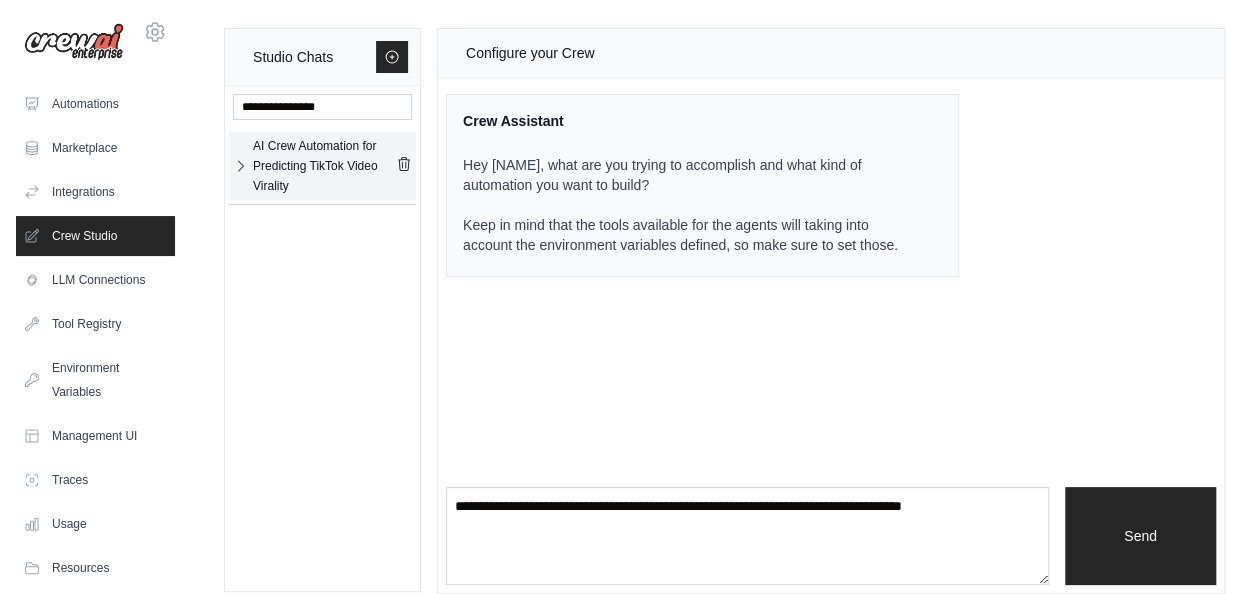 click 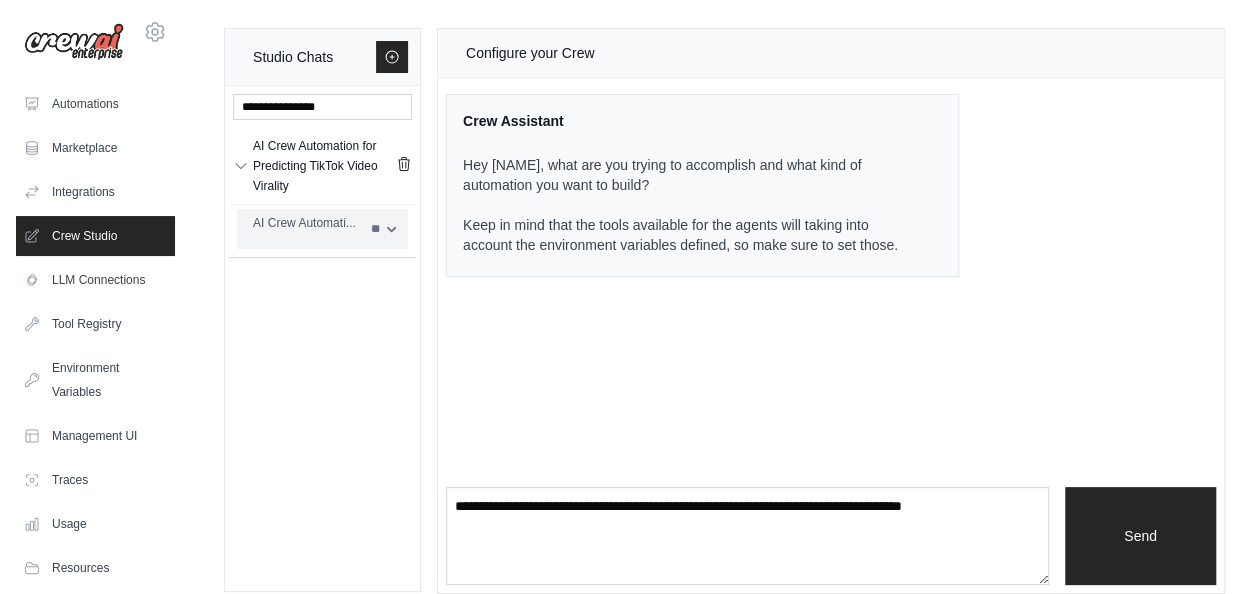 click on "AI Crew Automati..." at bounding box center [306, 223] 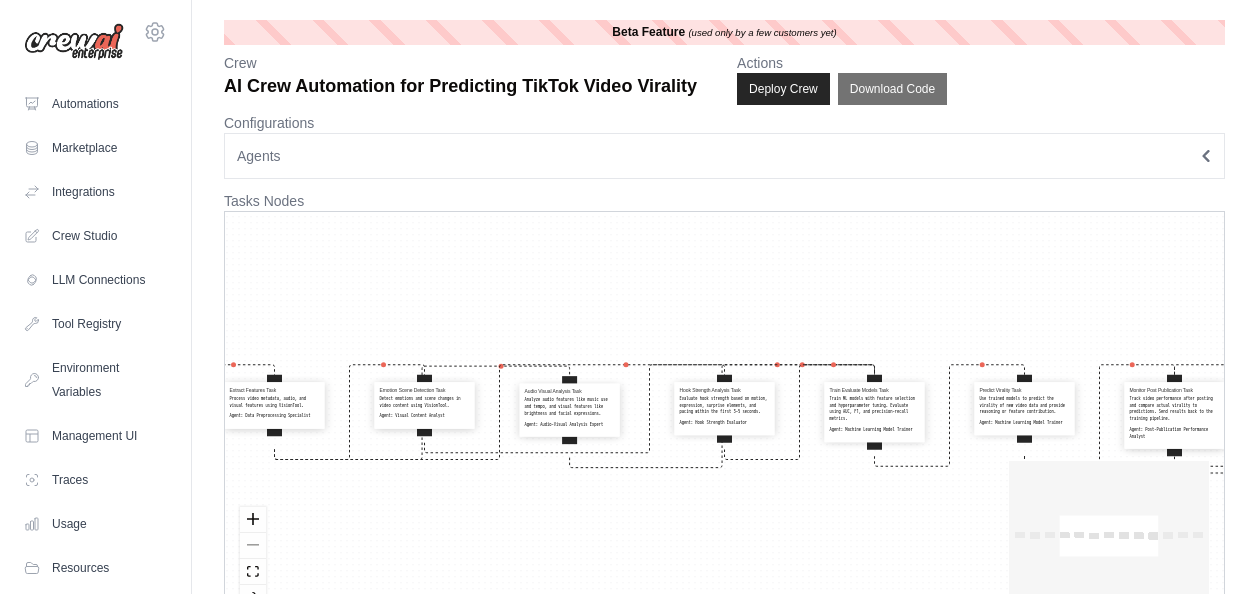 scroll, scrollTop: 0, scrollLeft: 0, axis: both 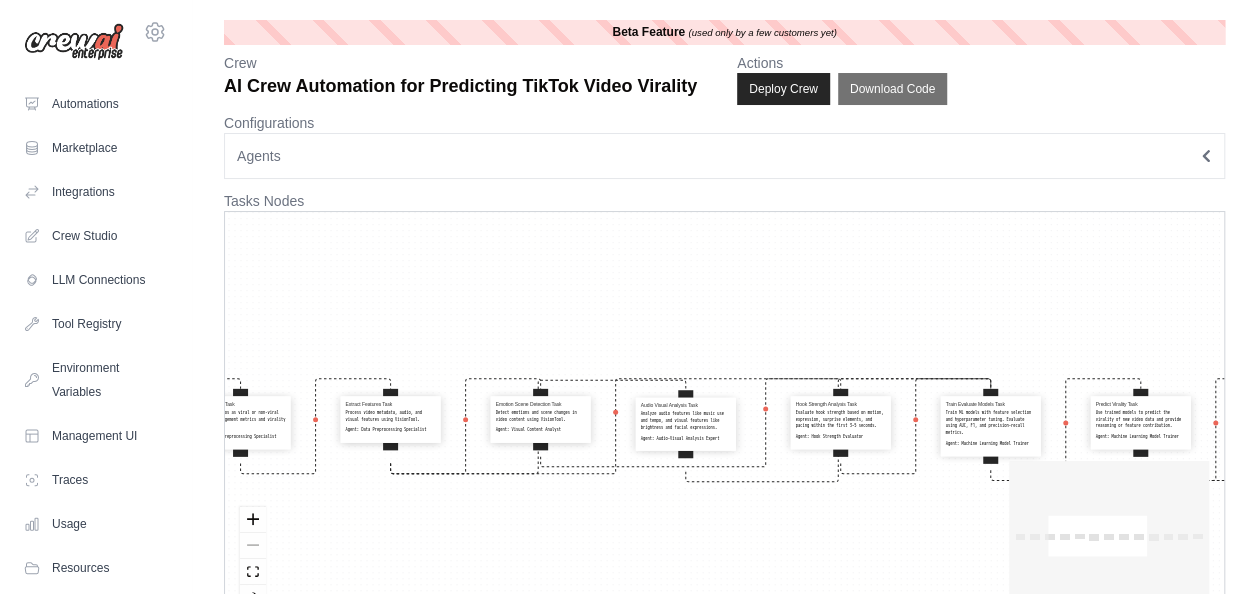 drag, startPoint x: 449, startPoint y: 305, endPoint x: 564, endPoint y: 318, distance: 115.73245 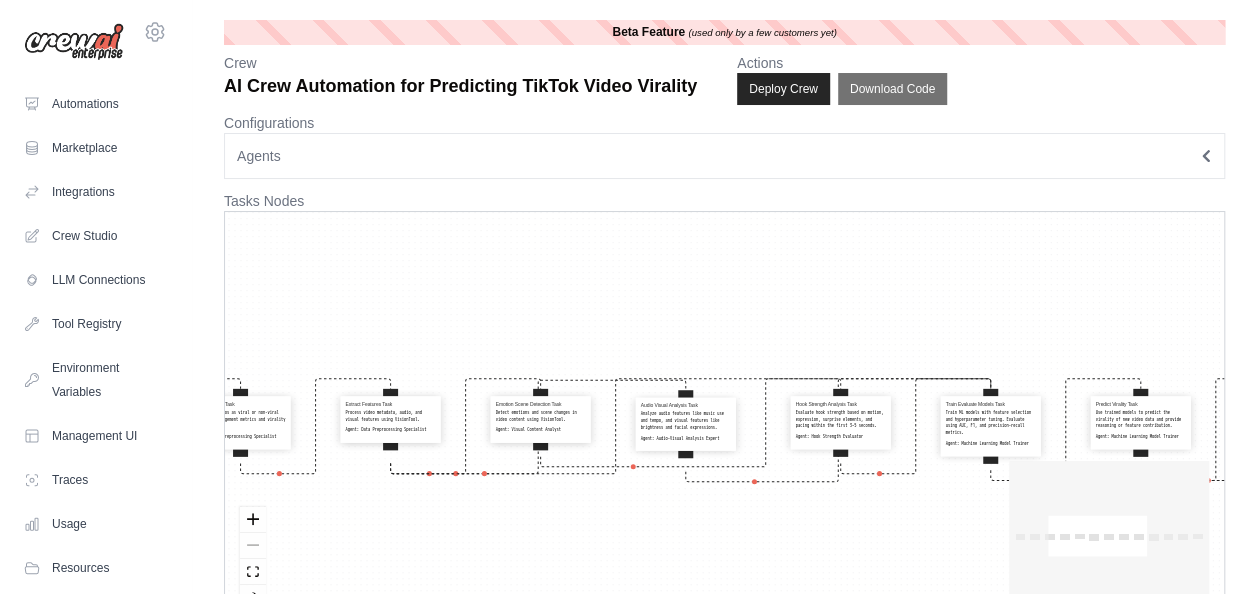 click on "Search Tiktok Videos Task Use SerperDevTool to search for TikTok videos based on trending topics or hashtags. Agent:   Online Video Search Specialist Scrape Video Data Task Use SeleniumScrapingTool to gather data from TikTok videos including views, likes, shares, comments, duration, hashtags, captions, and posting time. Agent:   Data Collection Expert Label Videos Task Classify videos as viral or non-viral based on engagement metrics and virality threshold. Agent:   Data Preprocessing Specialist Extract Features Task Process video metadata, audio, and visual features using VisionTool. Agent:   Data Preprocessing Specialist Emotion Scene Detection Task Detect emotions and scene changes in video content using VisionTool. Agent:   Visual Content Analyst Audio Visual Analysis Task Analyze audio features like music use and tempo, and visual features like brightness and facial expressions. Agent:   Audio-Visual Analysis Expert Hook Strength Analysis Task Agent:   Hook Strength Evaluator Train Evaluate Models Task" at bounding box center [724, 419] 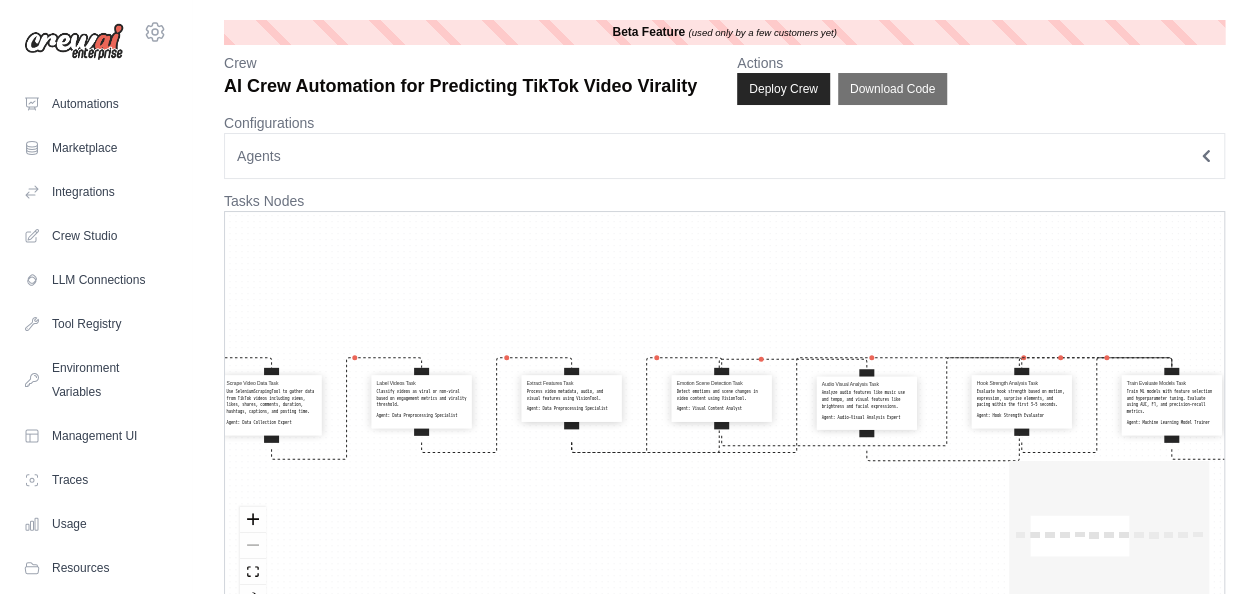 drag, startPoint x: 564, startPoint y: 318, endPoint x: 974, endPoint y: 304, distance: 410.23895 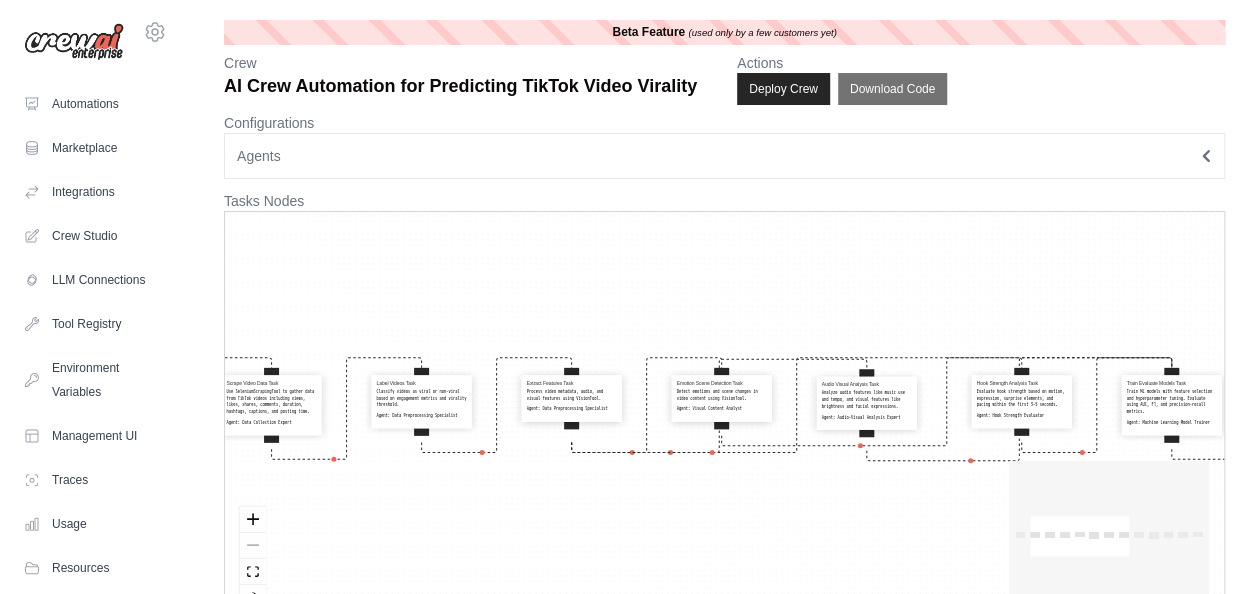 click on "Search Tiktok Videos Task Use SerperDevTool to search for TikTok videos based on trending topics or hashtags. Agent:   Online Video Search Specialist Scrape Video Data Task Use SeleniumScrapingTool to gather data from TikTok videos including views, likes, shares, comments, duration, hashtags, captions, and posting time. Agent:   Data Collection Expert Label Videos Task Classify videos as viral or non-viral based on engagement metrics and virality threshold. Agent:   Data Preprocessing Specialist Extract Features Task Process video metadata, audio, and visual features using VisionTool. Agent:   Data Preprocessing Specialist Emotion Scene Detection Task Detect emotions and scene changes in video content using VisionTool. Agent:   Visual Content Analyst Audio Visual Analysis Task Analyze audio features like music use and tempo, and visual features like brightness and facial expressions. Agent:   Audio-Visual Analysis Expert Hook Strength Analysis Task Agent:   Hook Strength Evaluator Train Evaluate Models Task" at bounding box center (724, 419) 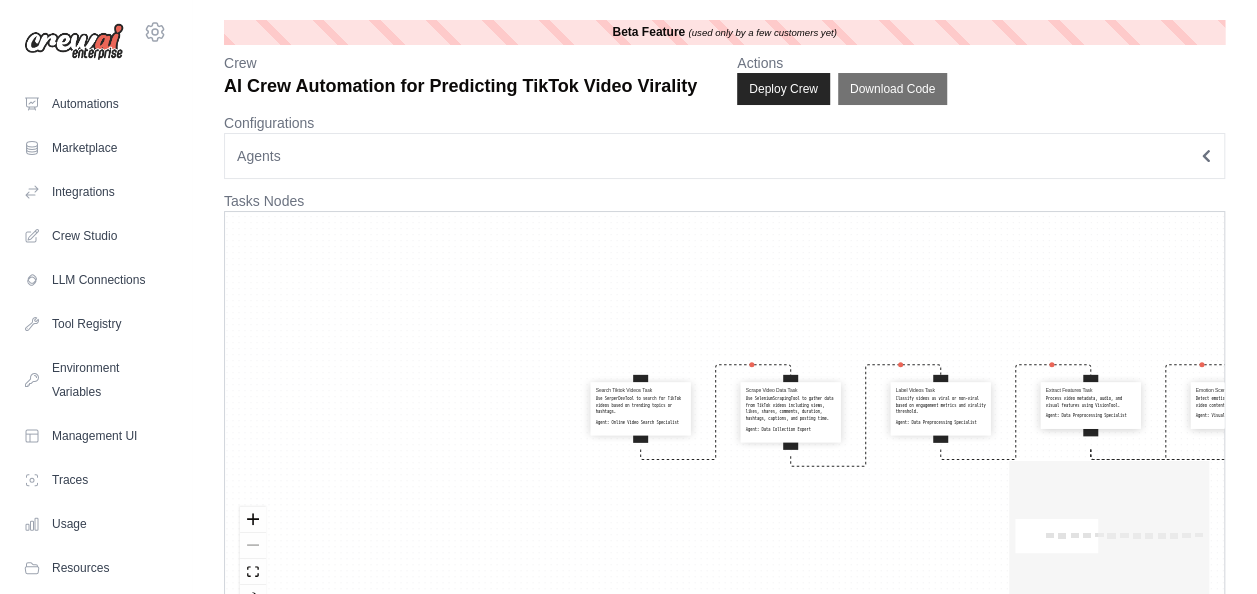 drag, startPoint x: 674, startPoint y: 294, endPoint x: 939, endPoint y: 307, distance: 265.31866 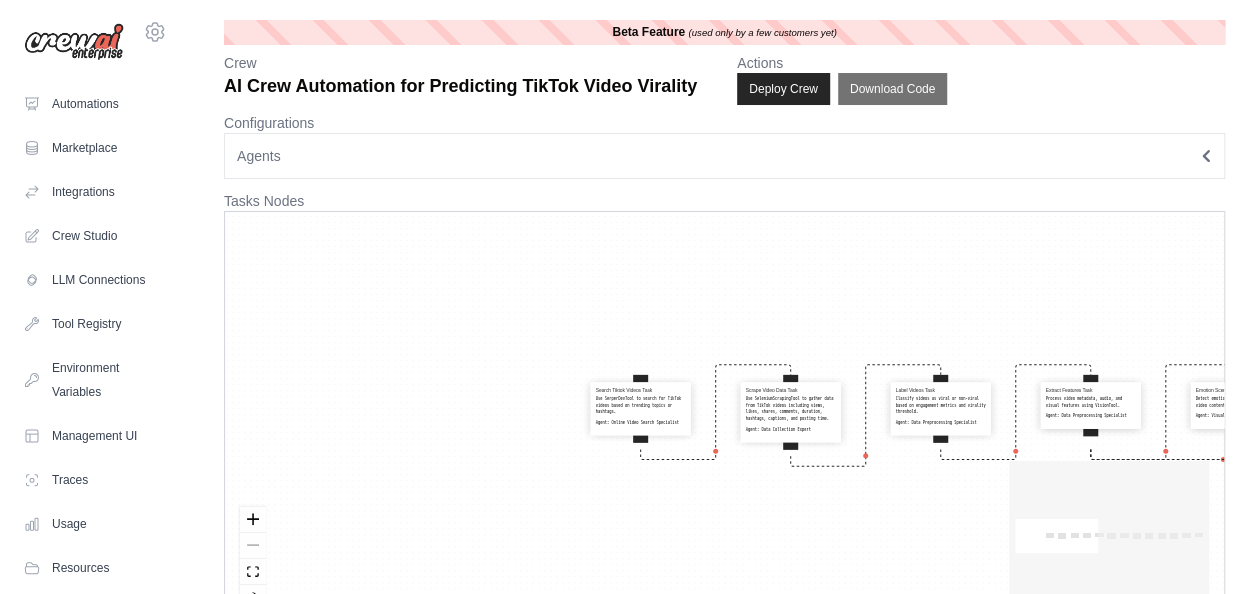 click on "Search Tiktok Videos Task Use SerperDevTool to search for TikTok videos based on trending topics or hashtags. Agent:   Online Video Search Specialist Scrape Video Data Task Use SeleniumScrapingTool to gather data from TikTok videos including views, likes, shares, comments, duration, hashtags, captions, and posting time. Agent:   Data Collection Expert Label Videos Task Classify videos as viral or non-viral based on engagement metrics and virality threshold. Agent:   Data Preprocessing Specialist Extract Features Task Process video metadata, audio, and visual features using VisionTool. Agent:   Data Preprocessing Specialist Emotion Scene Detection Task Detect emotions and scene changes in video content using VisionTool. Agent:   Visual Content Analyst Audio Visual Analysis Task Analyze audio features like music use and tempo, and visual features like brightness and facial expressions. Agent:   Audio-Visual Analysis Expert Hook Strength Analysis Task Agent:   Hook Strength Evaluator Train Evaluate Models Task" at bounding box center (724, 419) 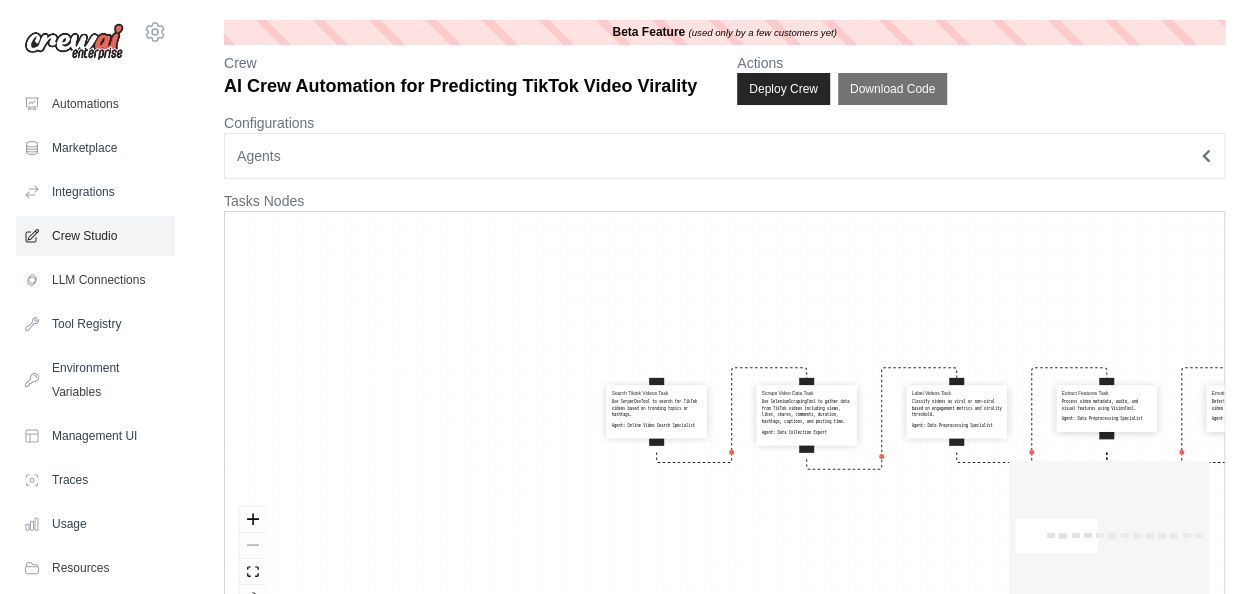 click on "Crew Studio" at bounding box center (95, 236) 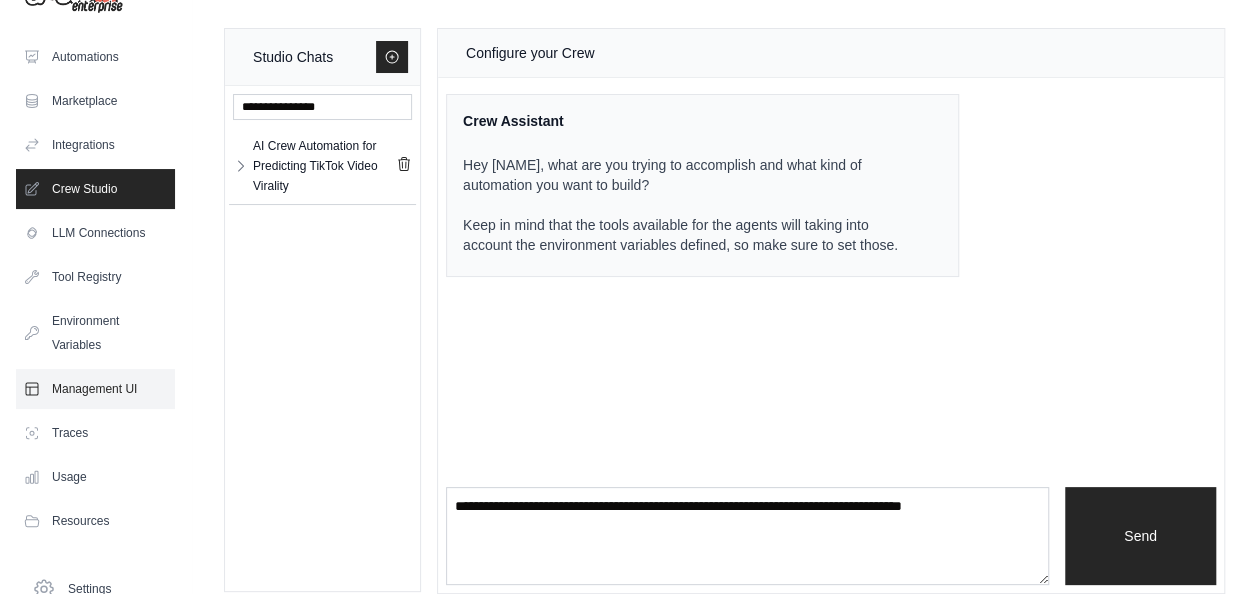 scroll, scrollTop: 48, scrollLeft: 0, axis: vertical 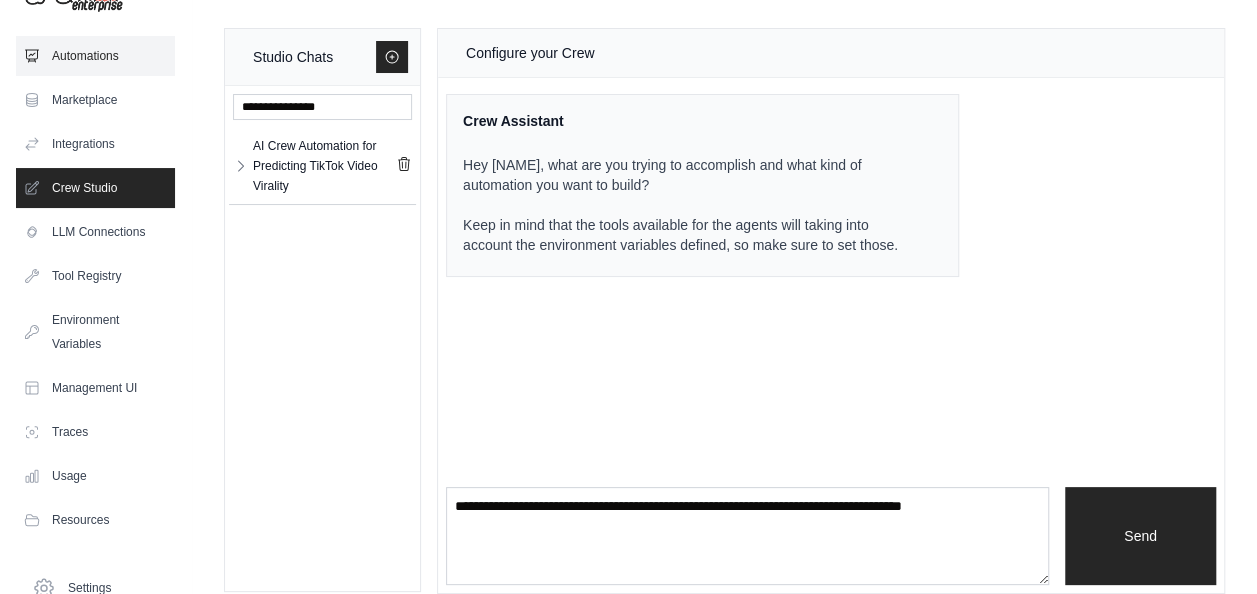 click on "Automations" at bounding box center [95, 56] 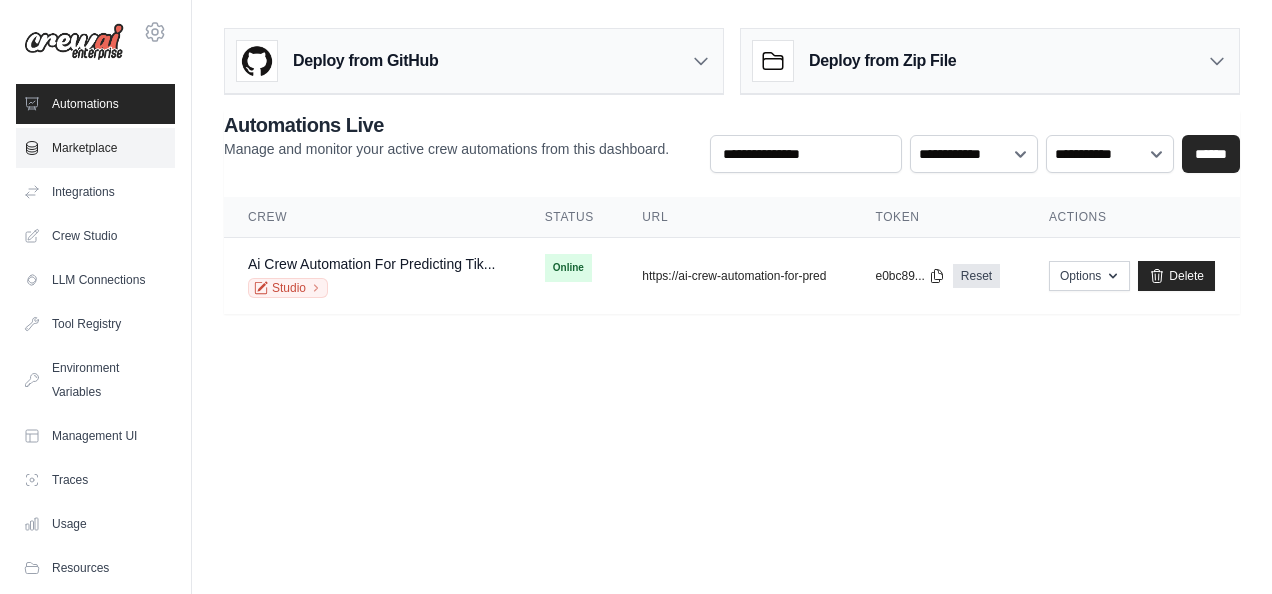 click on "Marketplace" at bounding box center [95, 148] 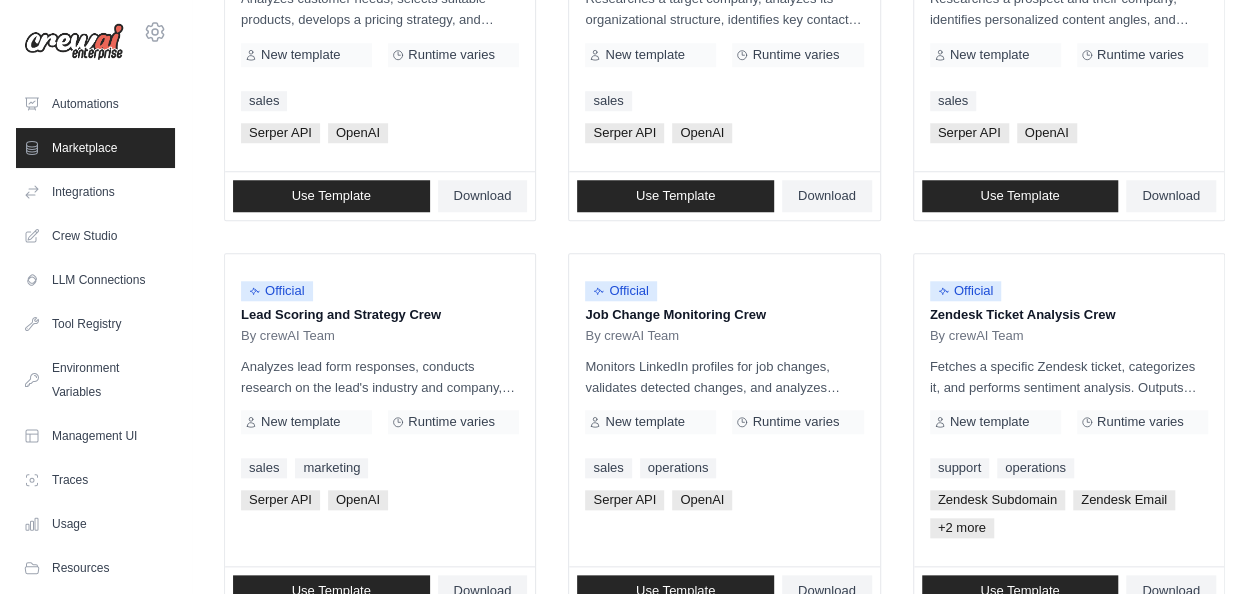 scroll, scrollTop: 1310, scrollLeft: 0, axis: vertical 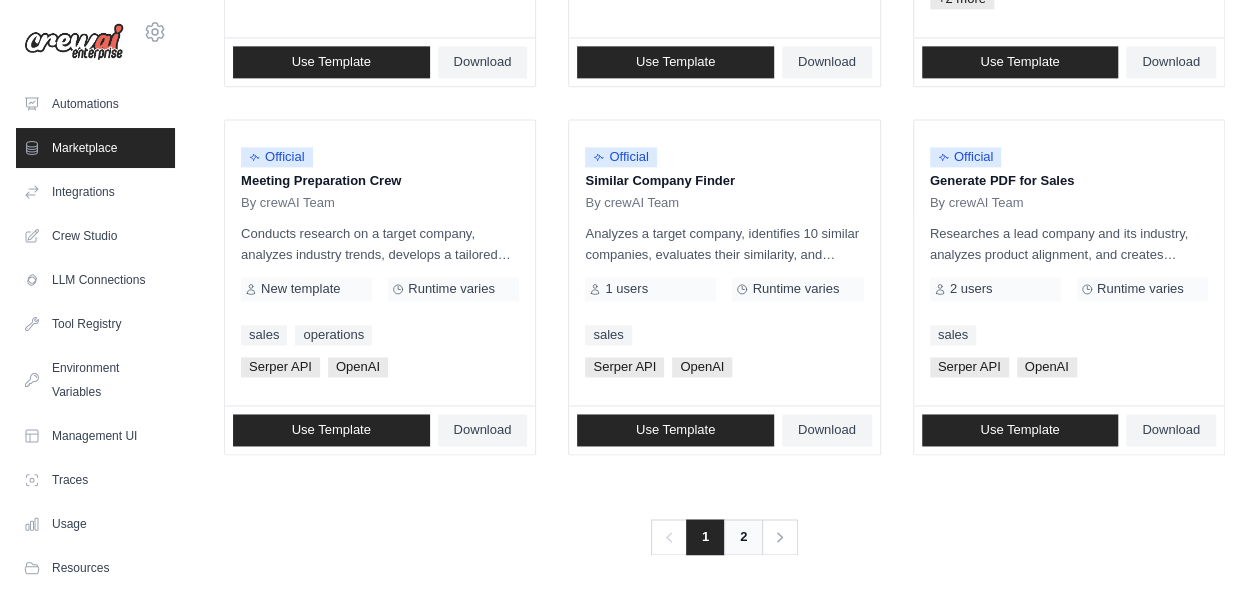 click on "2" at bounding box center (743, 537) 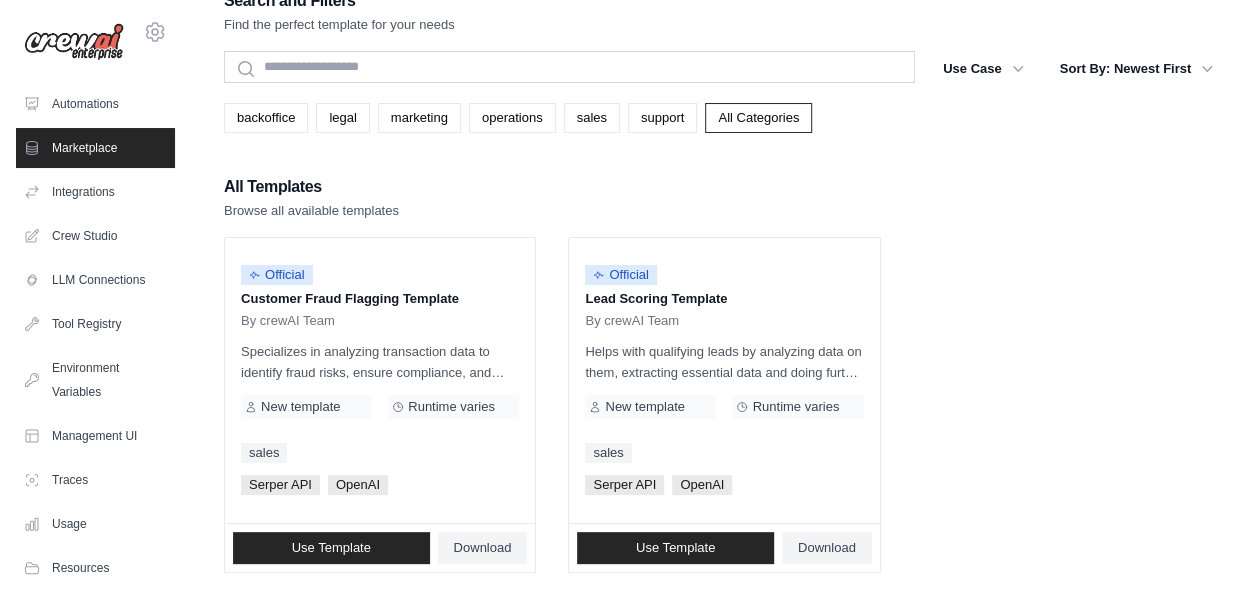 scroll, scrollTop: 34, scrollLeft: 0, axis: vertical 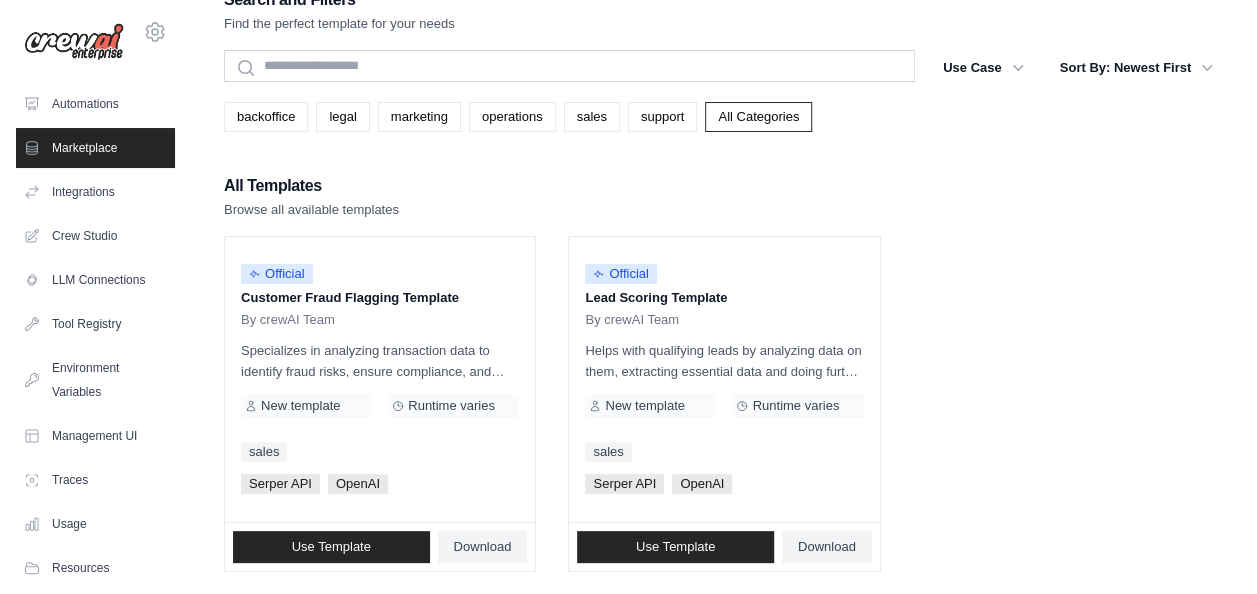 click on "Marketplace" at bounding box center (95, 148) 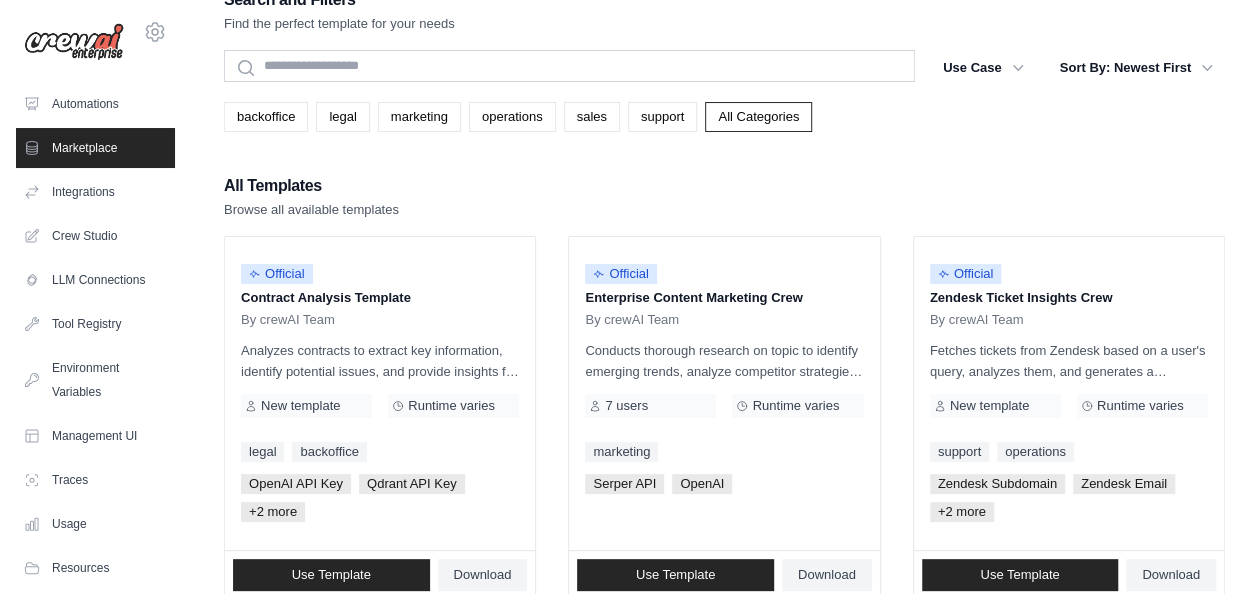 scroll, scrollTop: 0, scrollLeft: 0, axis: both 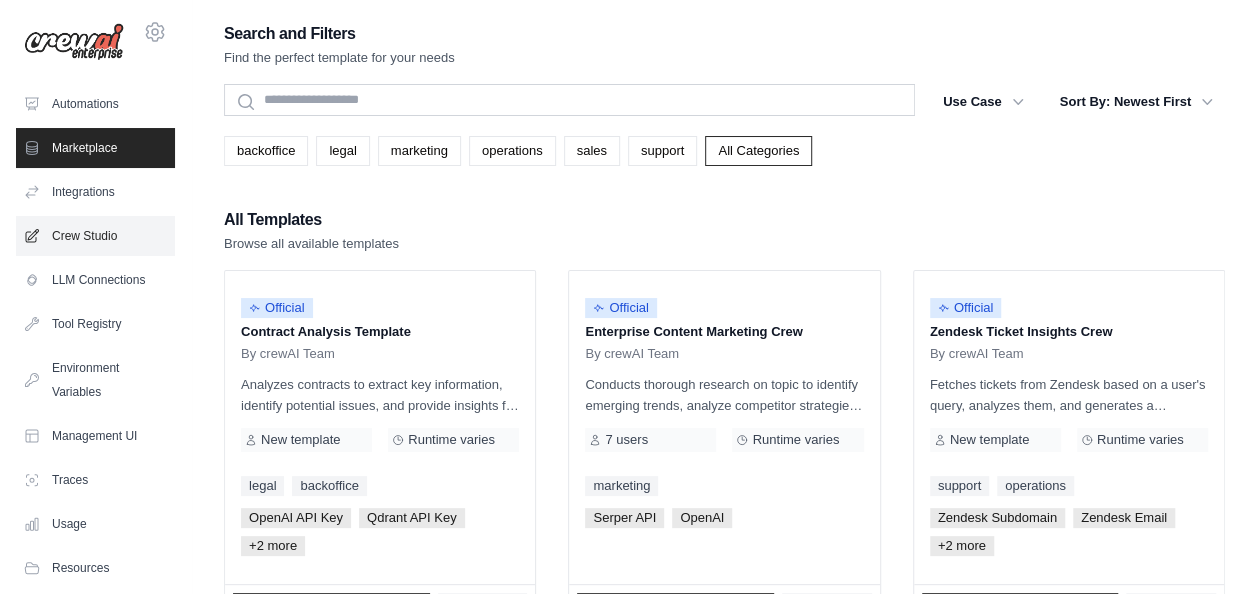 click on "Crew Studio" at bounding box center (95, 236) 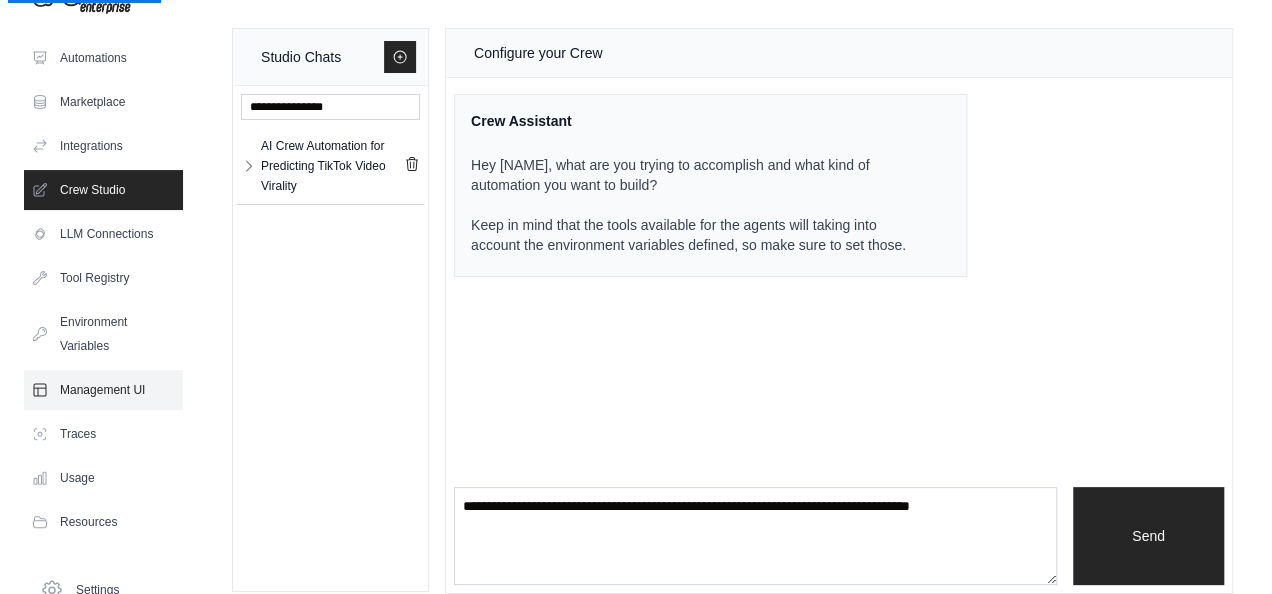 scroll, scrollTop: 0, scrollLeft: 0, axis: both 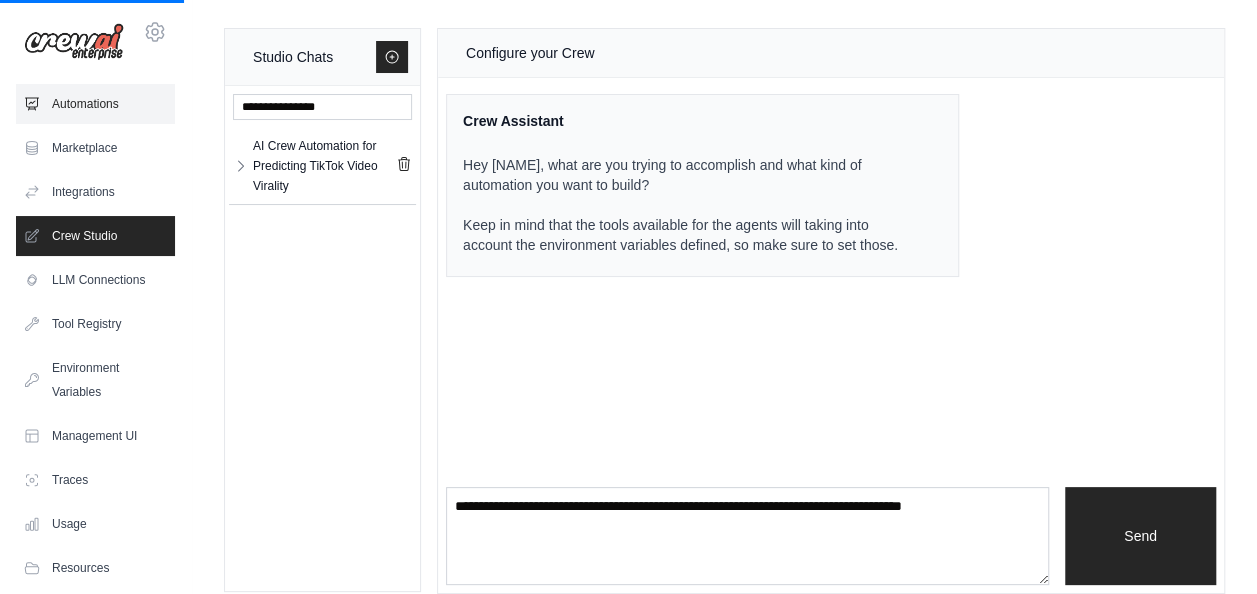 click on "Automations" at bounding box center [95, 104] 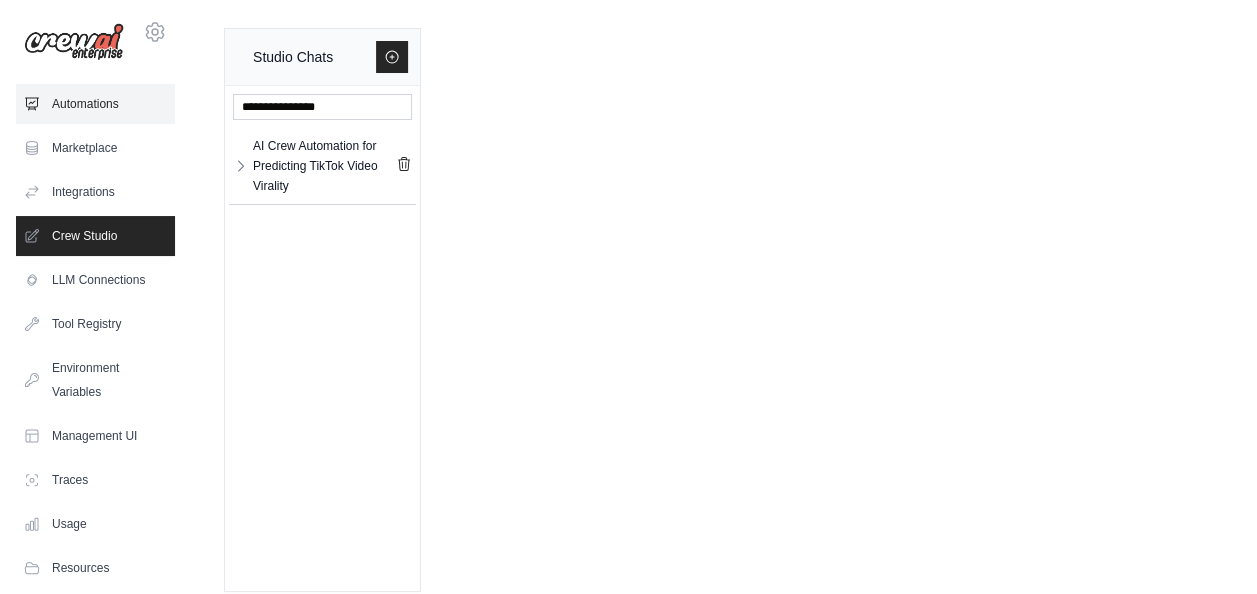 click on "Automations" at bounding box center (95, 104) 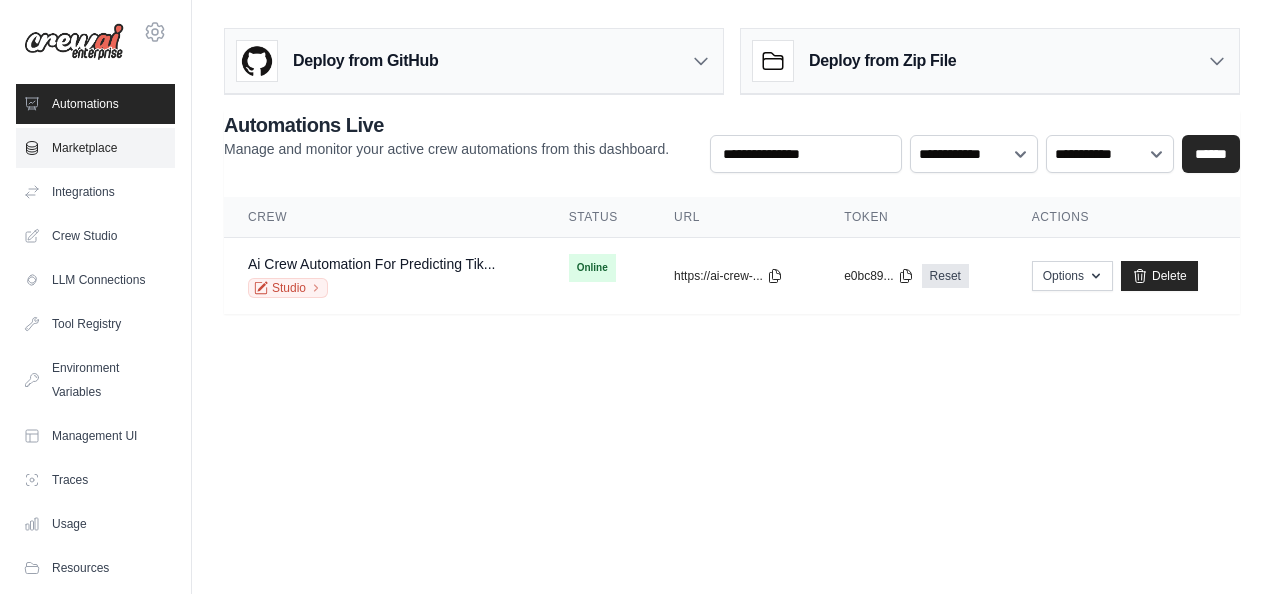 click on "Marketplace" at bounding box center (95, 148) 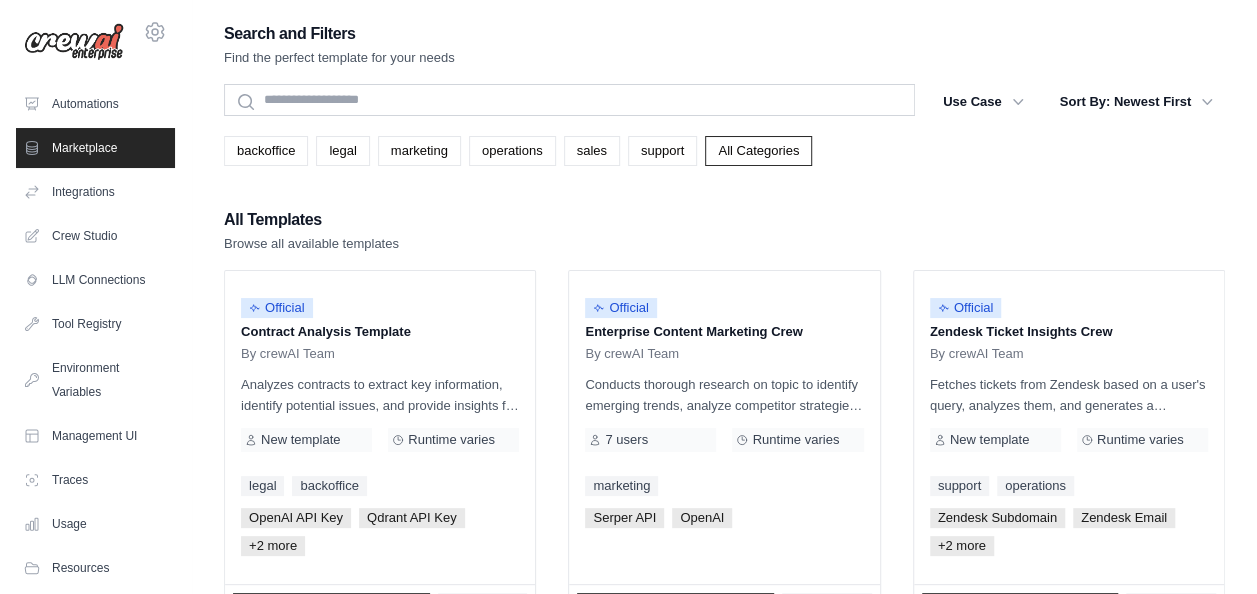 click on "Automations" at bounding box center (95, 104) 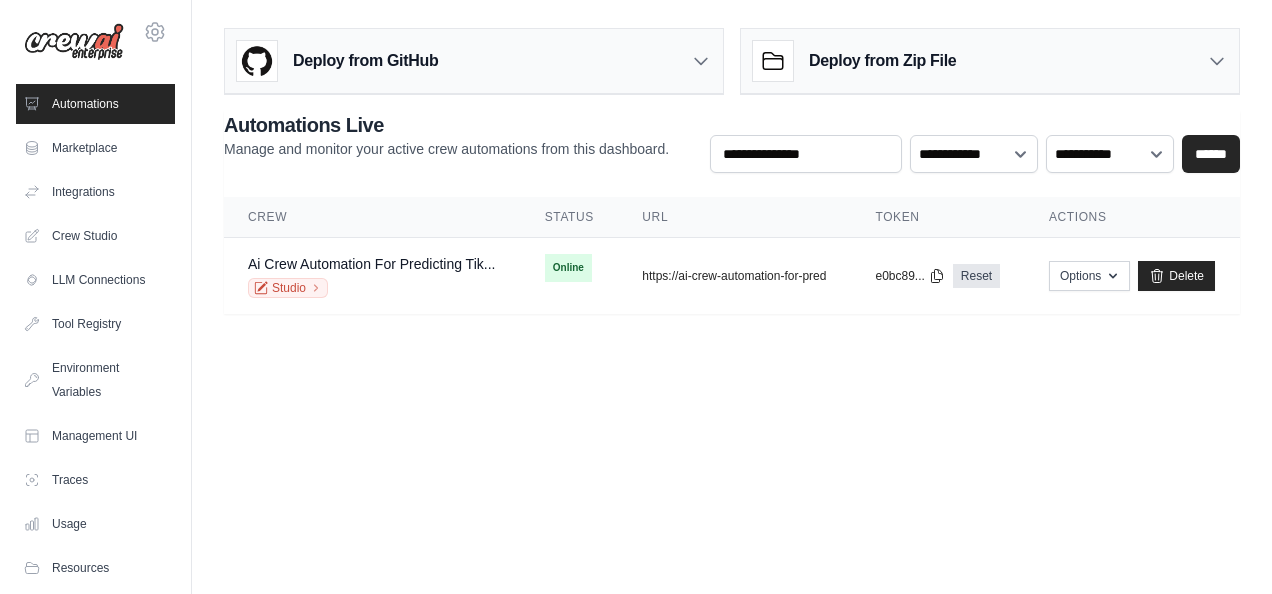 click on "Deploy from GitHub" at bounding box center (365, 61) 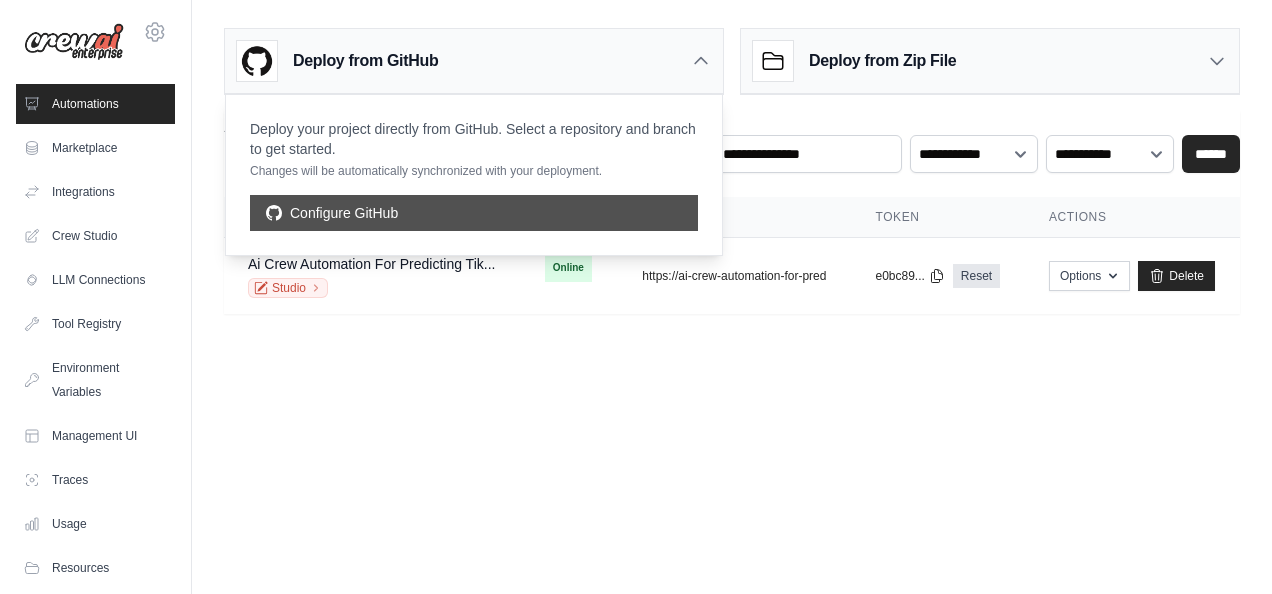 click on "Configure GitHub" at bounding box center (474, 213) 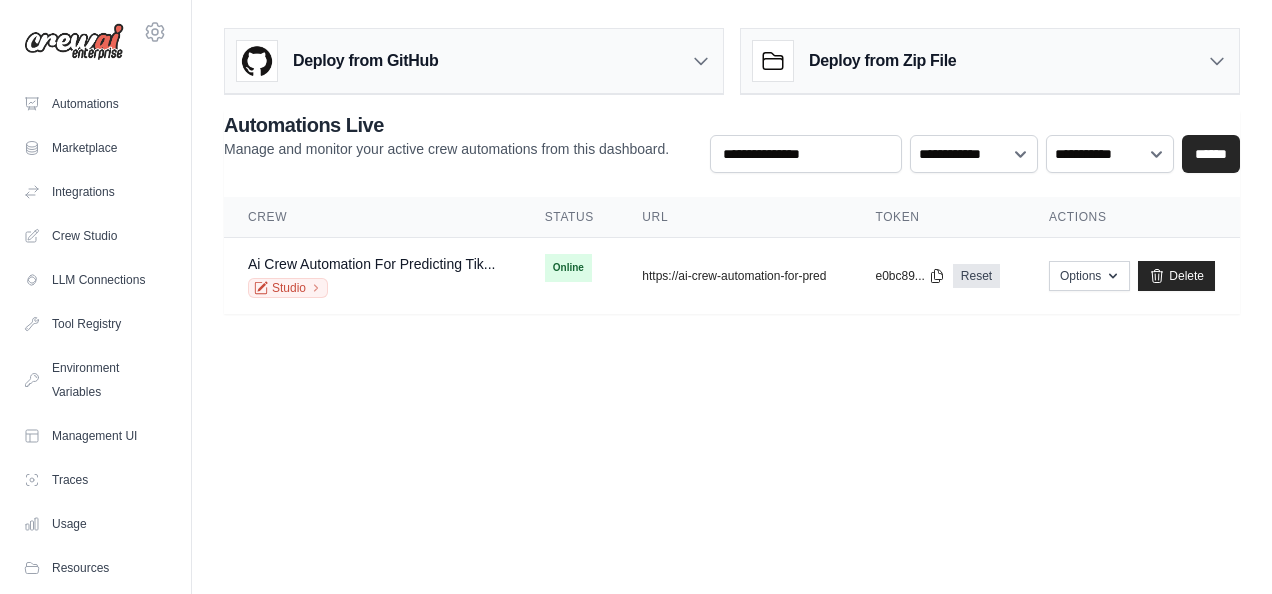 scroll, scrollTop: 0, scrollLeft: 0, axis: both 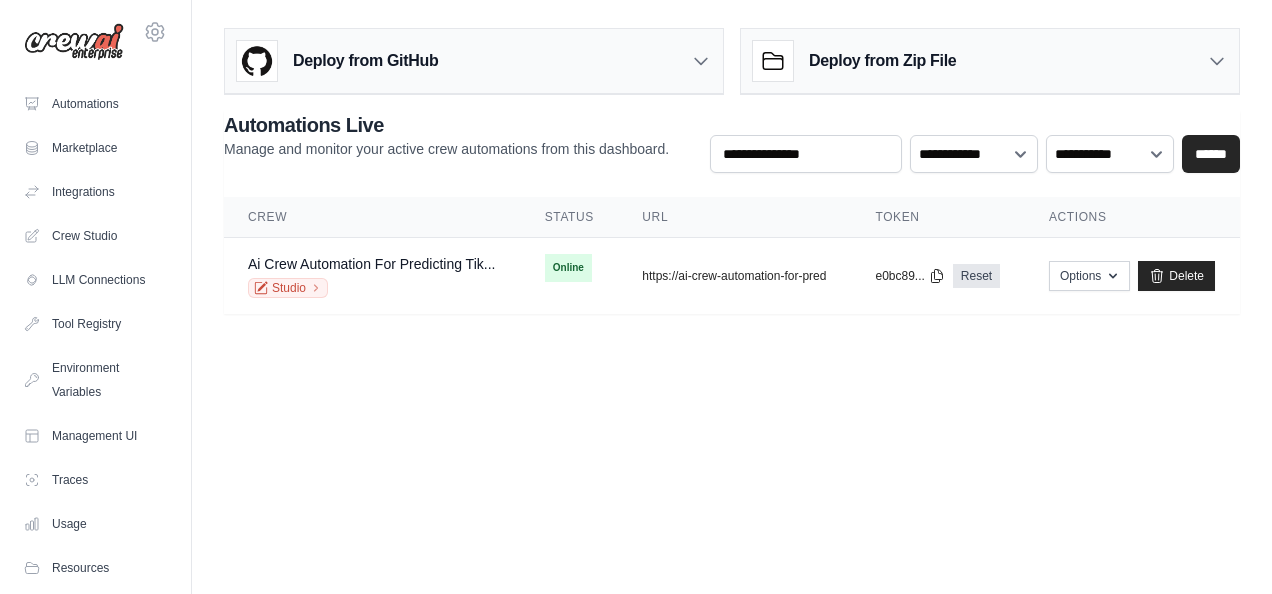 click on "Deploy from Zip File" at bounding box center (882, 61) 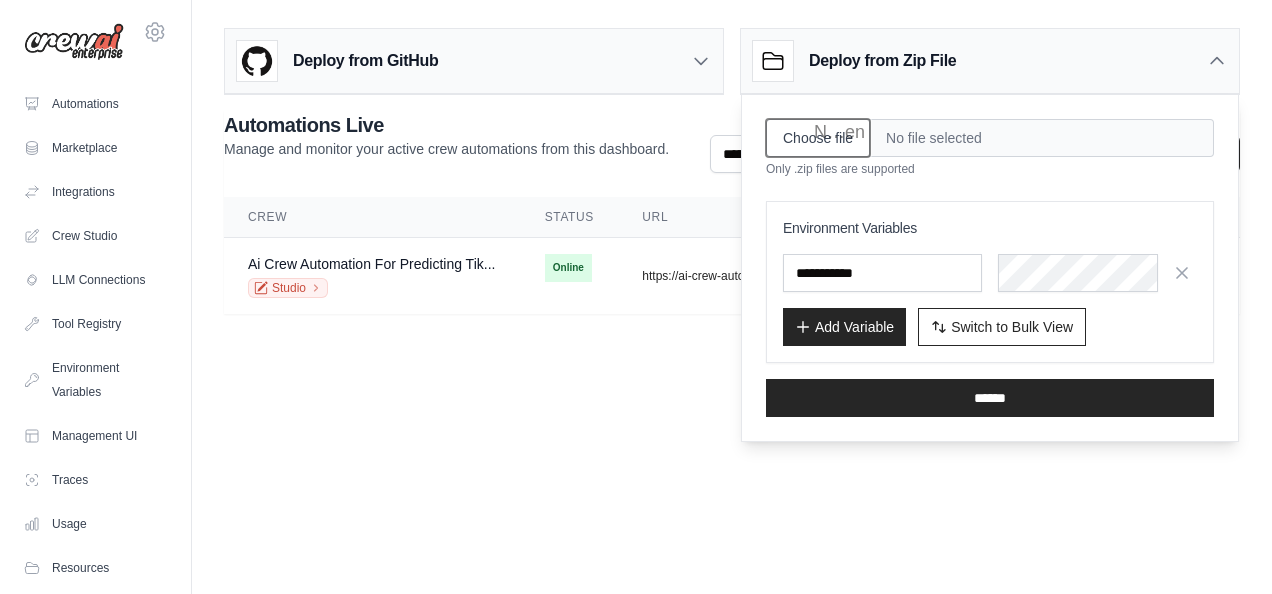 click on "Choose file" at bounding box center (818, 138) 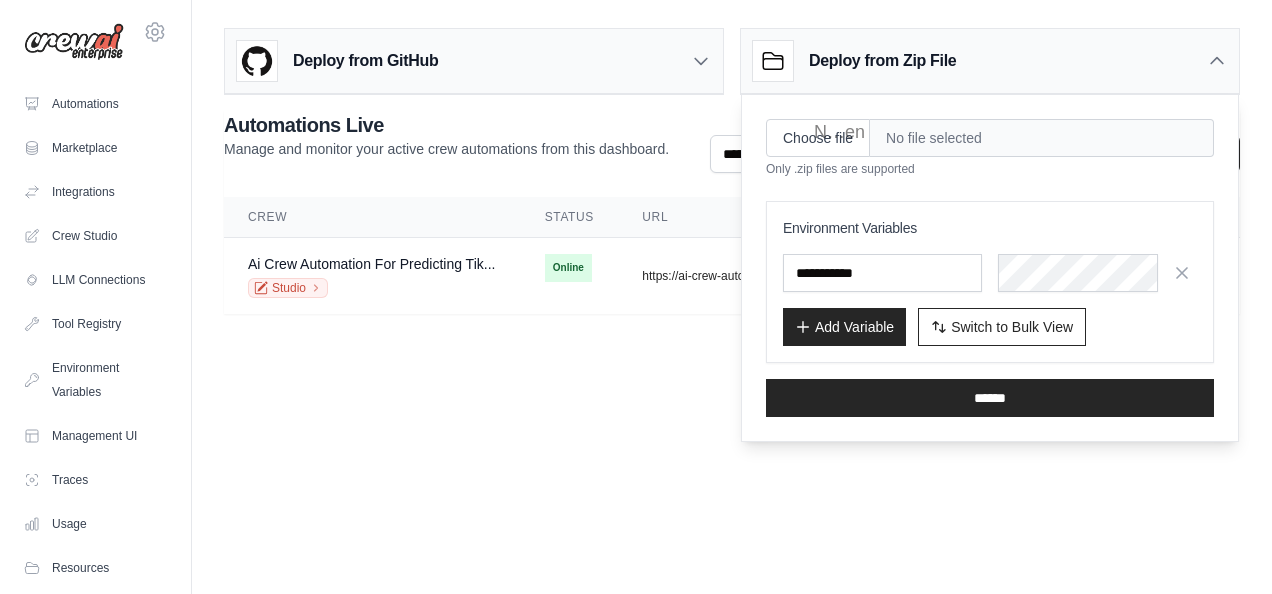click on "ak2011gaming@gmail.com
Settings
Automations
Marketplace
Integrations" at bounding box center [636, 297] 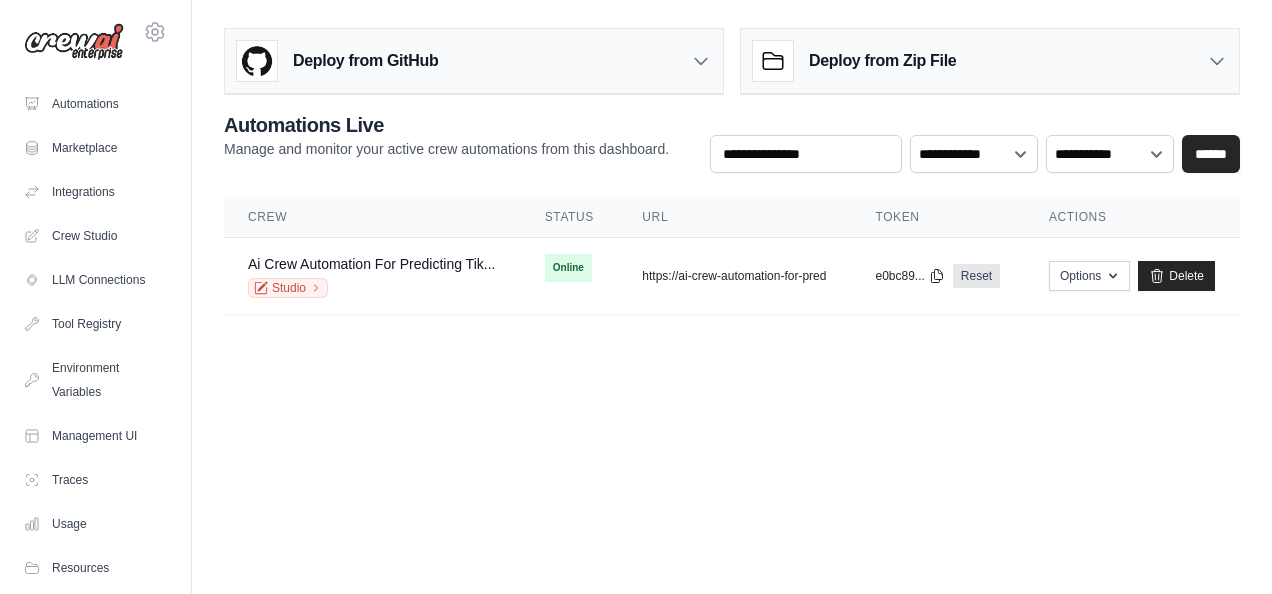 scroll, scrollTop: 0, scrollLeft: 0, axis: both 